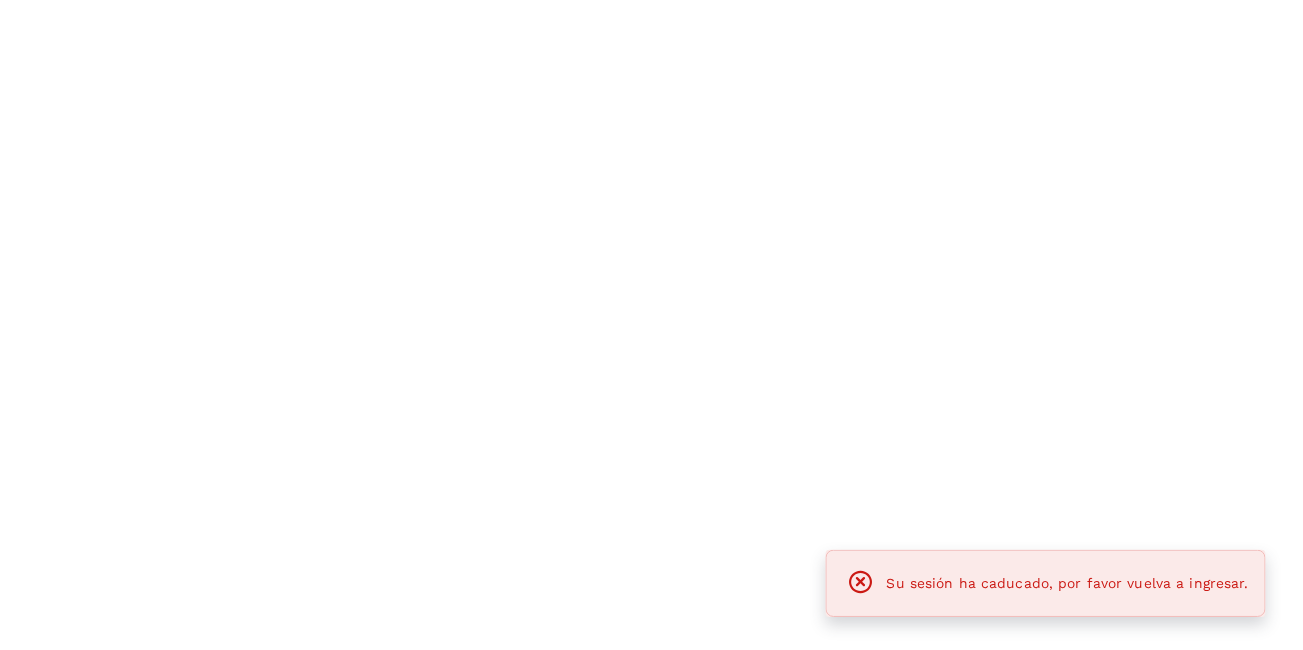 scroll, scrollTop: 0, scrollLeft: 0, axis: both 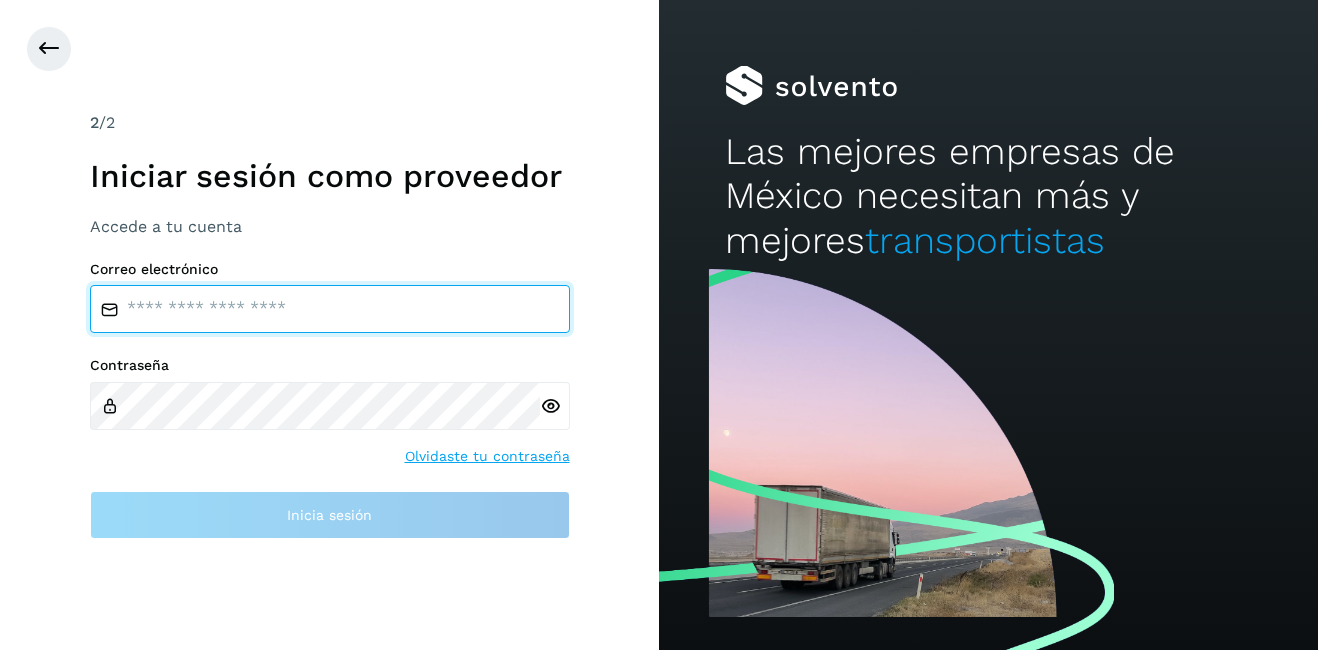 type on "**********" 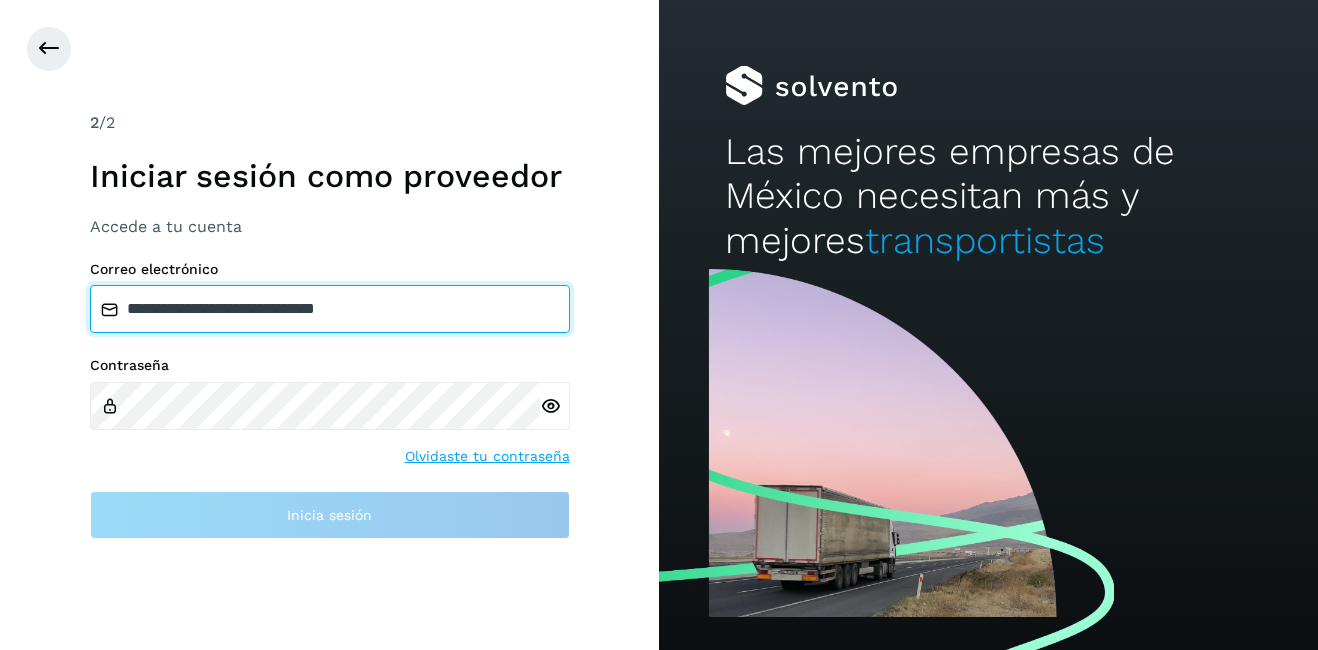 click on "**********" at bounding box center (330, 309) 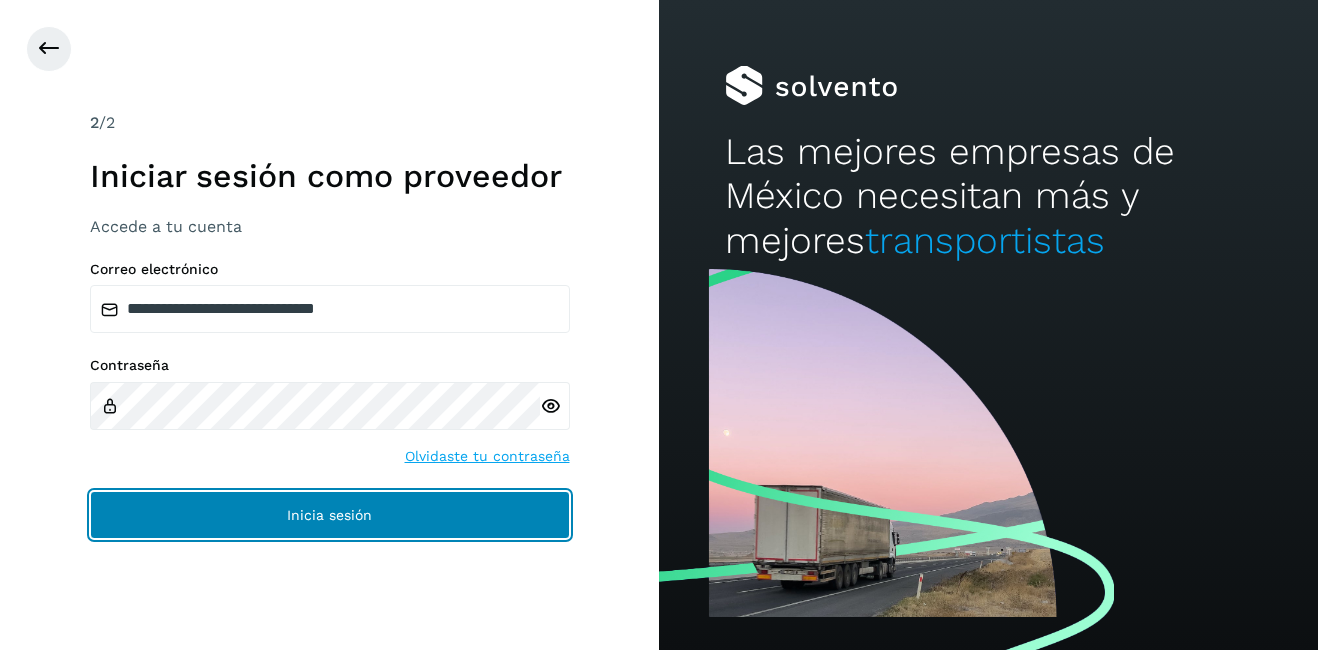 click on "Inicia sesión" at bounding box center [330, 515] 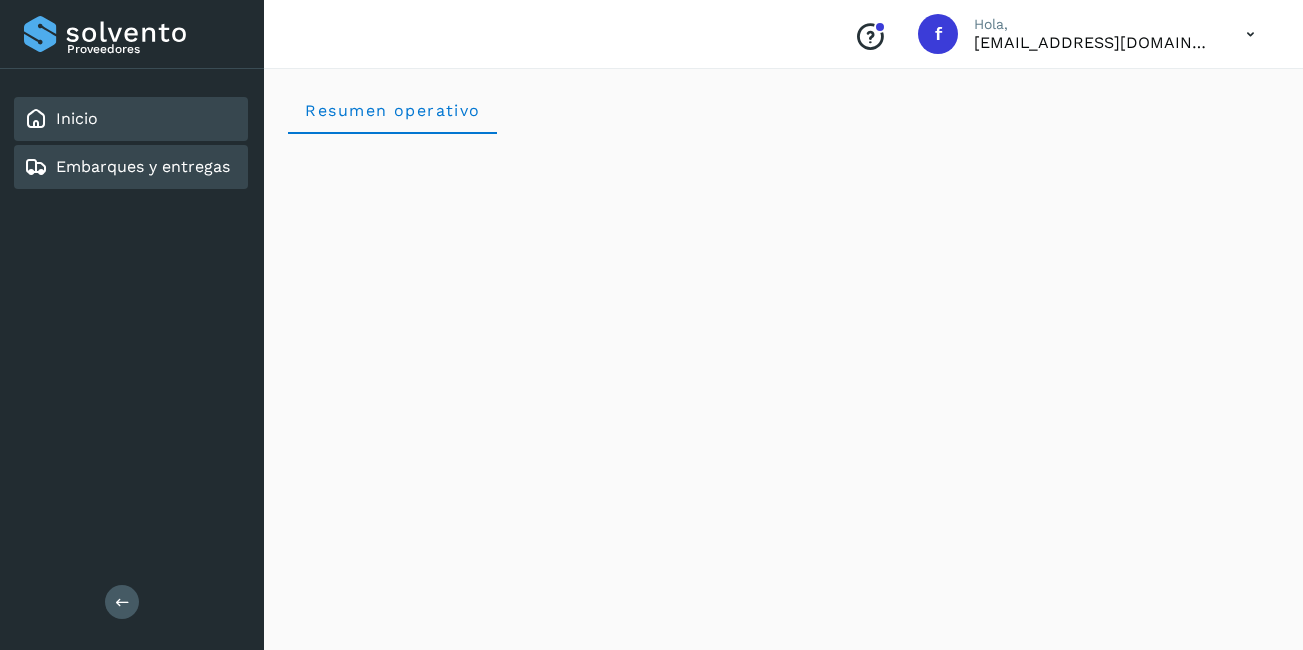click on "Embarques y entregas" at bounding box center [143, 166] 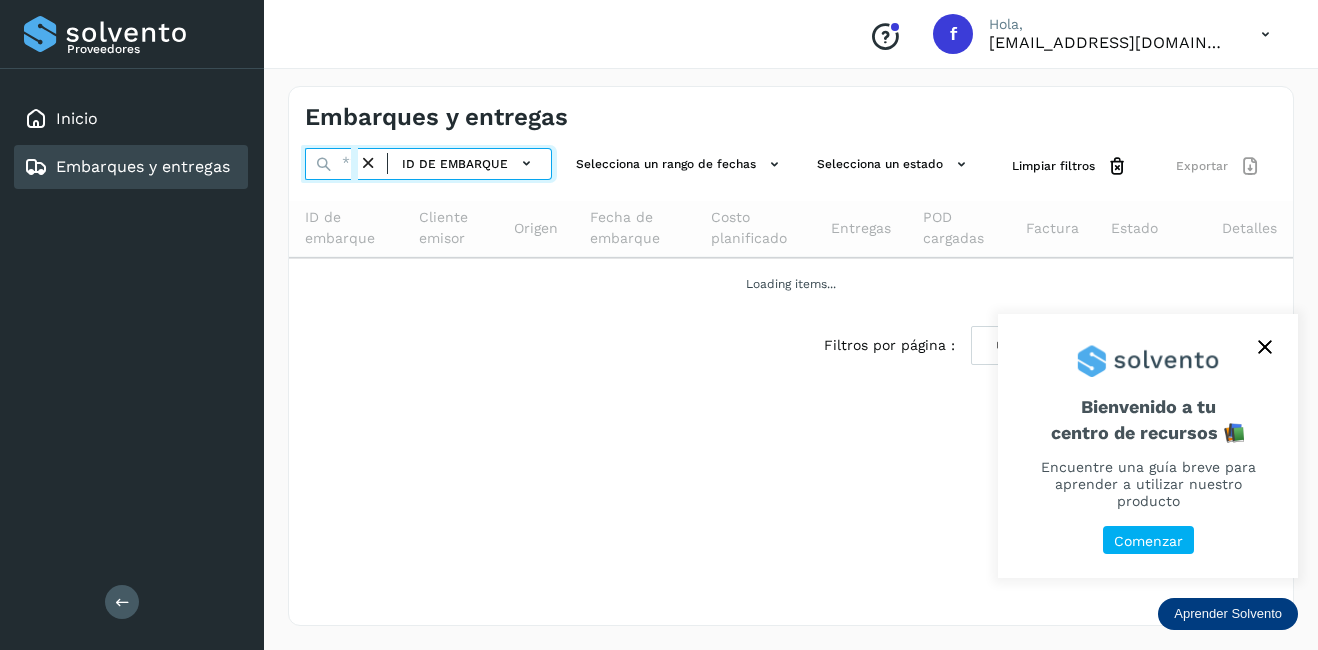 click at bounding box center (331, 164) 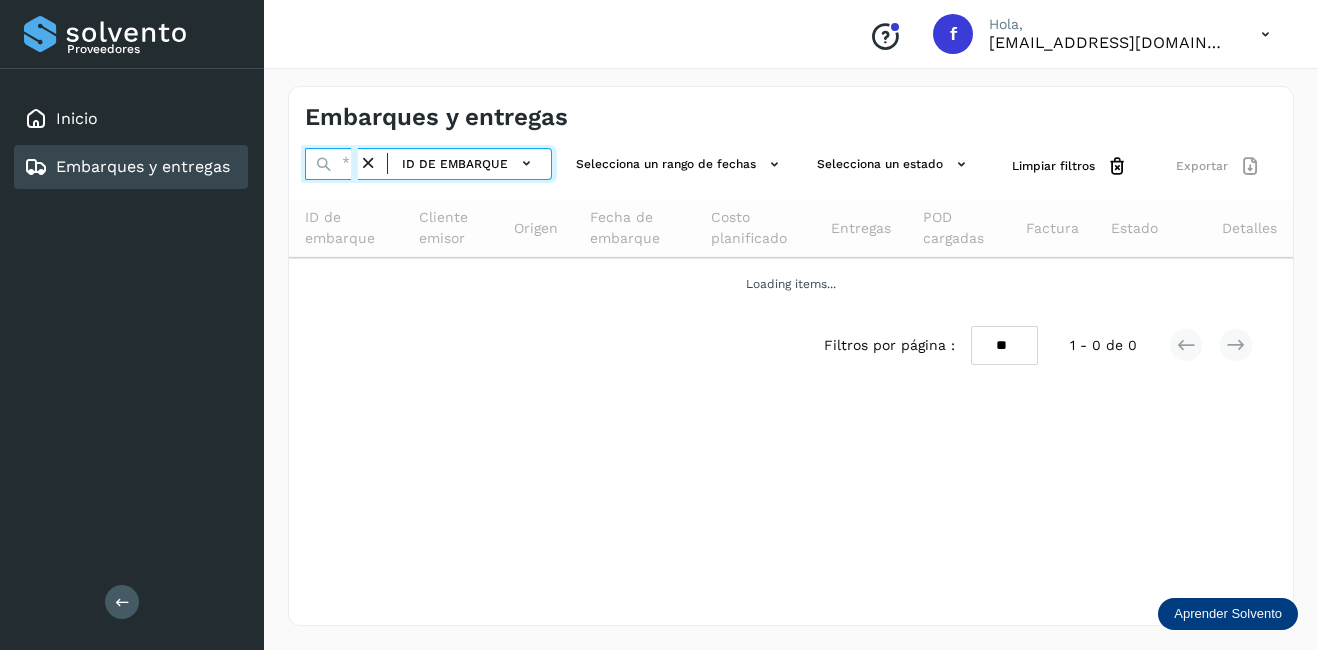 click at bounding box center [331, 164] 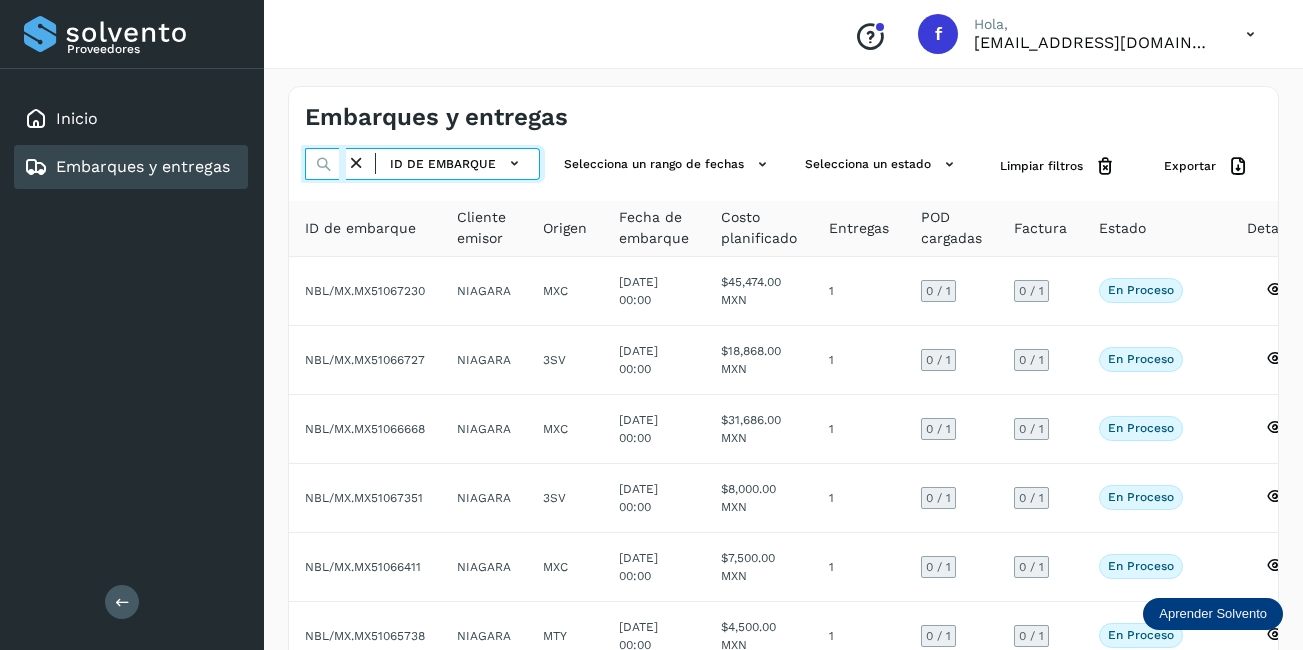 click at bounding box center (325, 164) 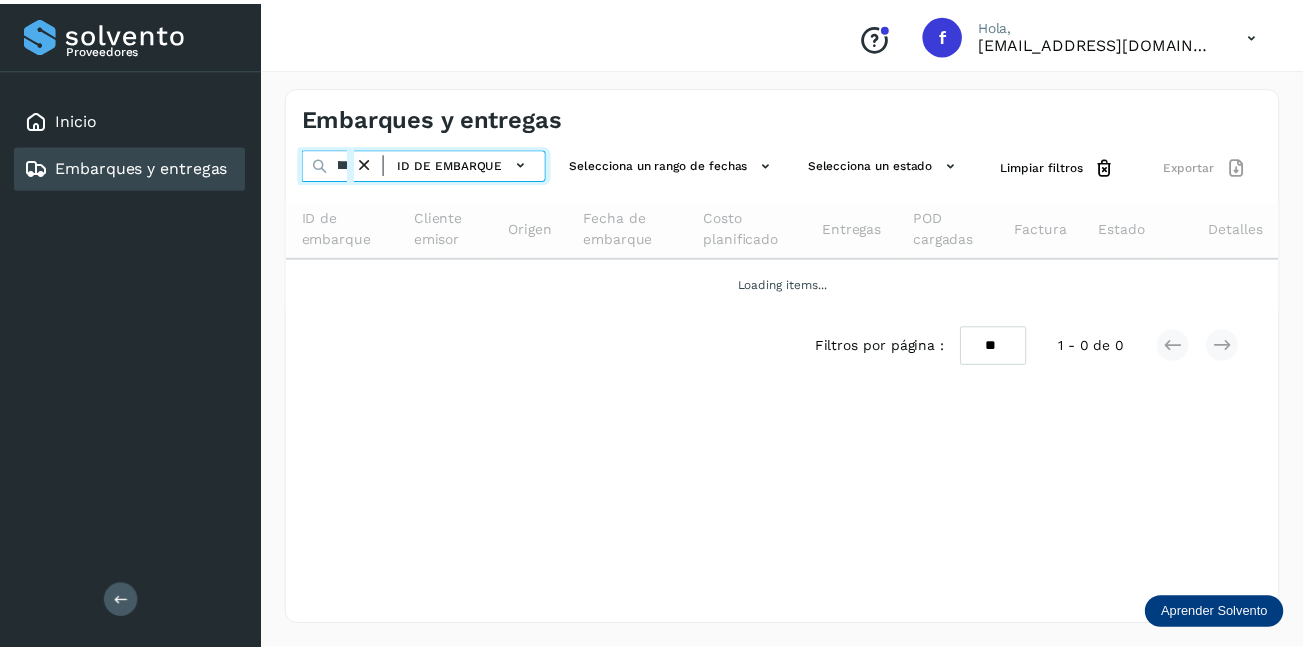 scroll, scrollTop: 0, scrollLeft: 49, axis: horizontal 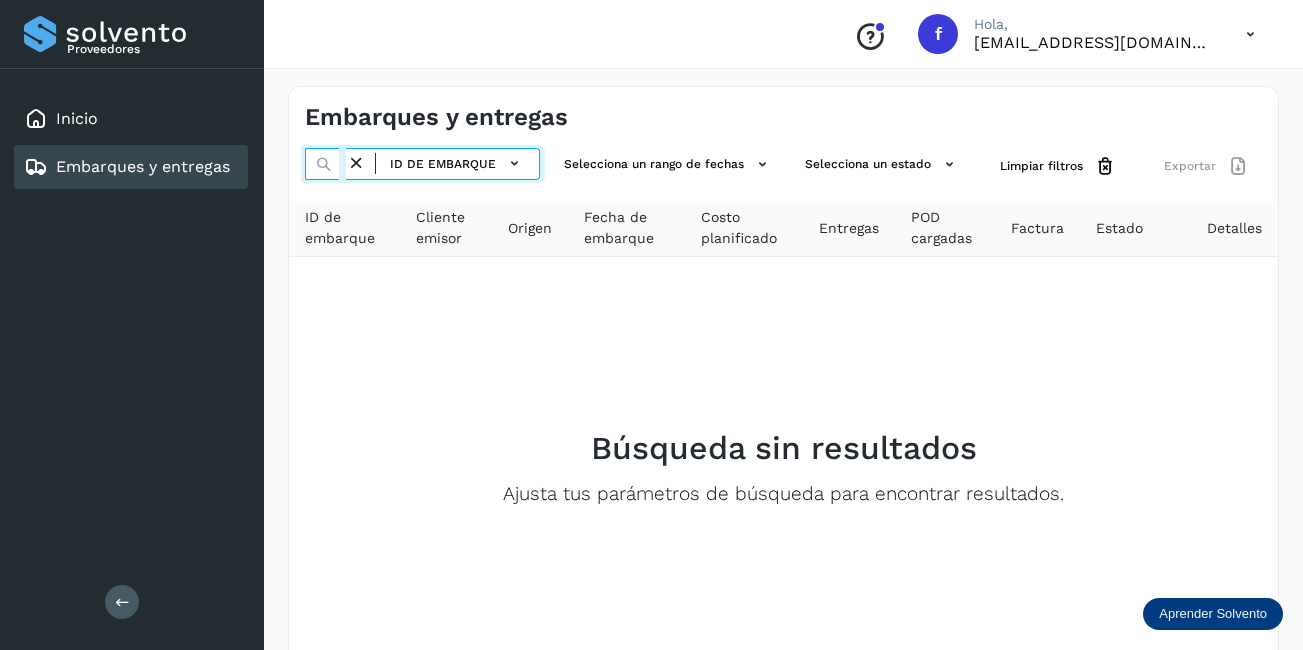 type on "********" 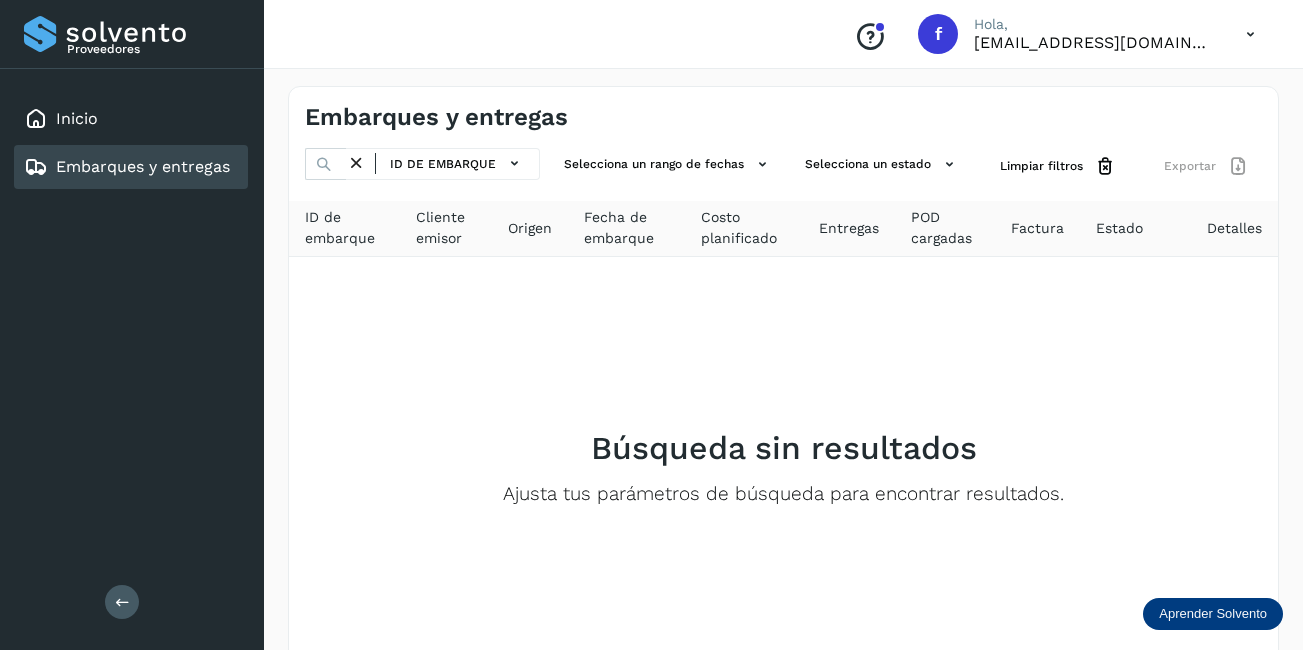 click at bounding box center (356, 163) 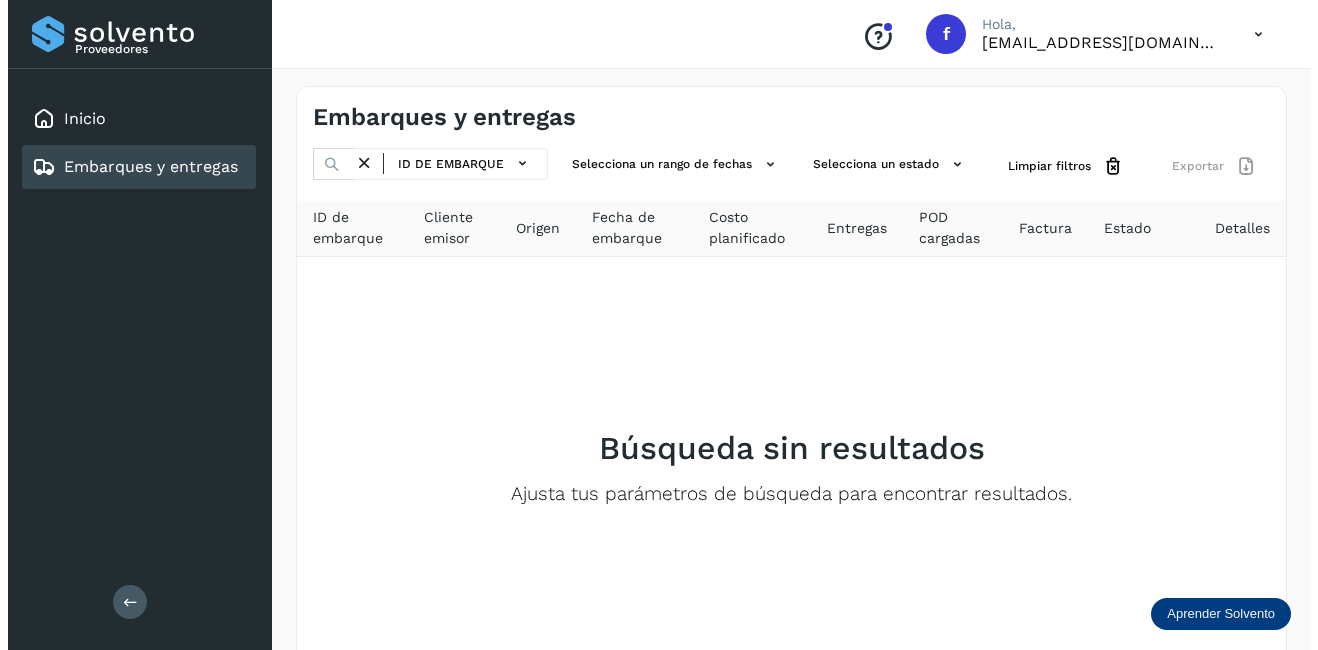 scroll, scrollTop: 0, scrollLeft: 0, axis: both 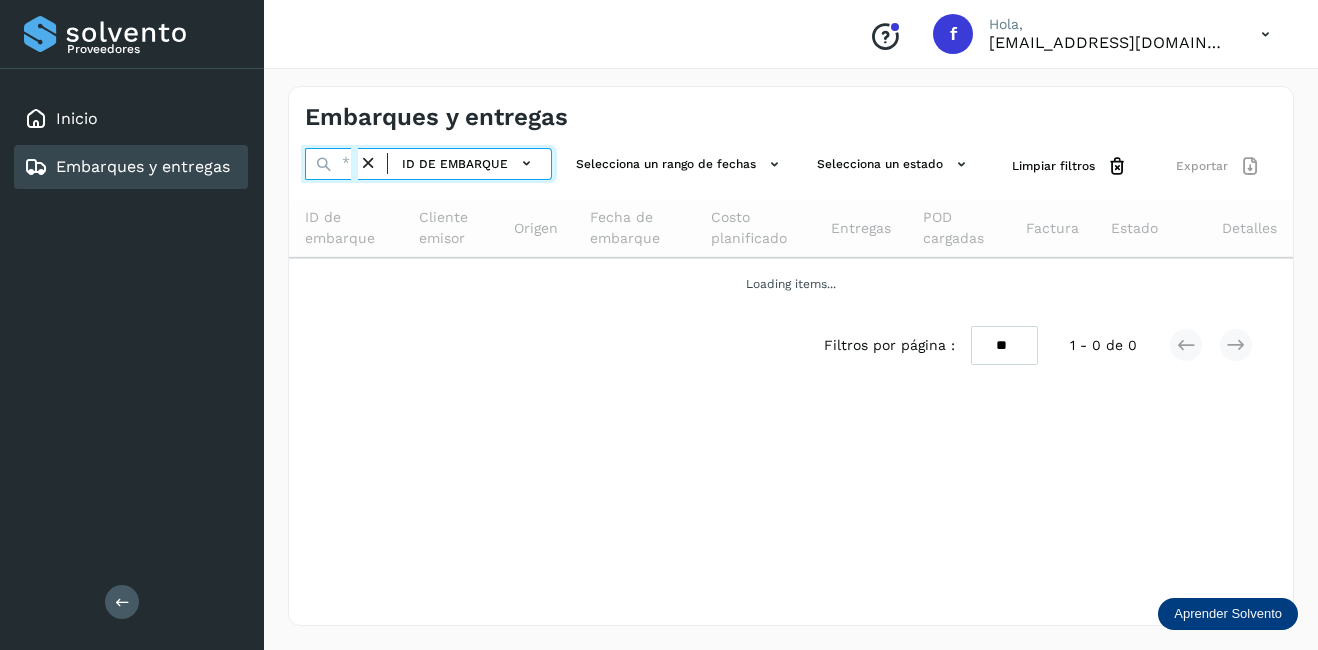 click at bounding box center (331, 164) 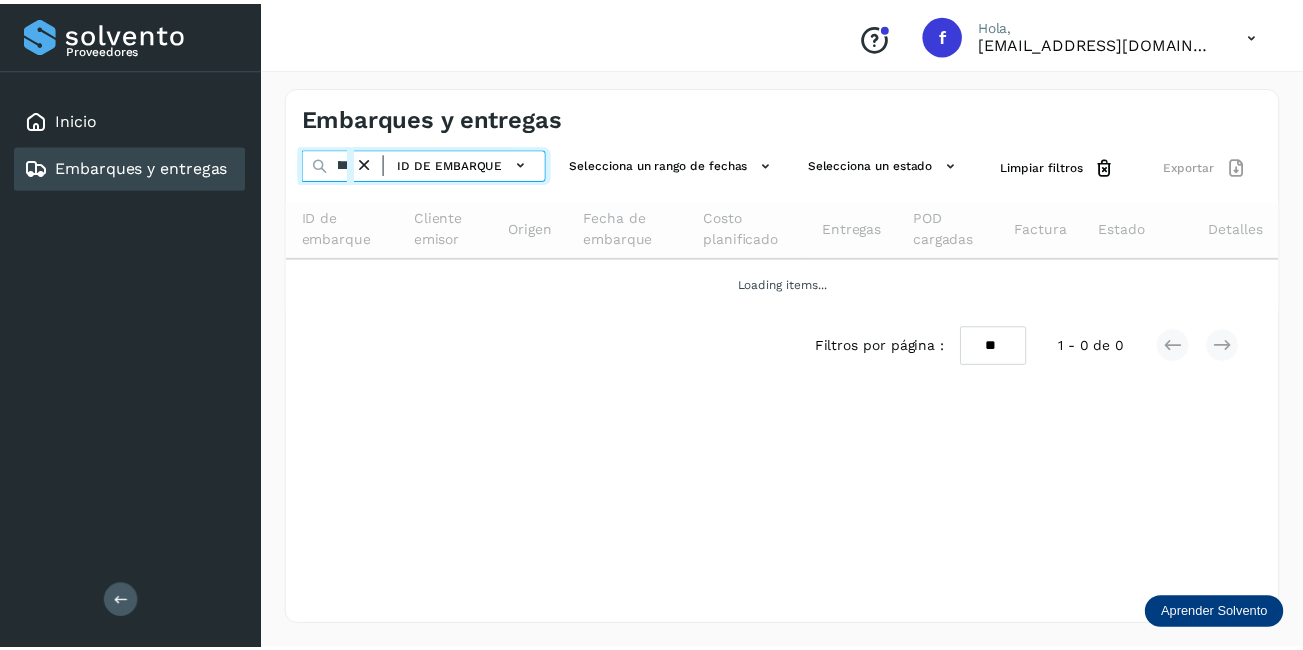 scroll, scrollTop: 0, scrollLeft: 49, axis: horizontal 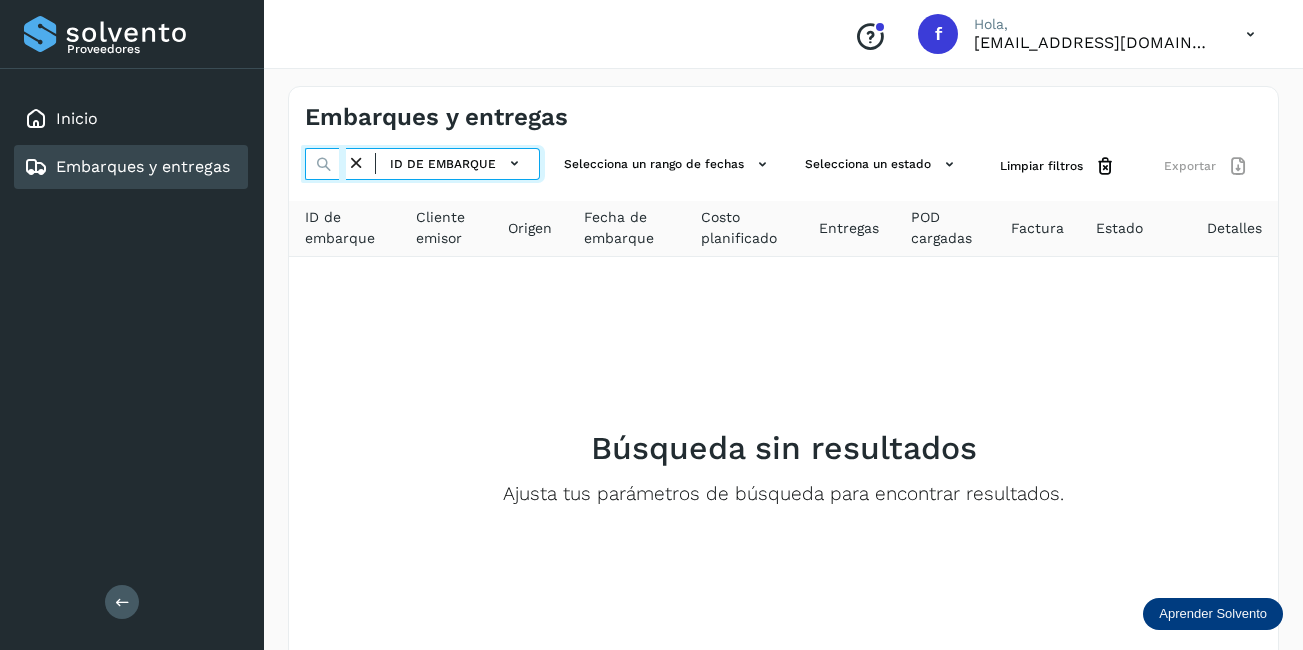 type on "********" 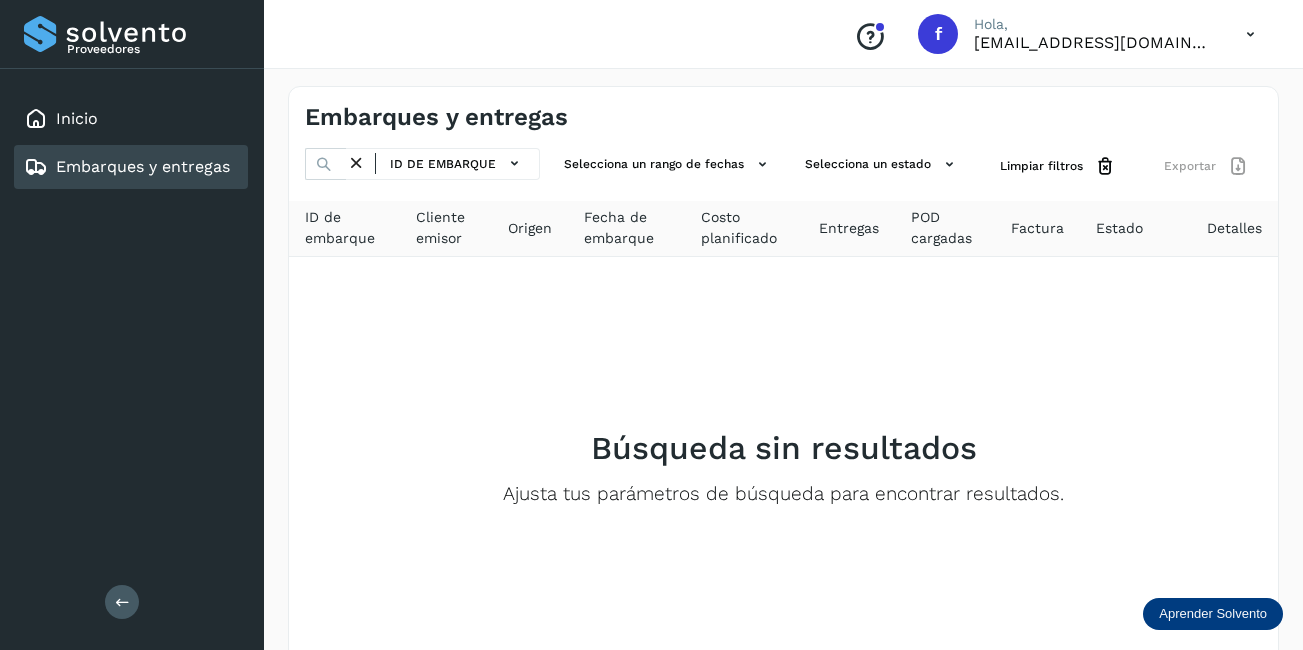 click at bounding box center (356, 163) 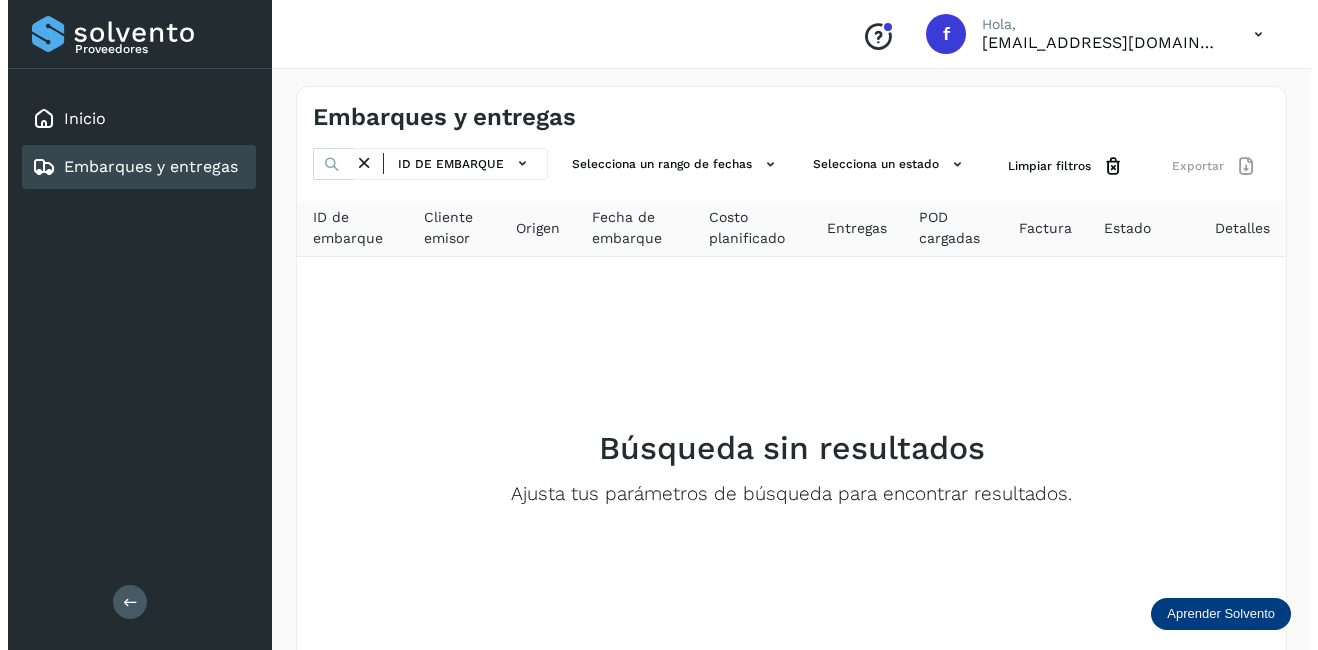scroll, scrollTop: 0, scrollLeft: 0, axis: both 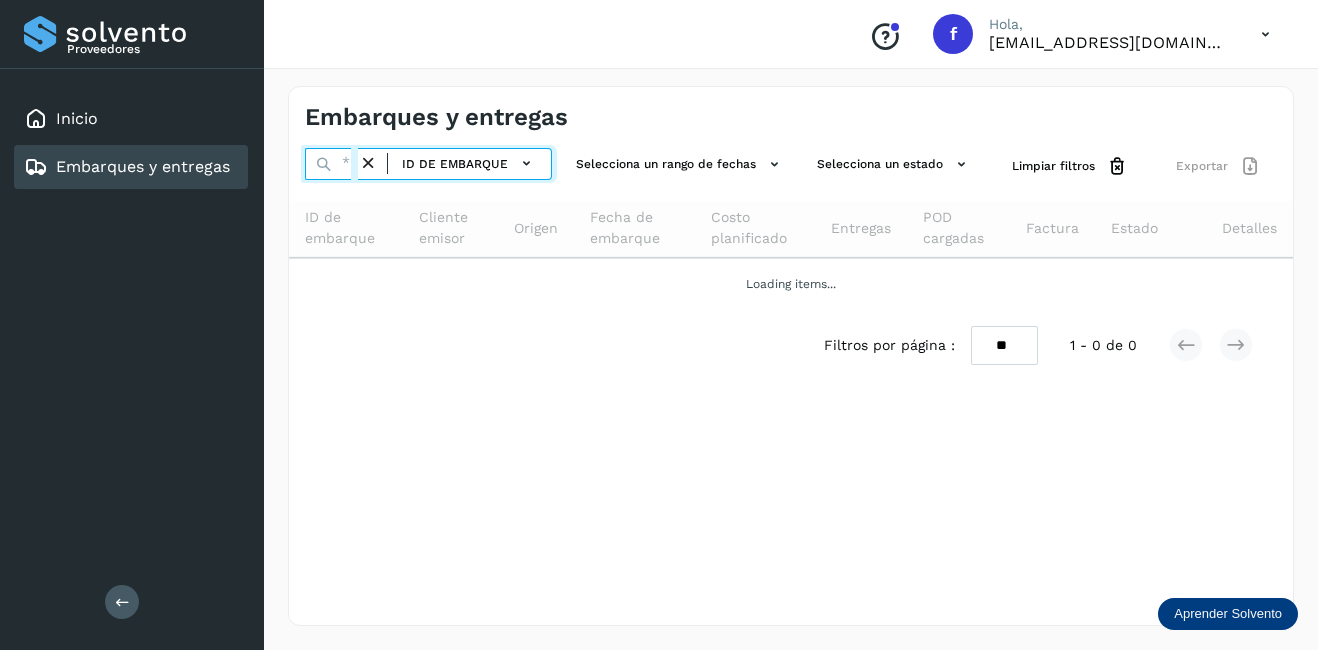 click at bounding box center (331, 164) 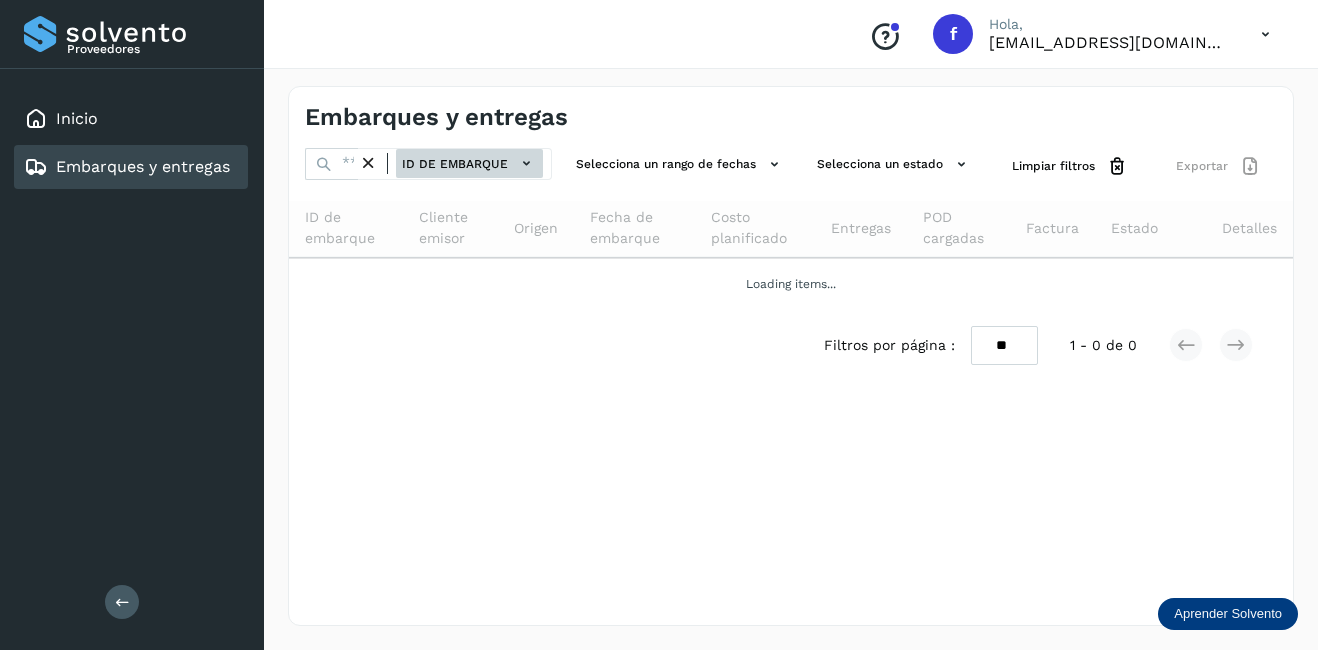 click on "ID de embarque" 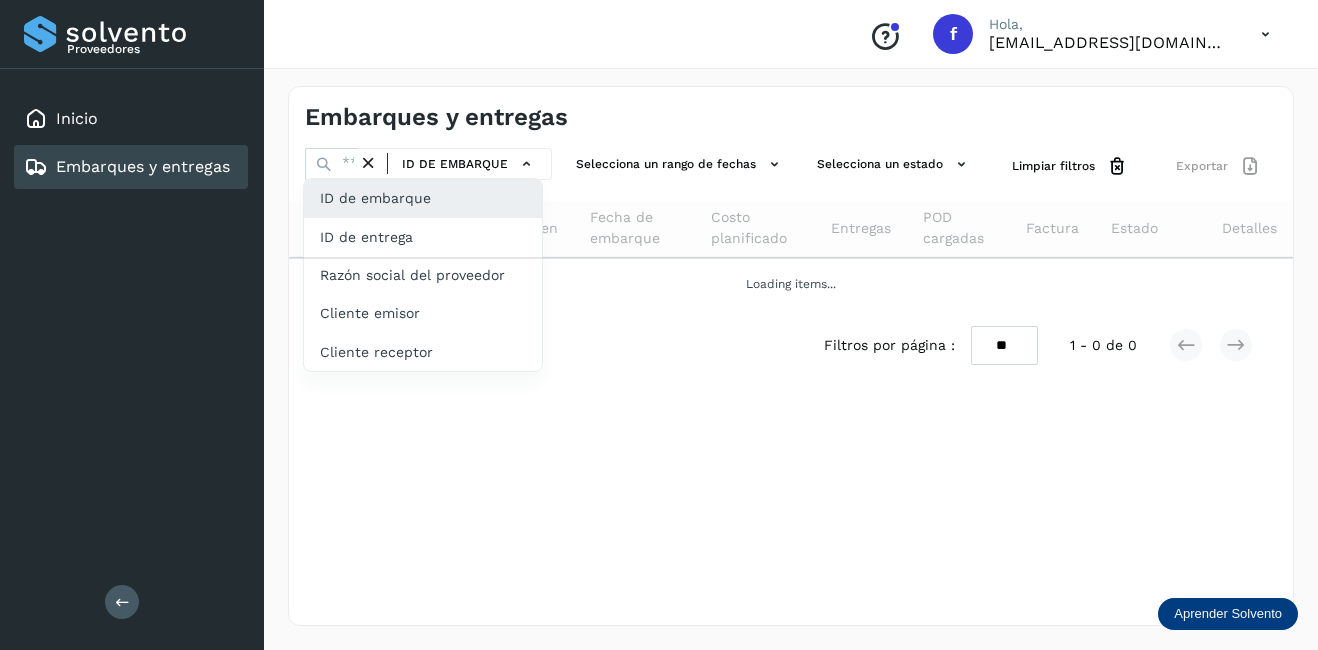 click at bounding box center [659, 325] 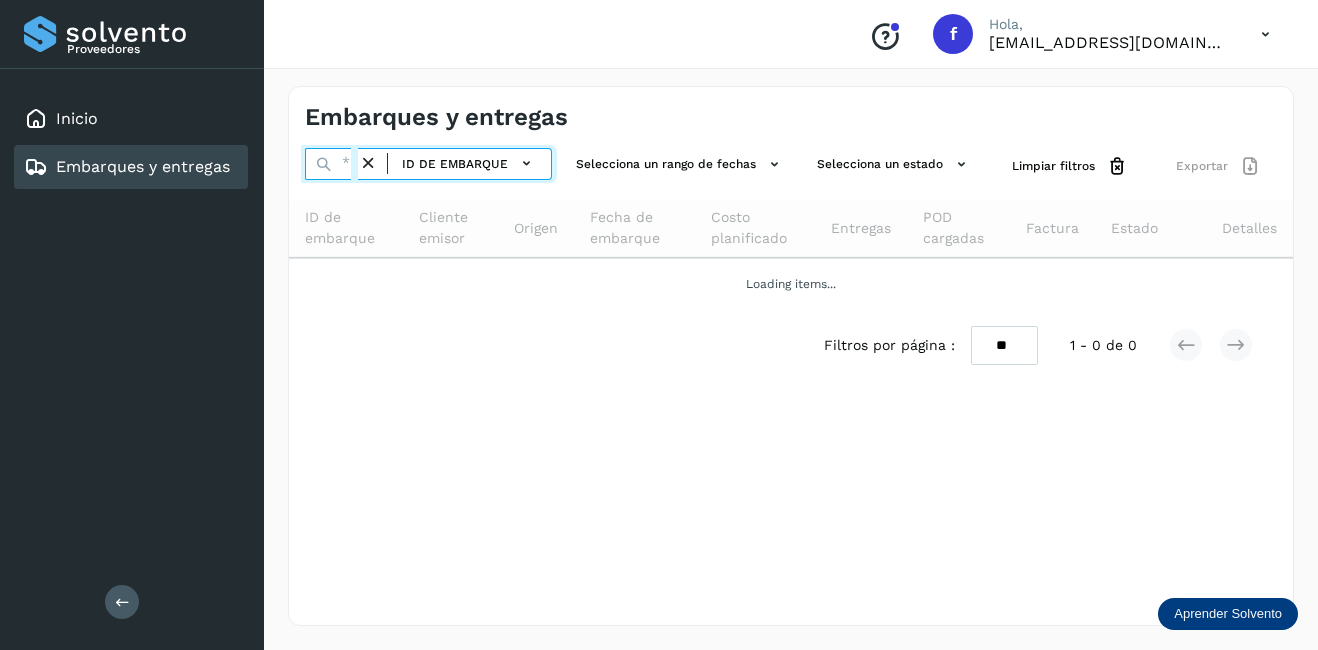 click at bounding box center (331, 164) 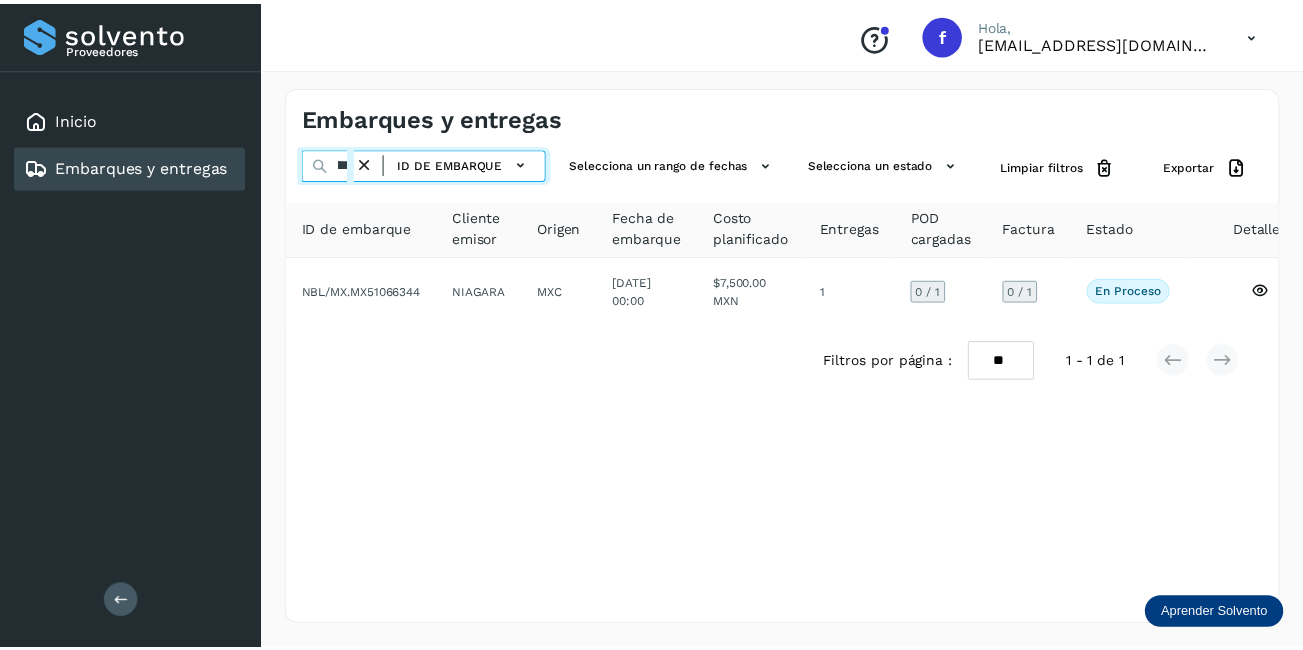 scroll, scrollTop: 0, scrollLeft: 41, axis: horizontal 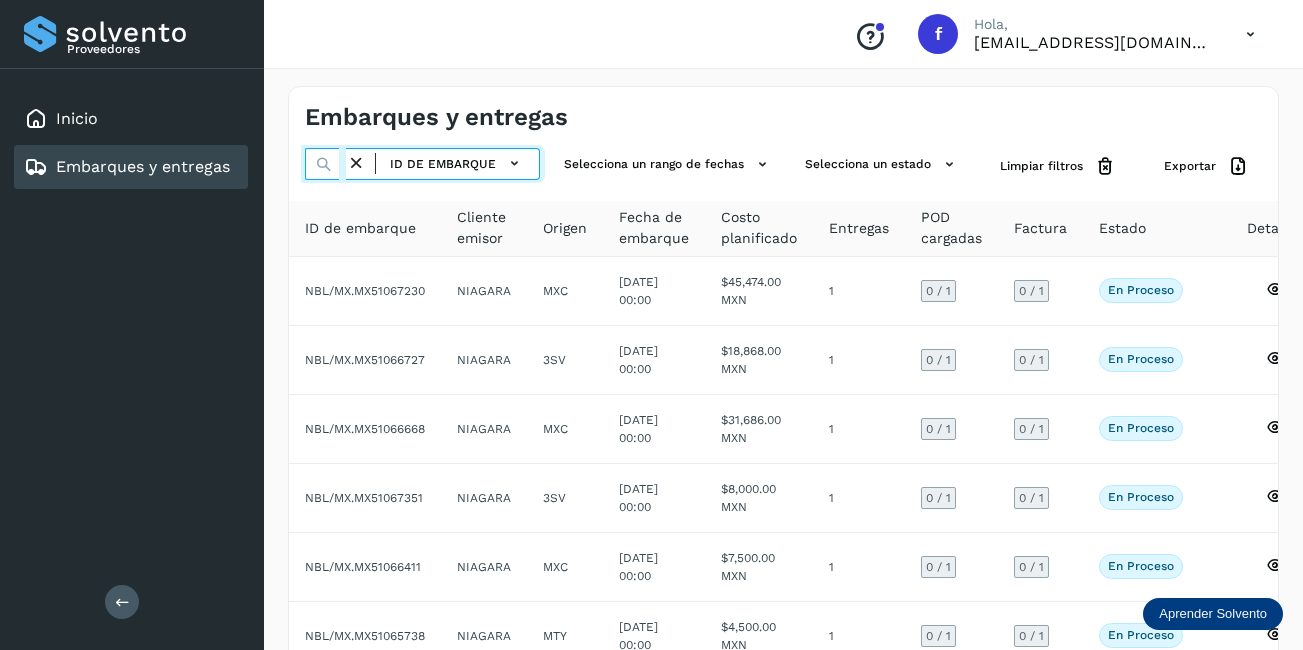 type on "*******" 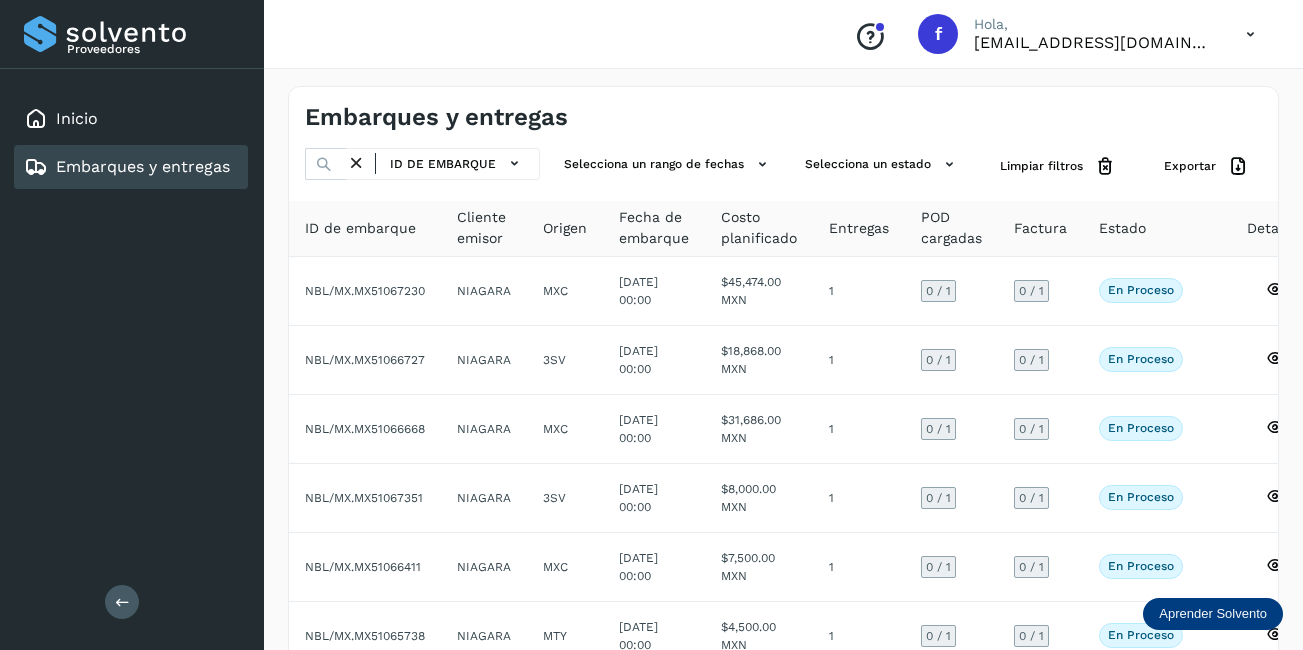 click at bounding box center [356, 163] 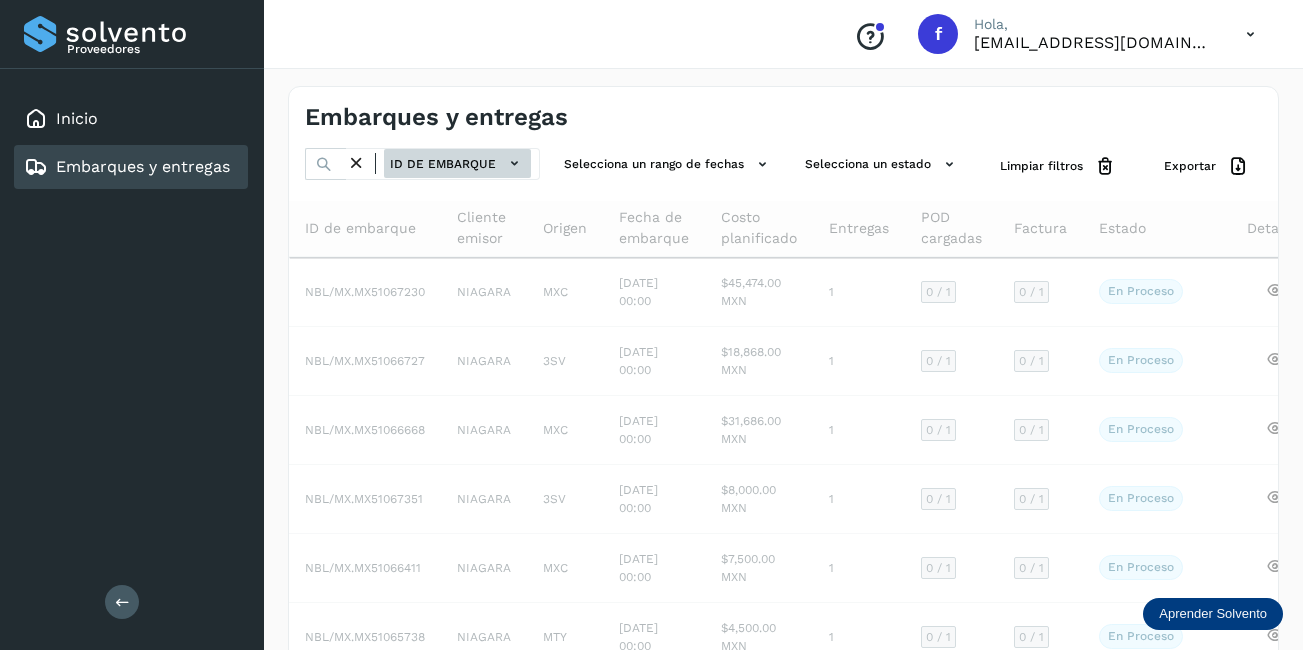 click on "ID de embarque" at bounding box center [457, 163] 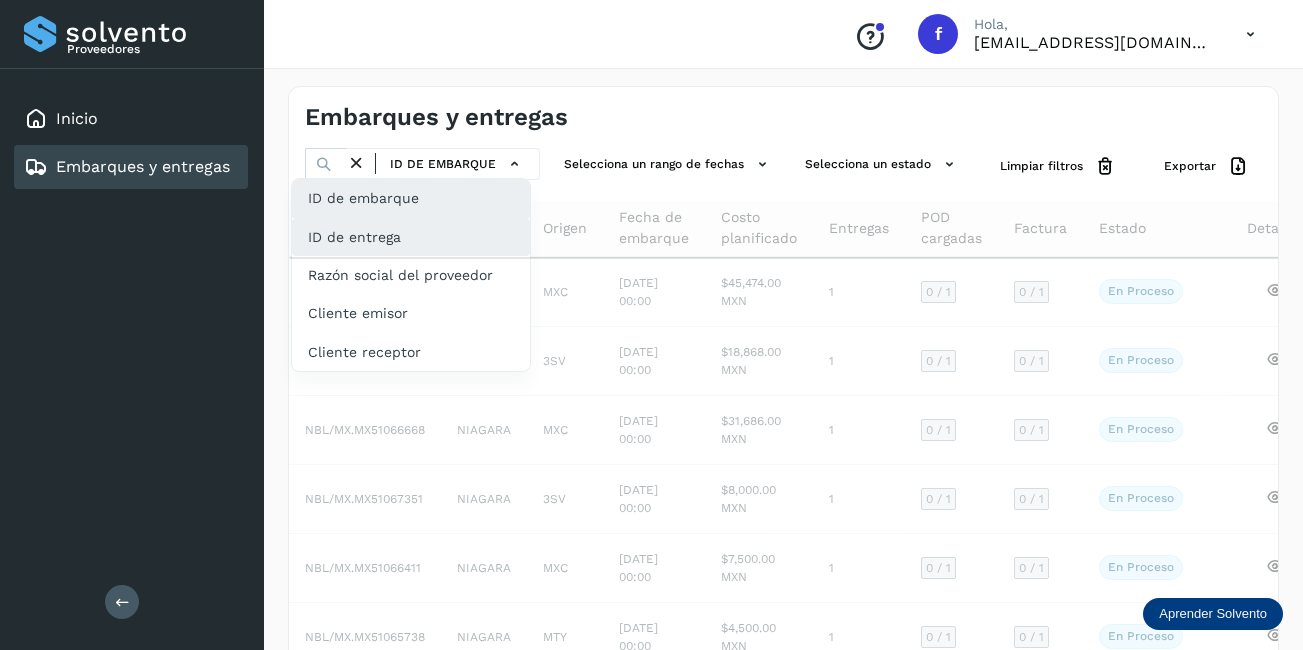 click on "ID de entrega" 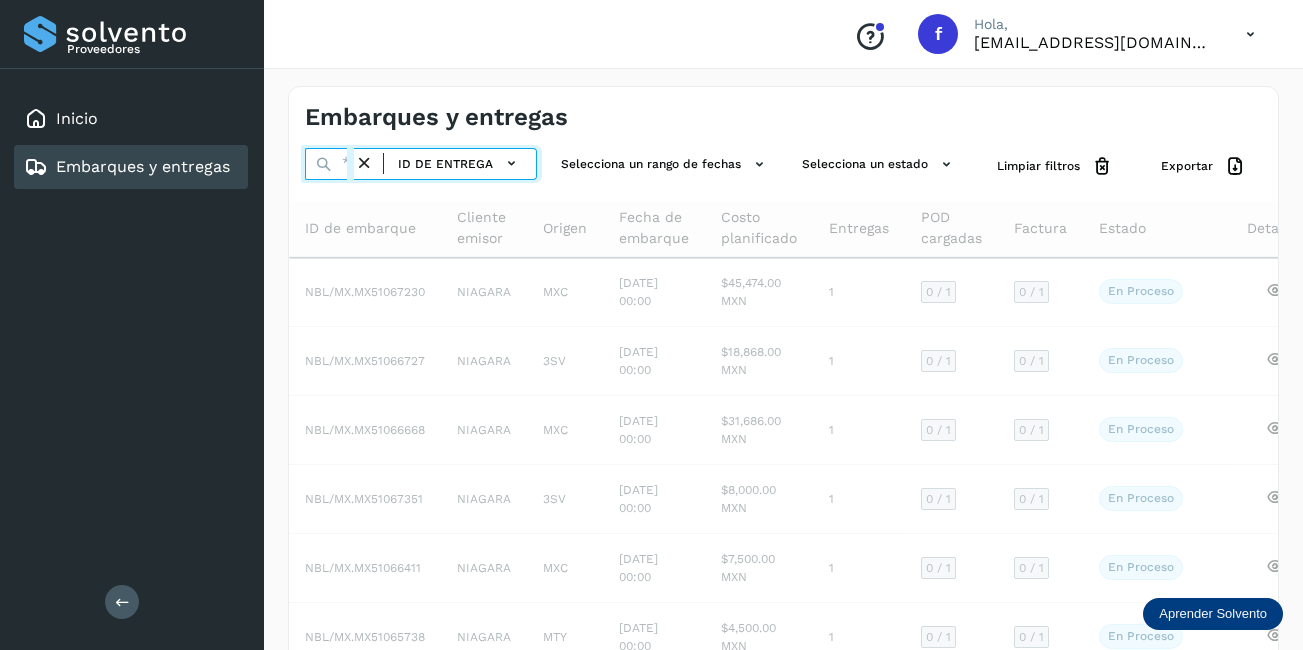 click at bounding box center (329, 164) 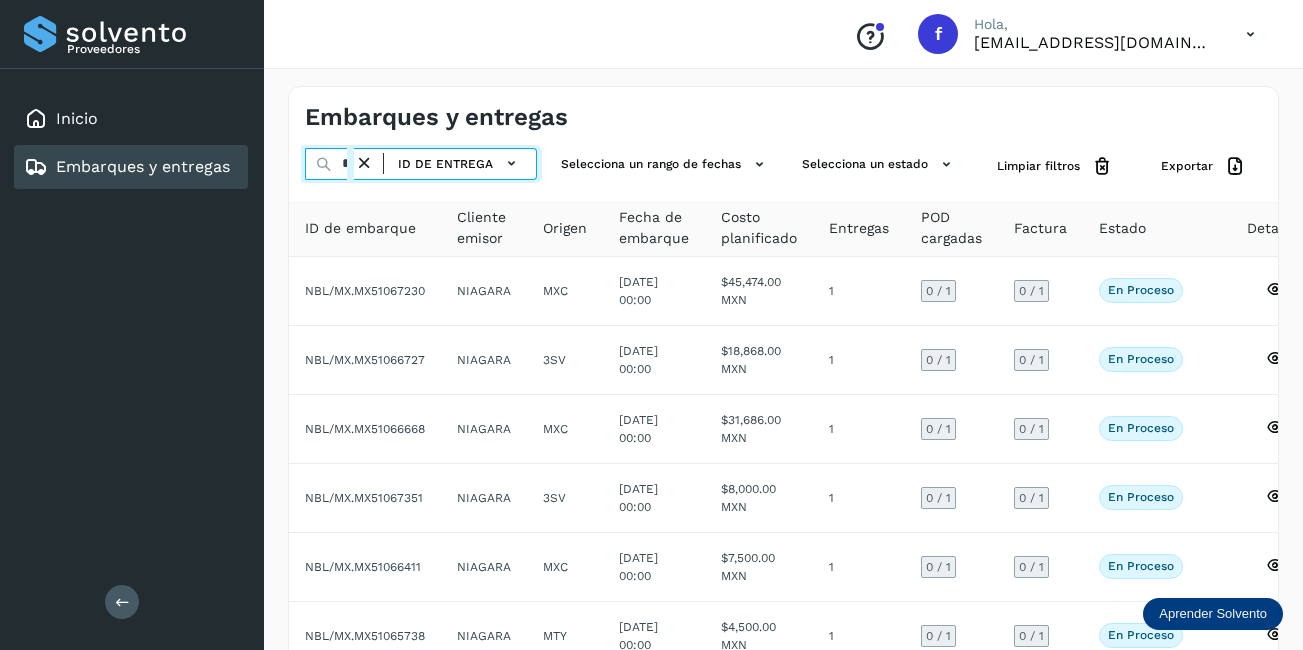scroll, scrollTop: 0, scrollLeft: 5, axis: horizontal 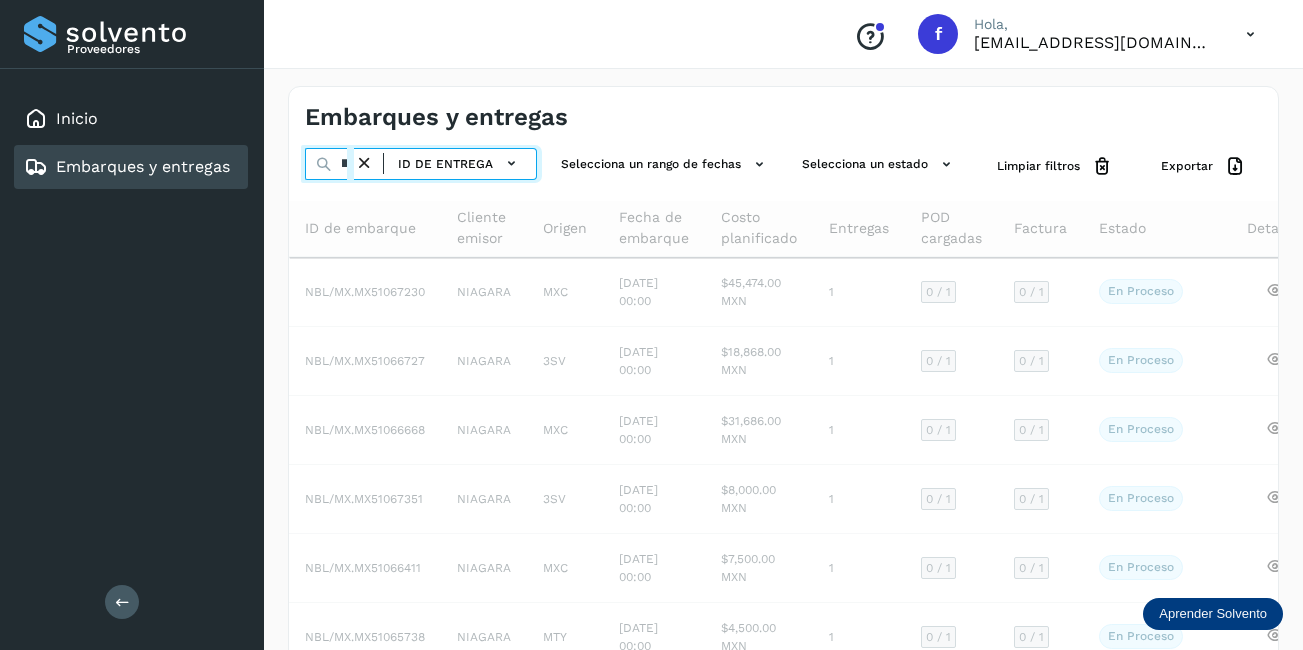 type on "*" 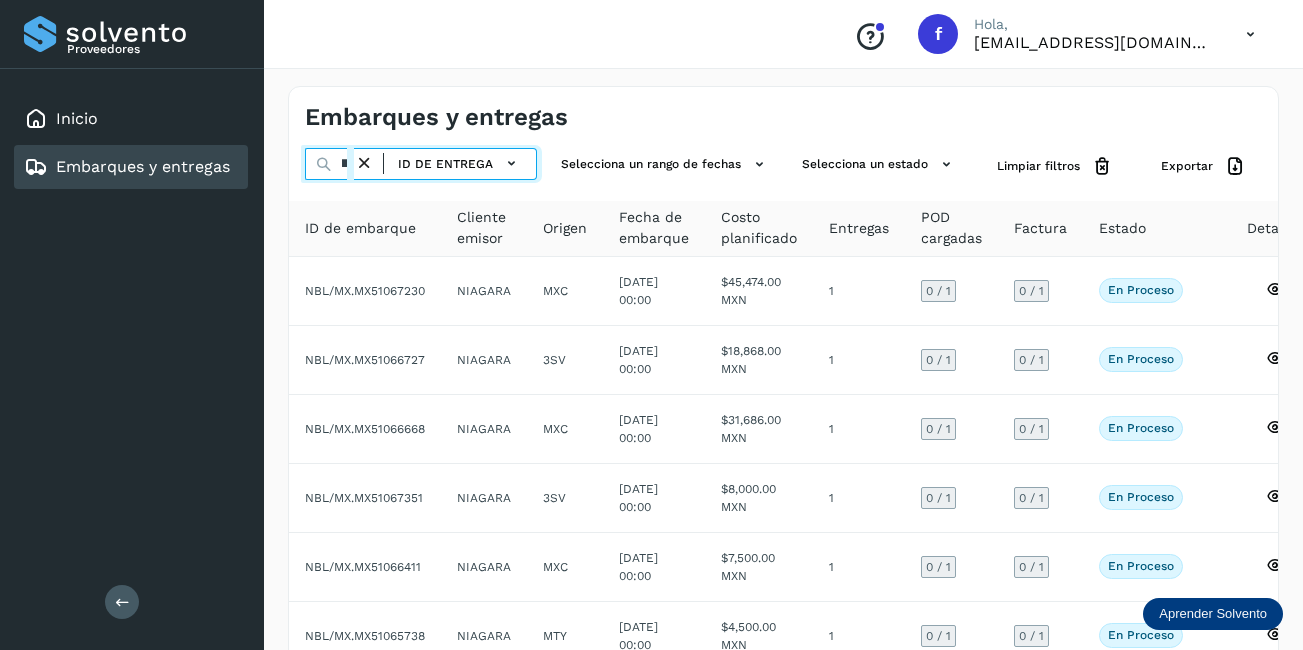 type on "**********" 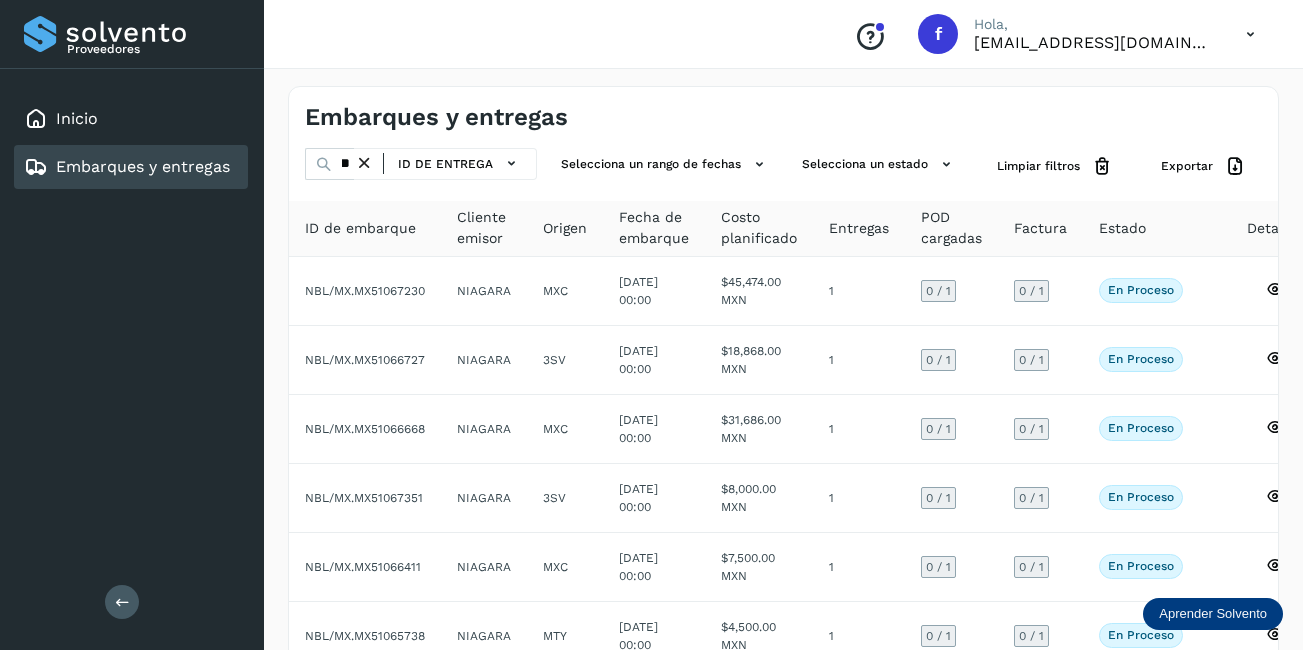 click at bounding box center [364, 163] 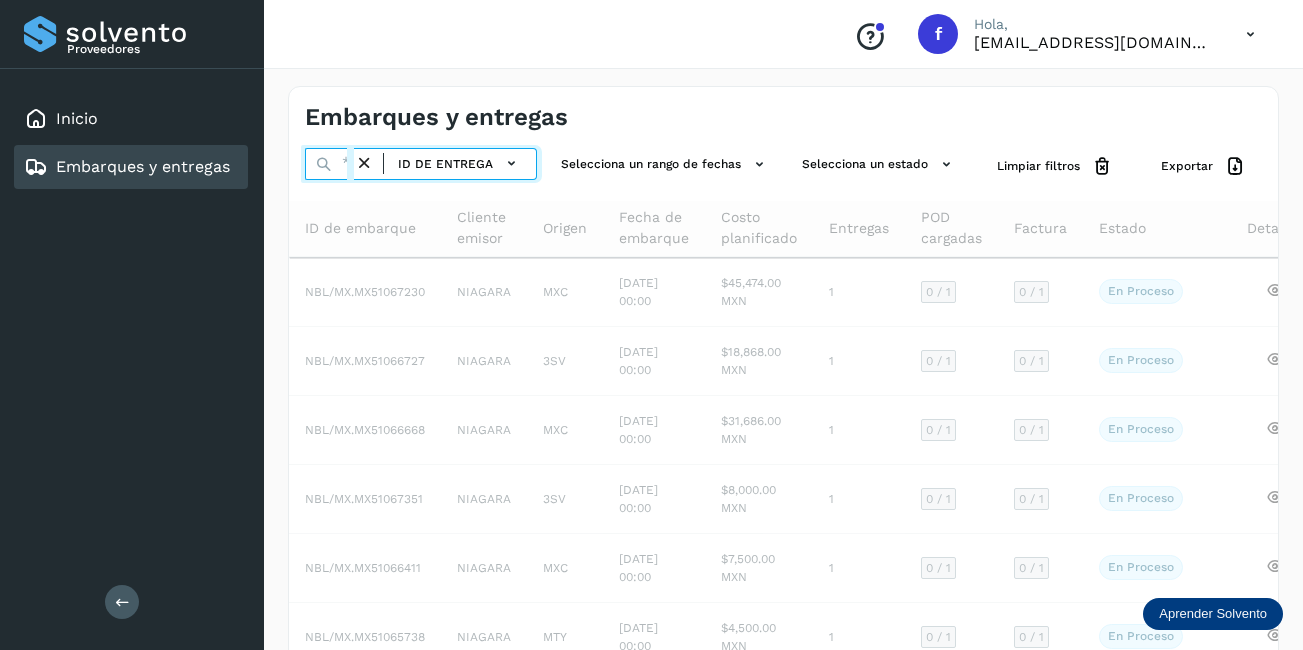 click at bounding box center [329, 164] 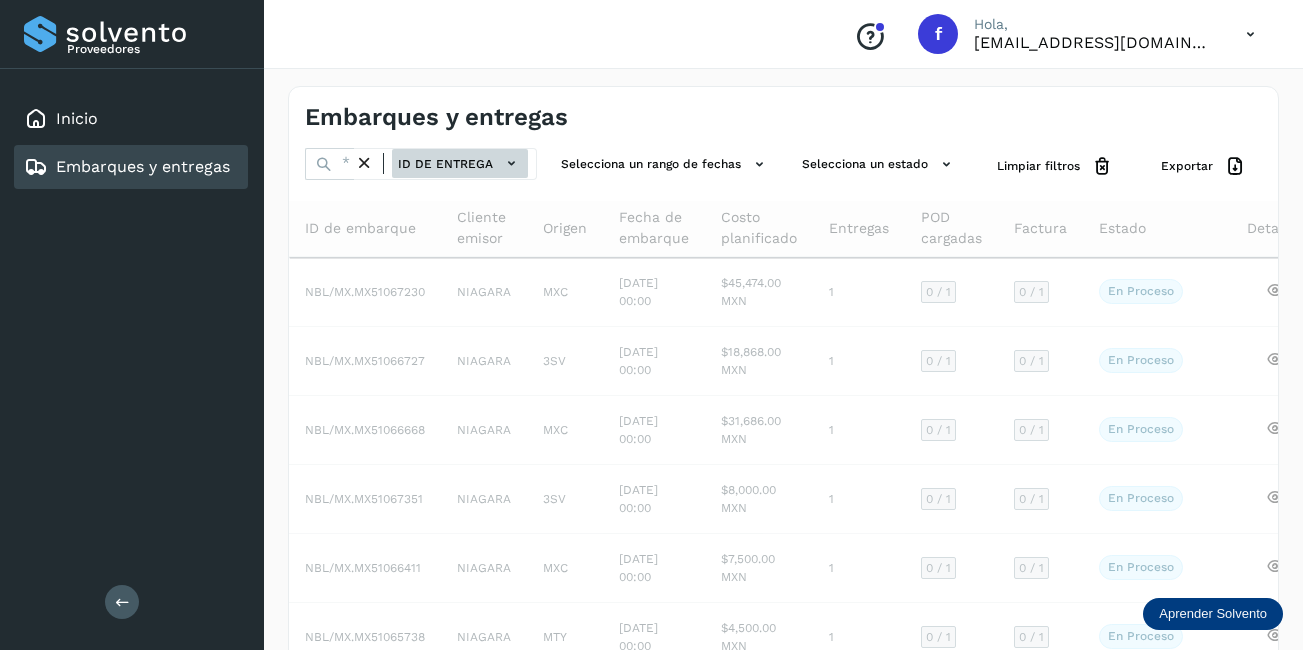 click on "ID de entrega" 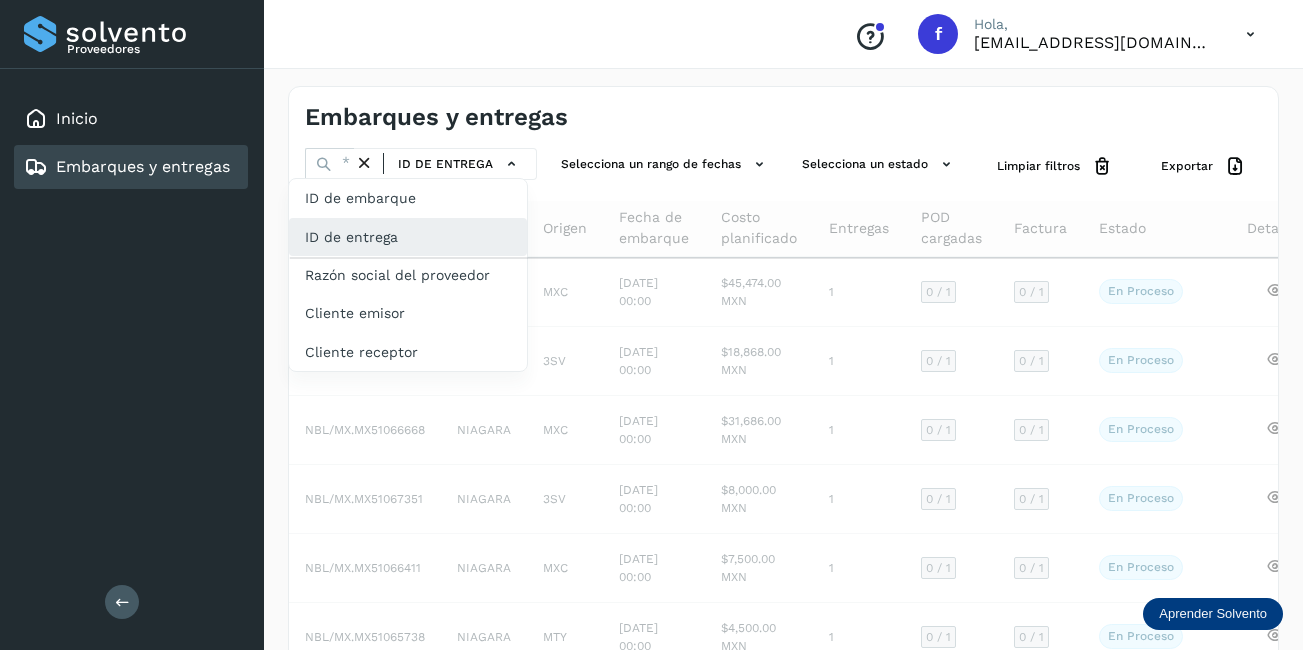 click on "ID de entrega" 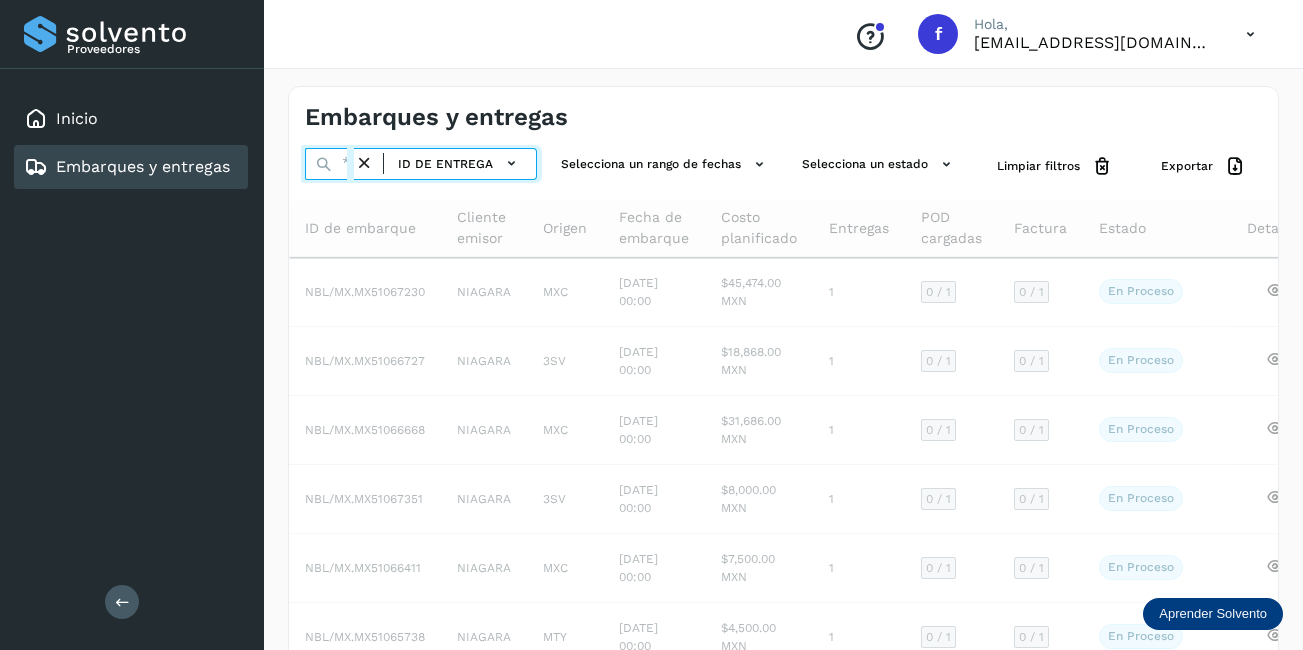 click at bounding box center (329, 164) 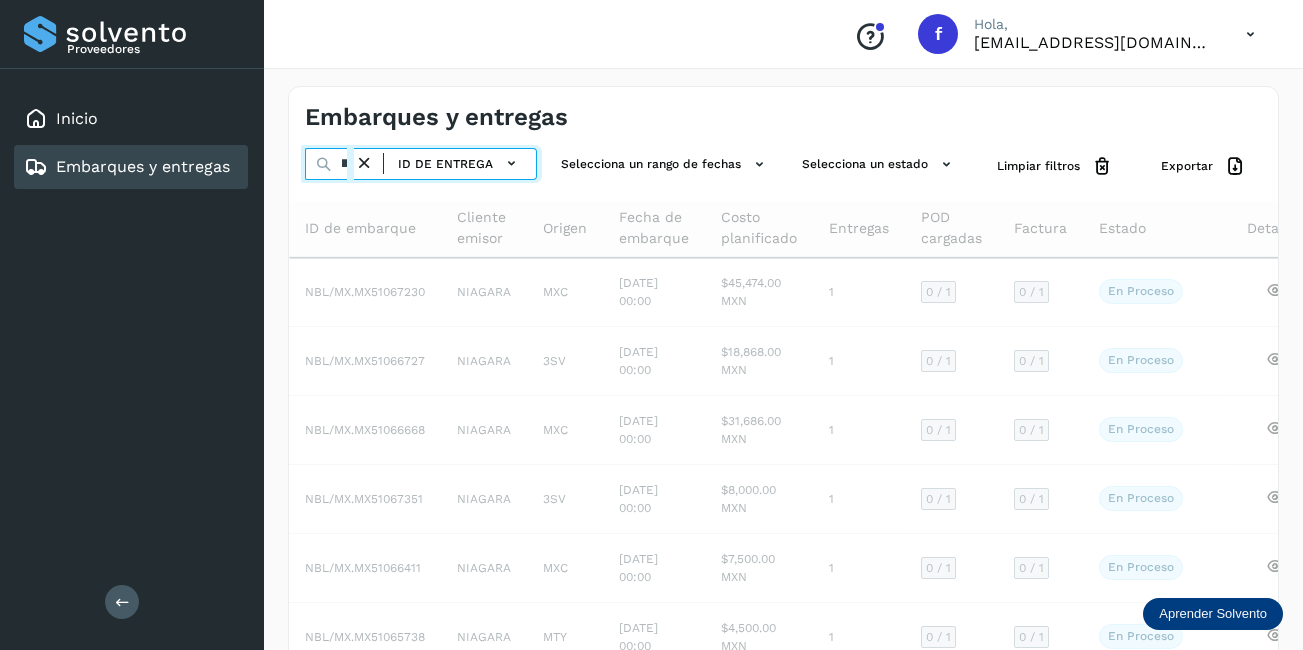 scroll, scrollTop: 0, scrollLeft: 53, axis: horizontal 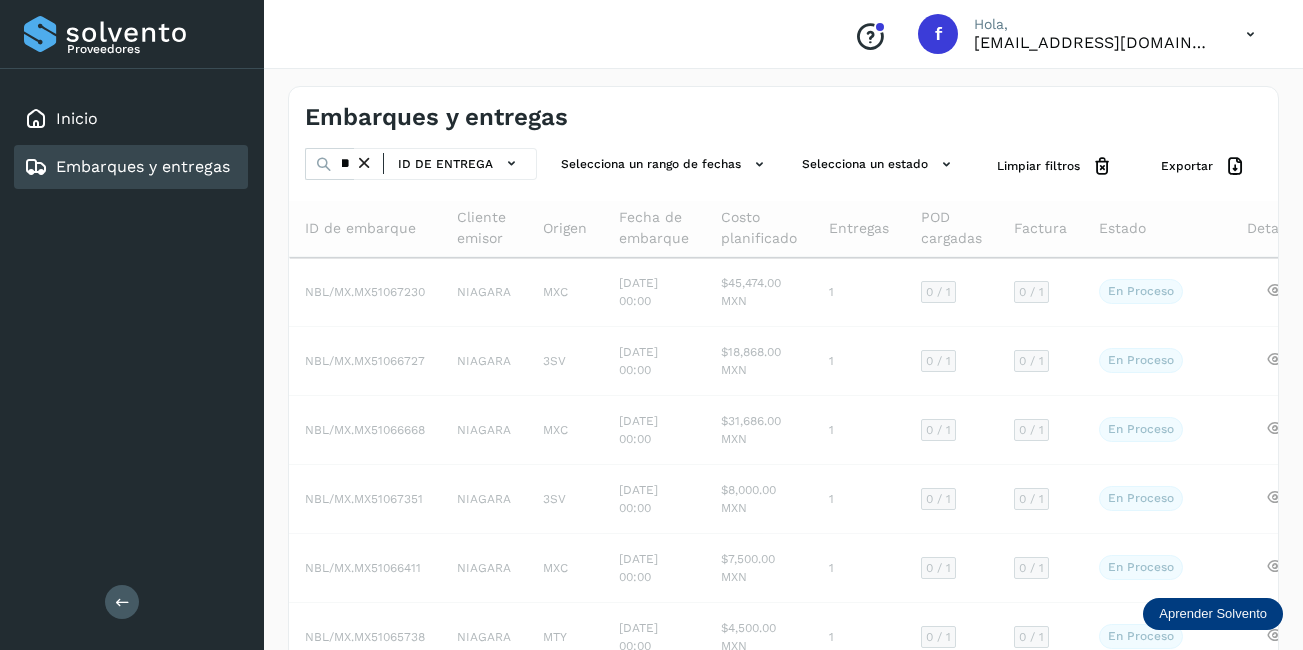 click at bounding box center [364, 163] 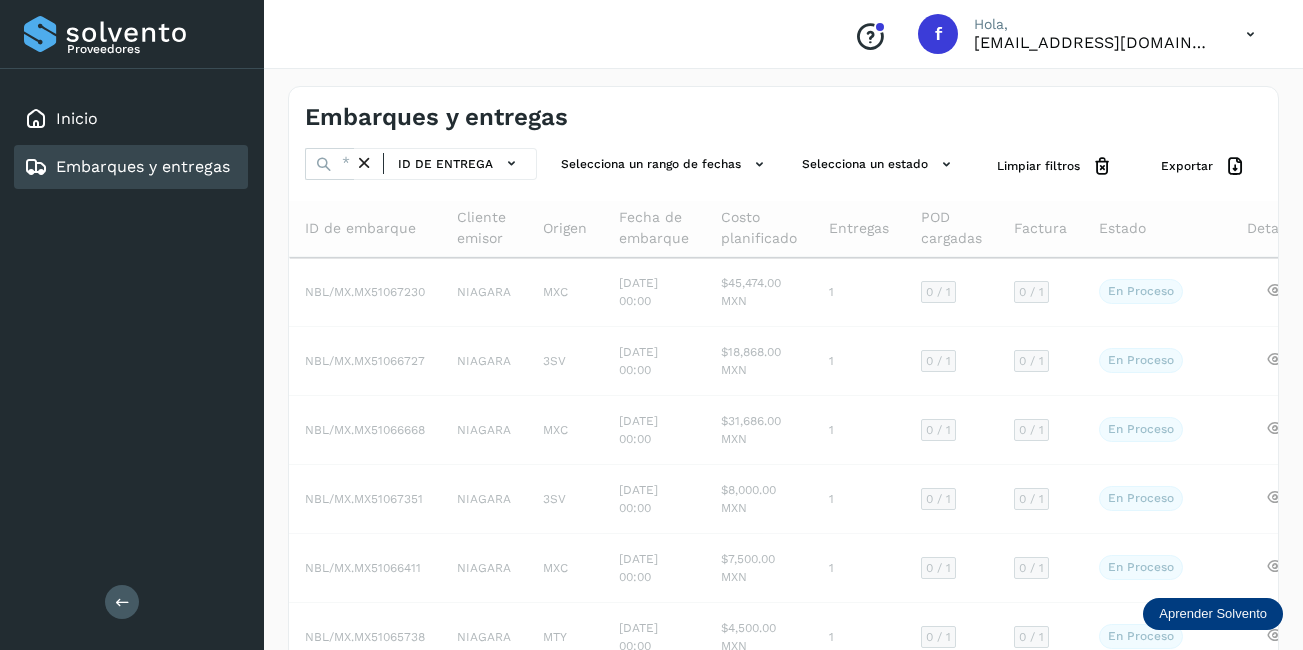 scroll, scrollTop: 0, scrollLeft: 0, axis: both 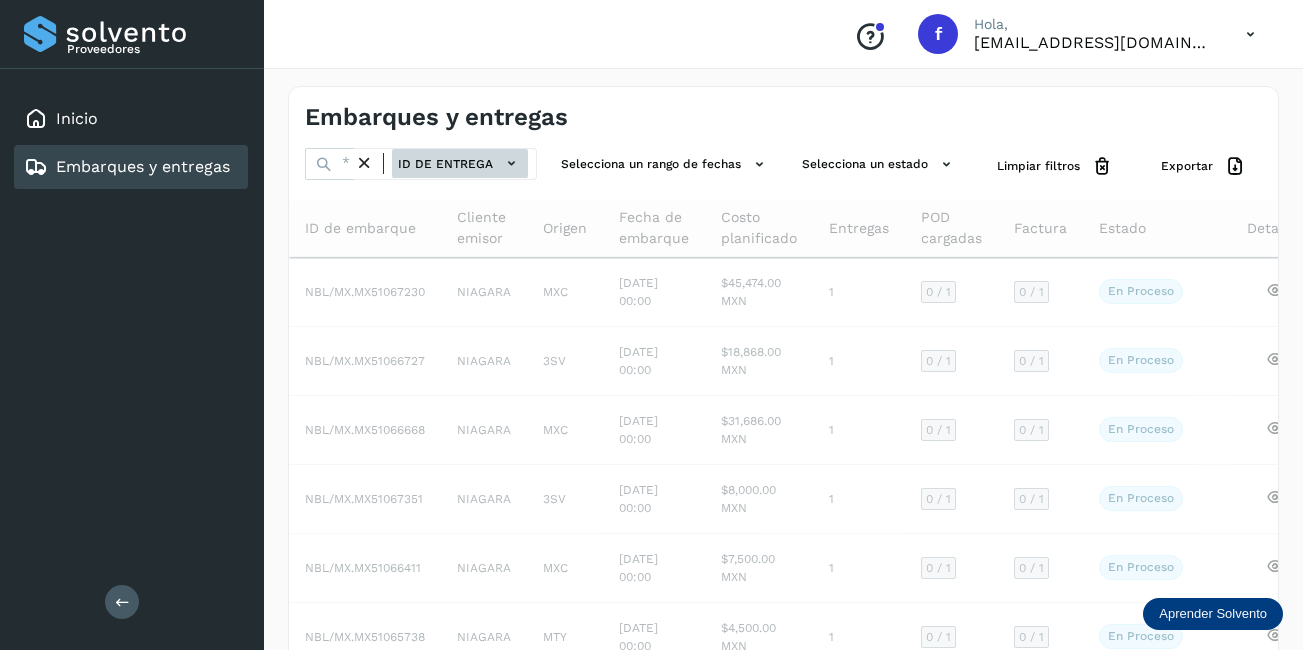 click on "ID de entrega" 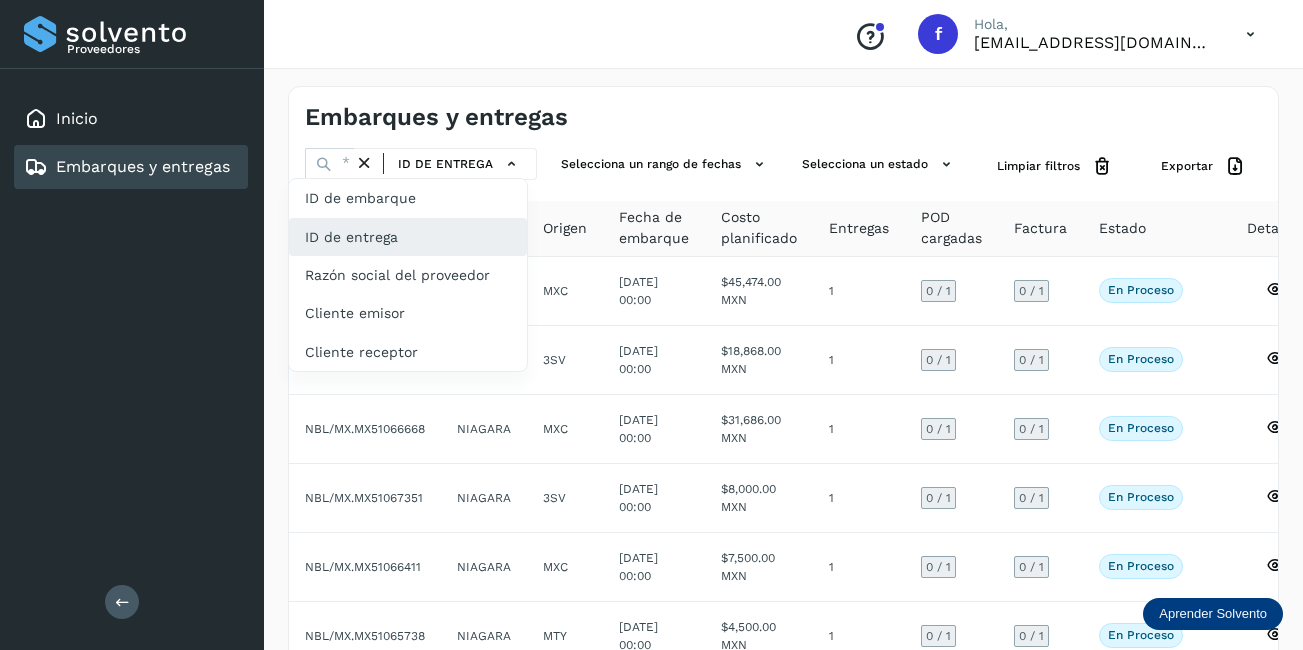 click on "ID de entrega" 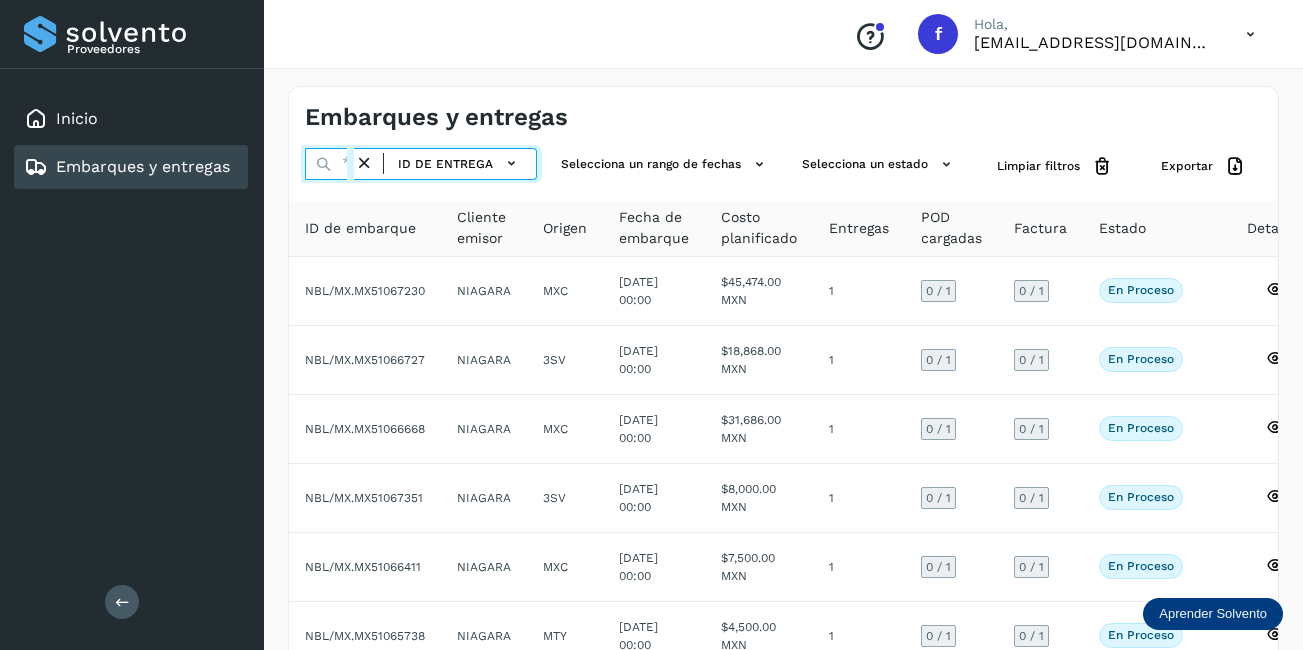 click at bounding box center [329, 164] 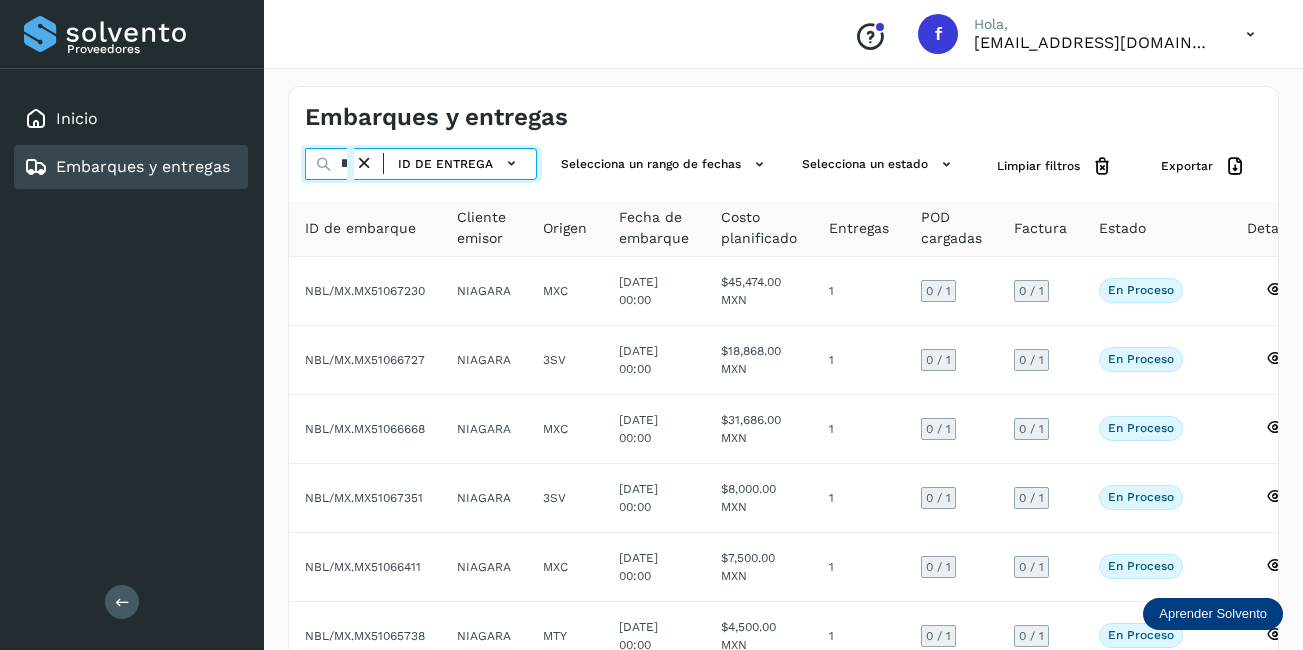 scroll, scrollTop: 0, scrollLeft: 77, axis: horizontal 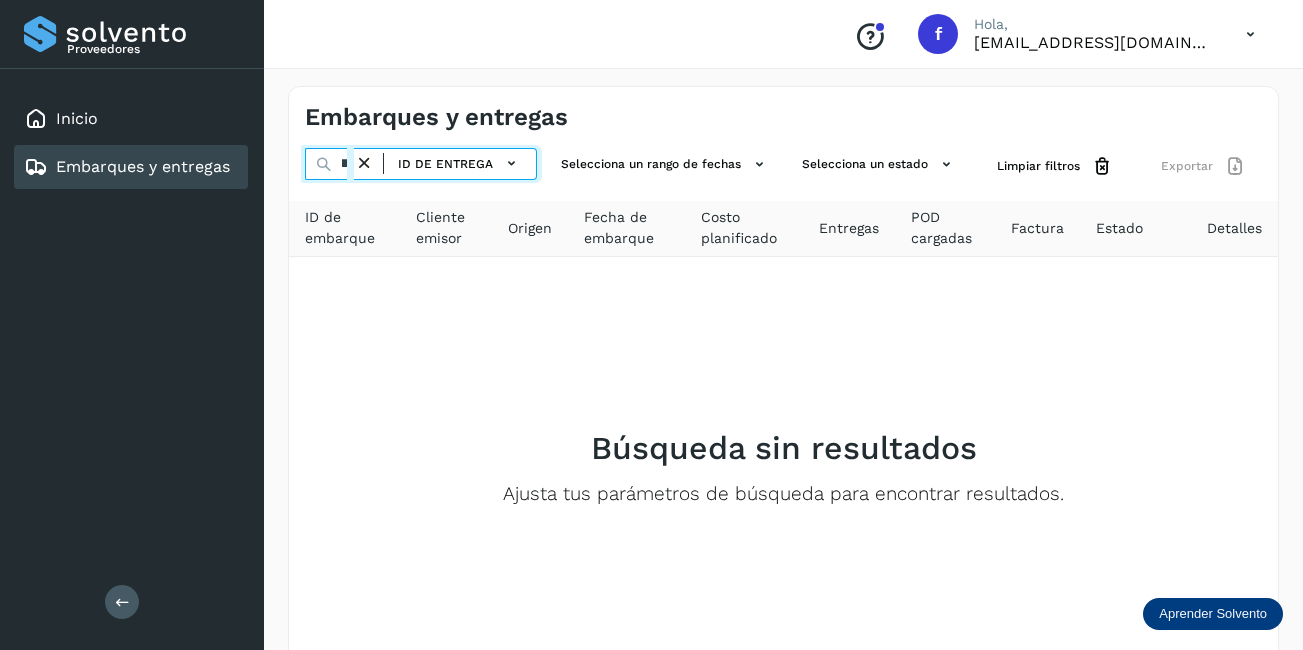 type on "**********" 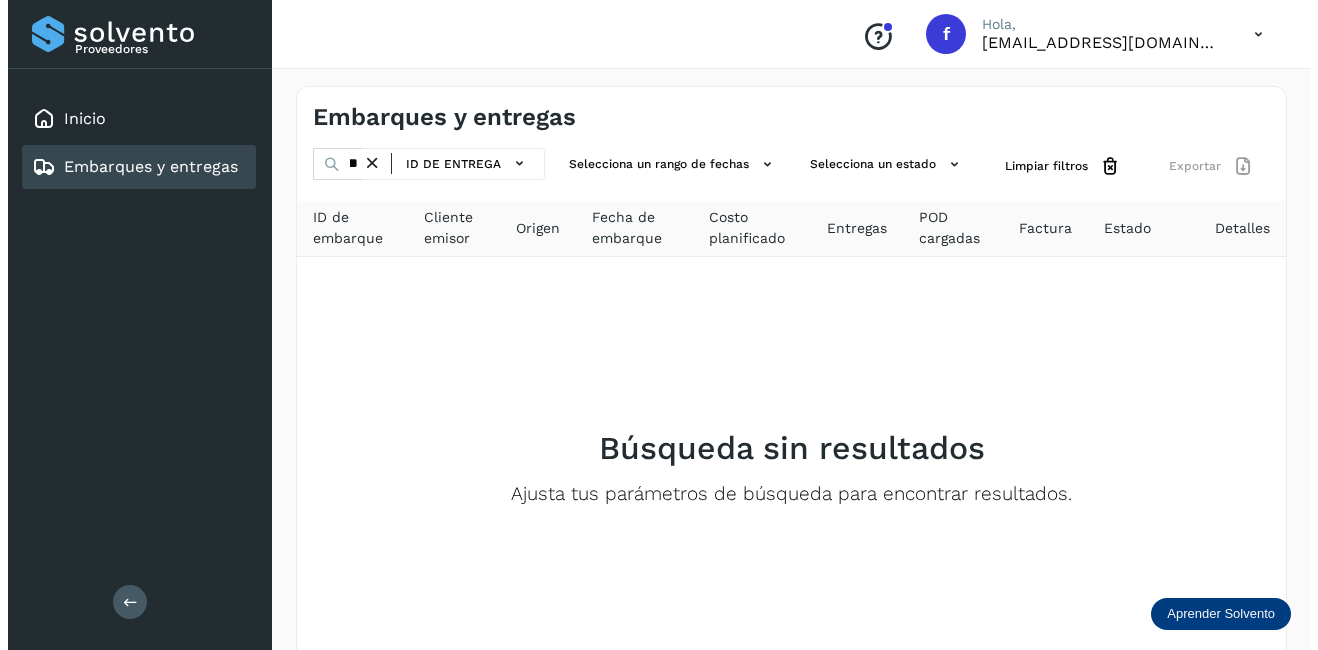 scroll, scrollTop: 0, scrollLeft: 0, axis: both 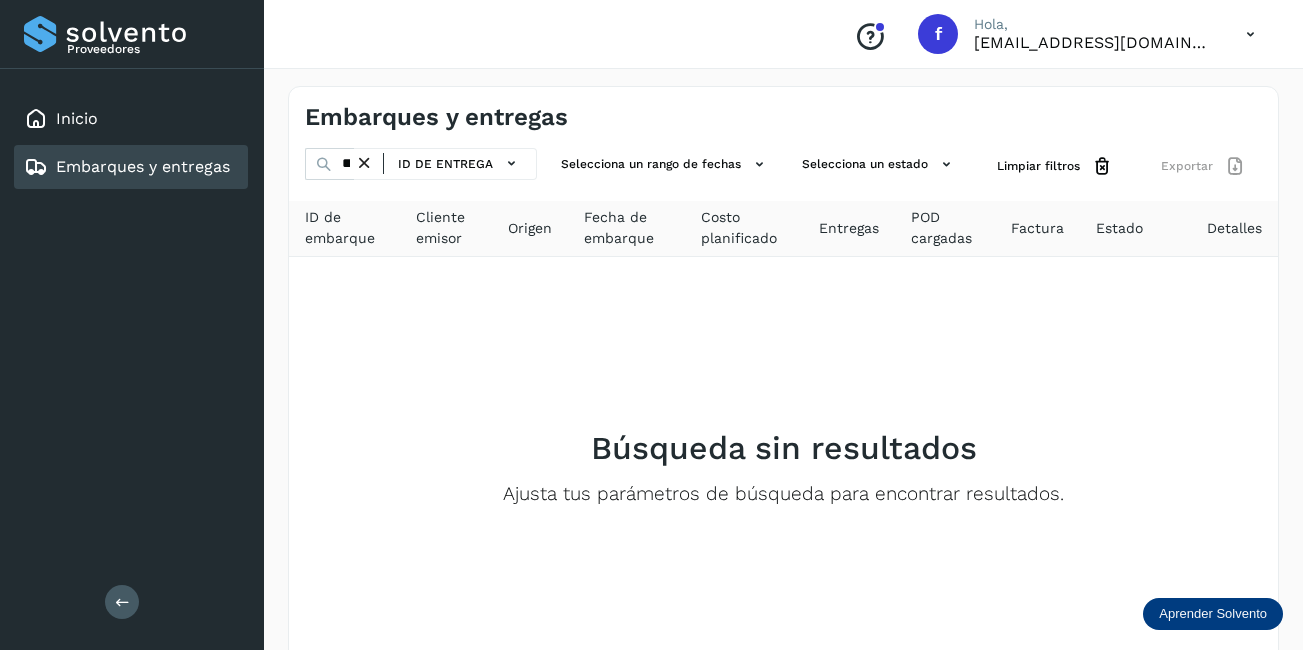 click at bounding box center (364, 163) 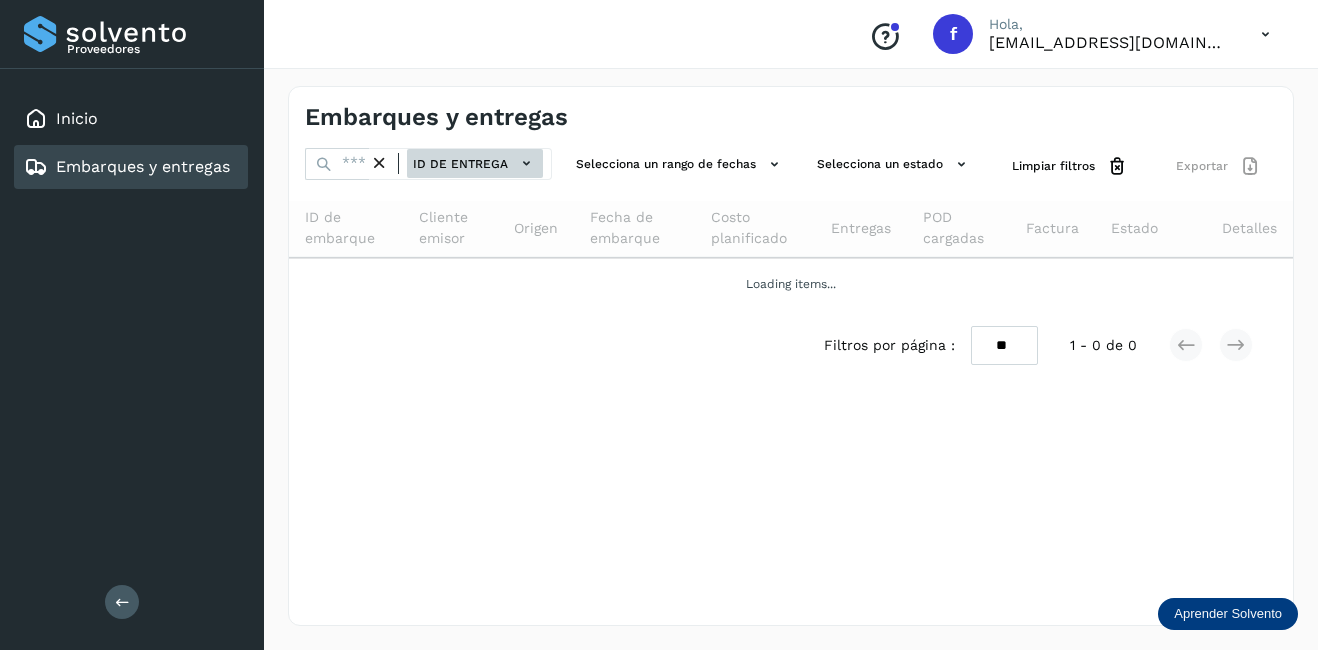 click on "ID de entrega" 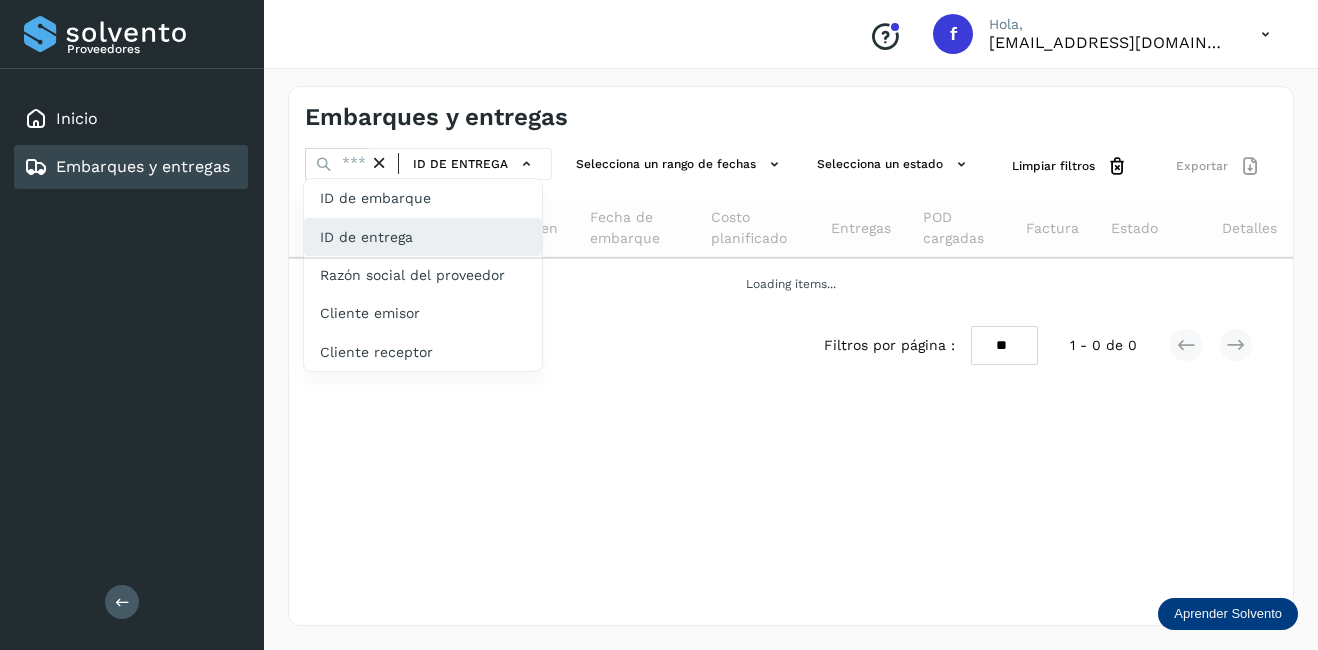 click on "ID de entrega" 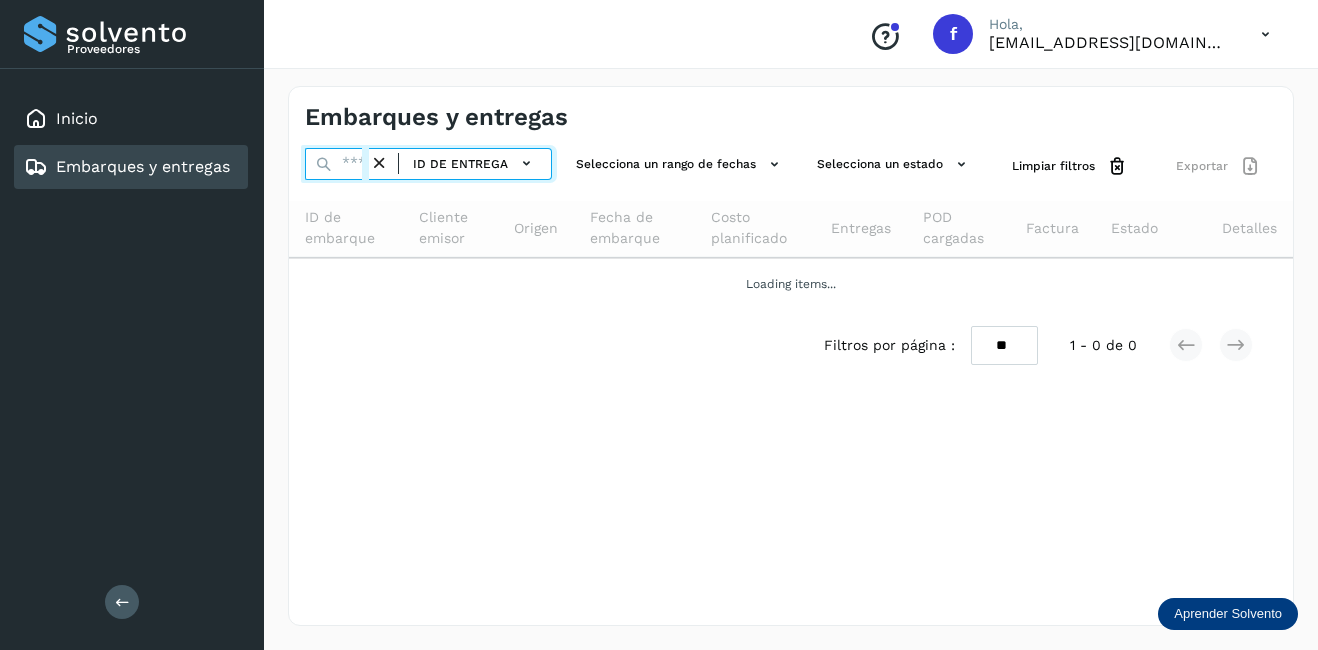 click at bounding box center (337, 164) 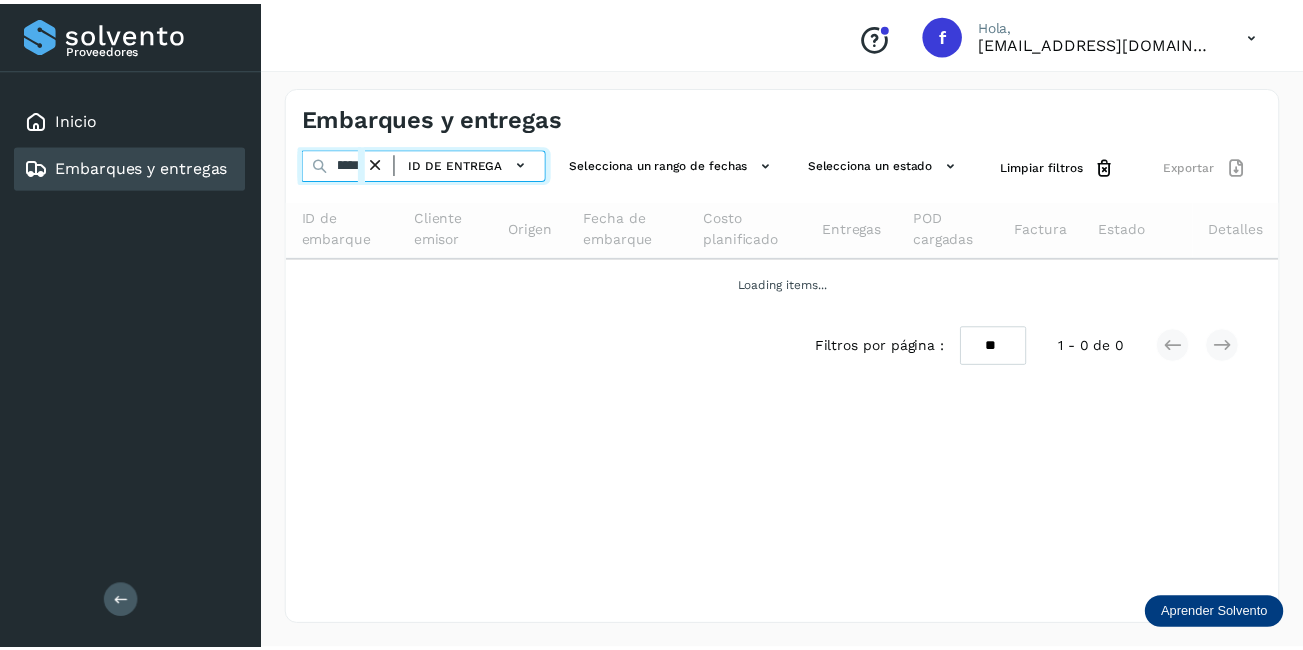 scroll, scrollTop: 0, scrollLeft: 62, axis: horizontal 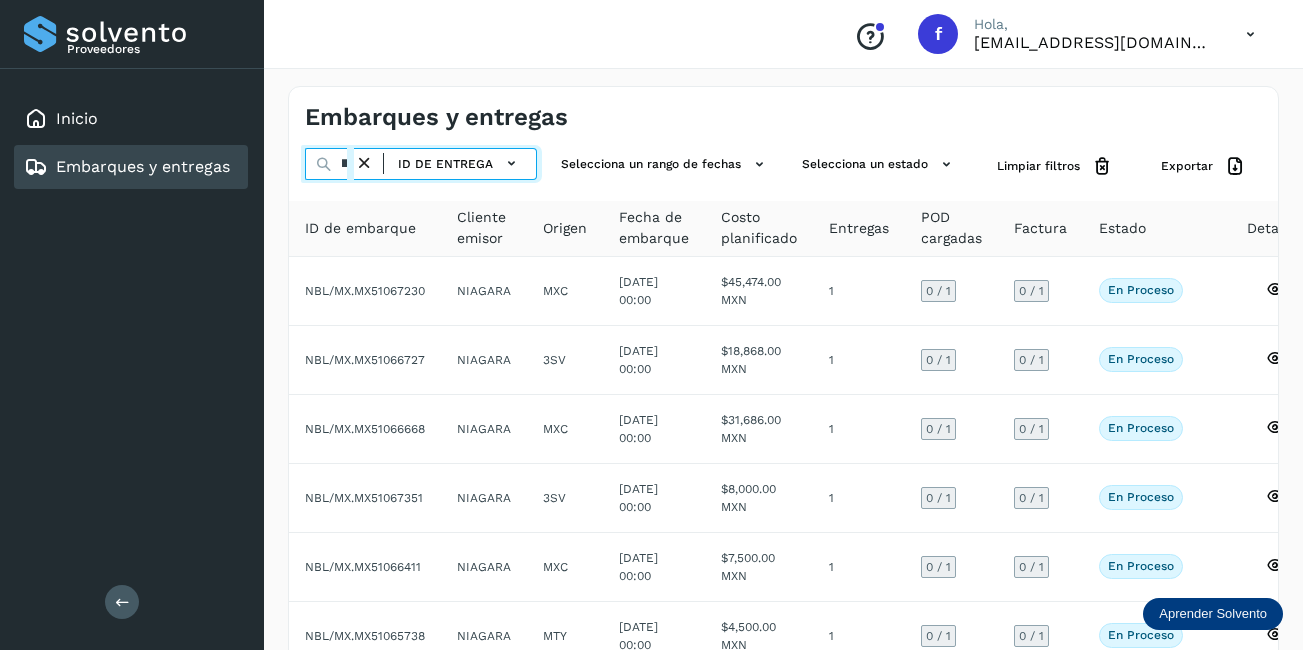 type on "**********" 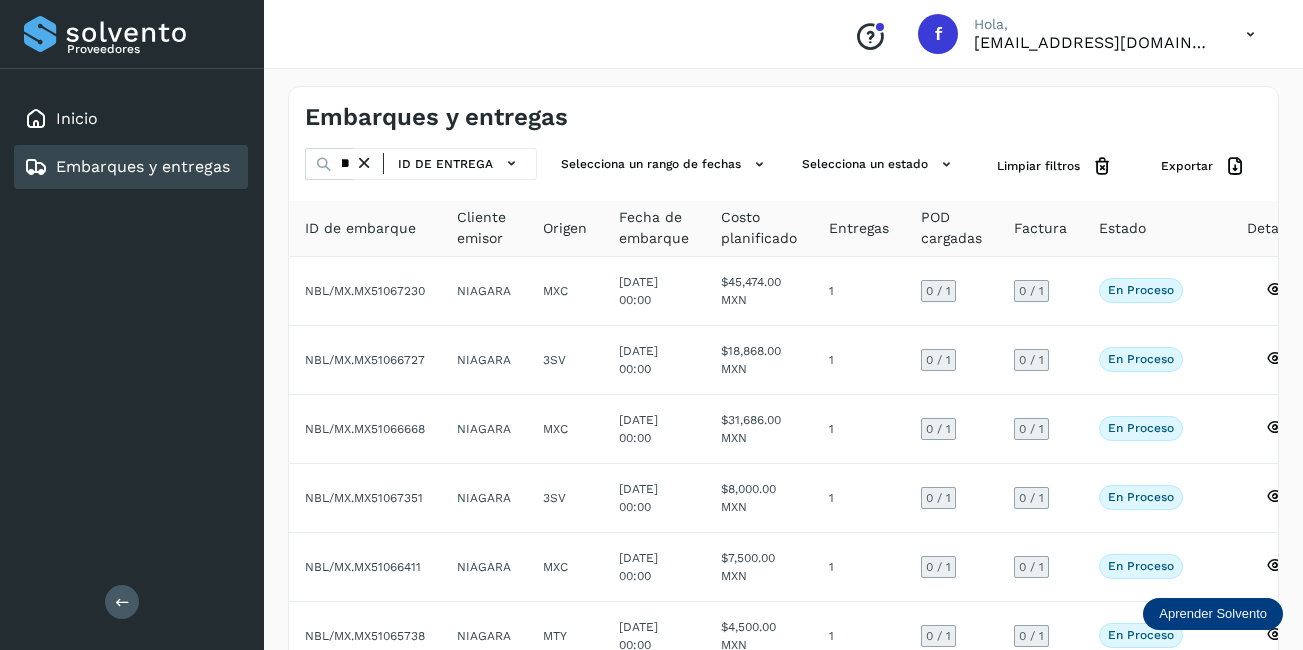 scroll, scrollTop: 0, scrollLeft: 0, axis: both 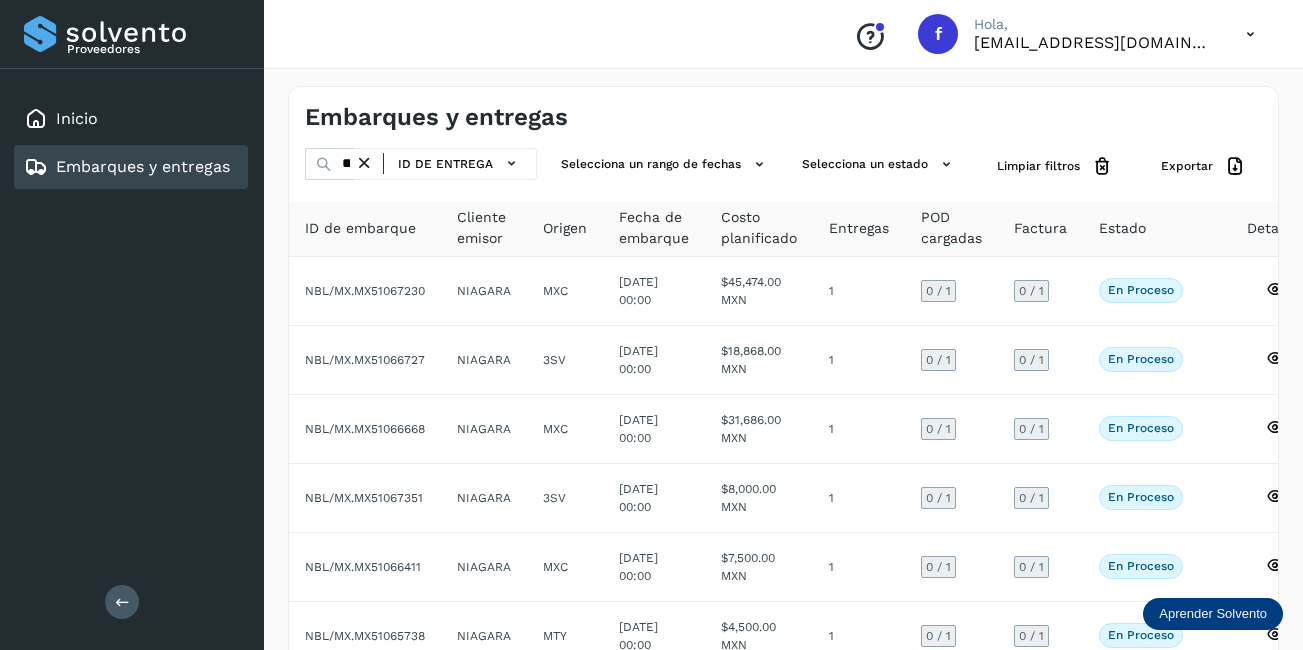 click at bounding box center (364, 163) 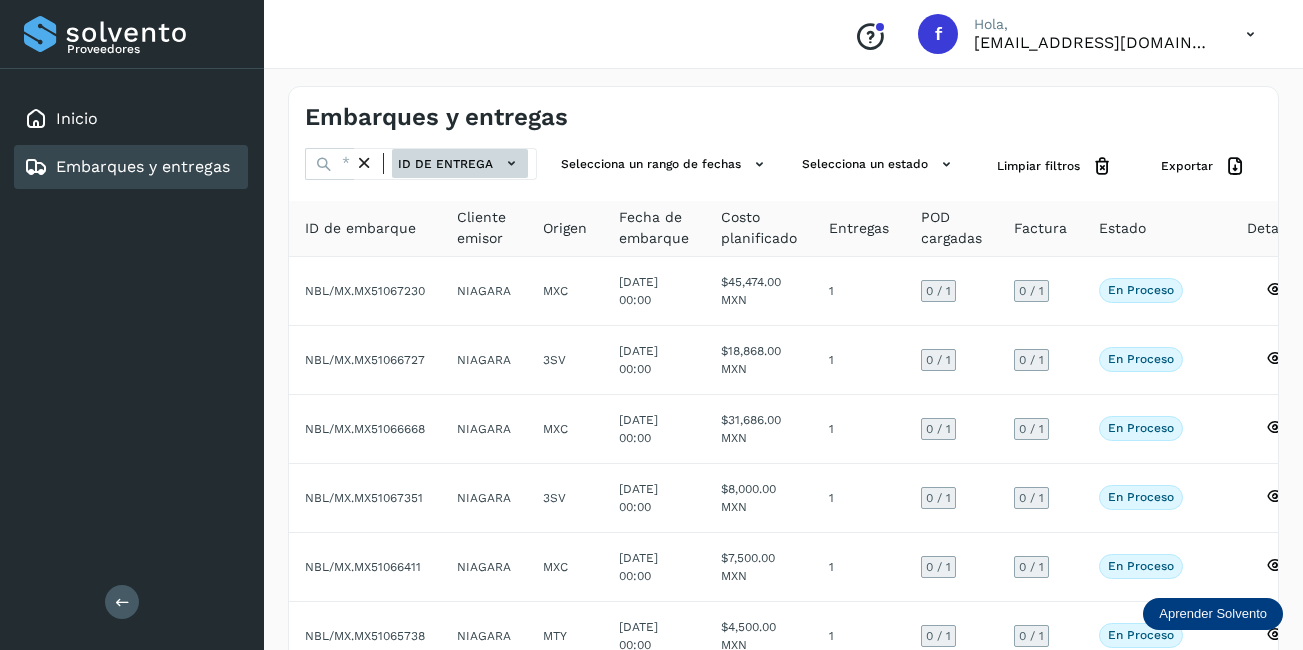 click on "ID de entrega" at bounding box center [460, 163] 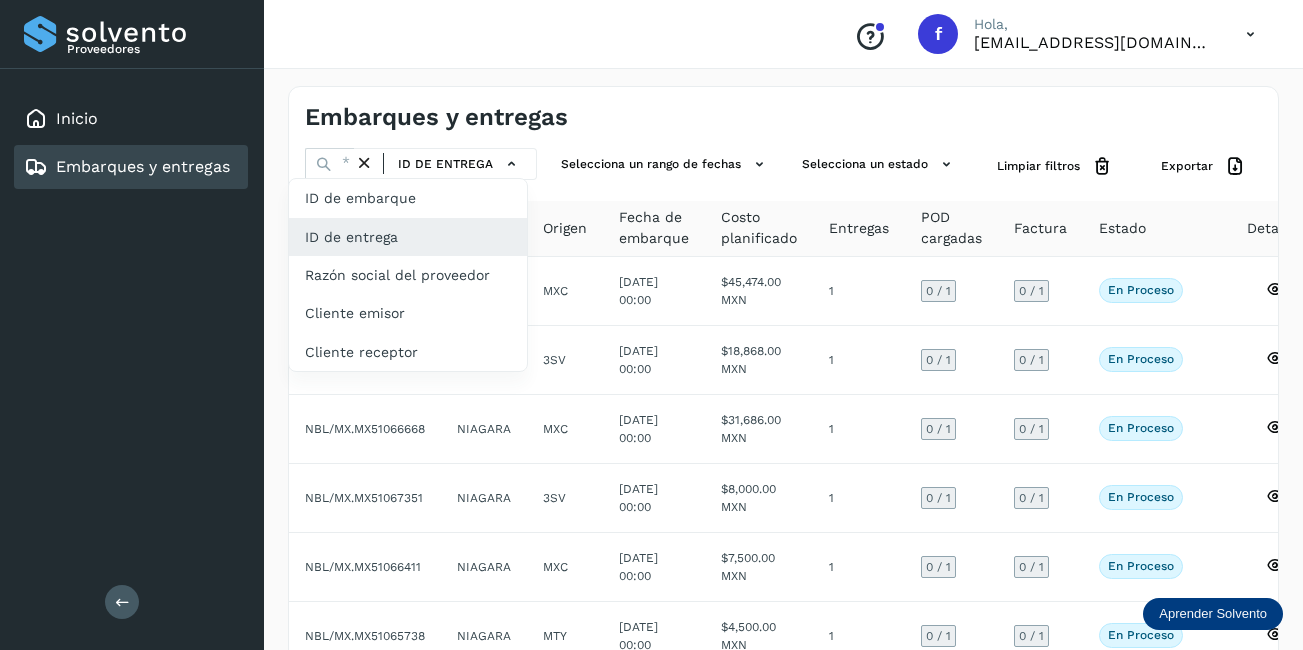 click at bounding box center (651, 325) 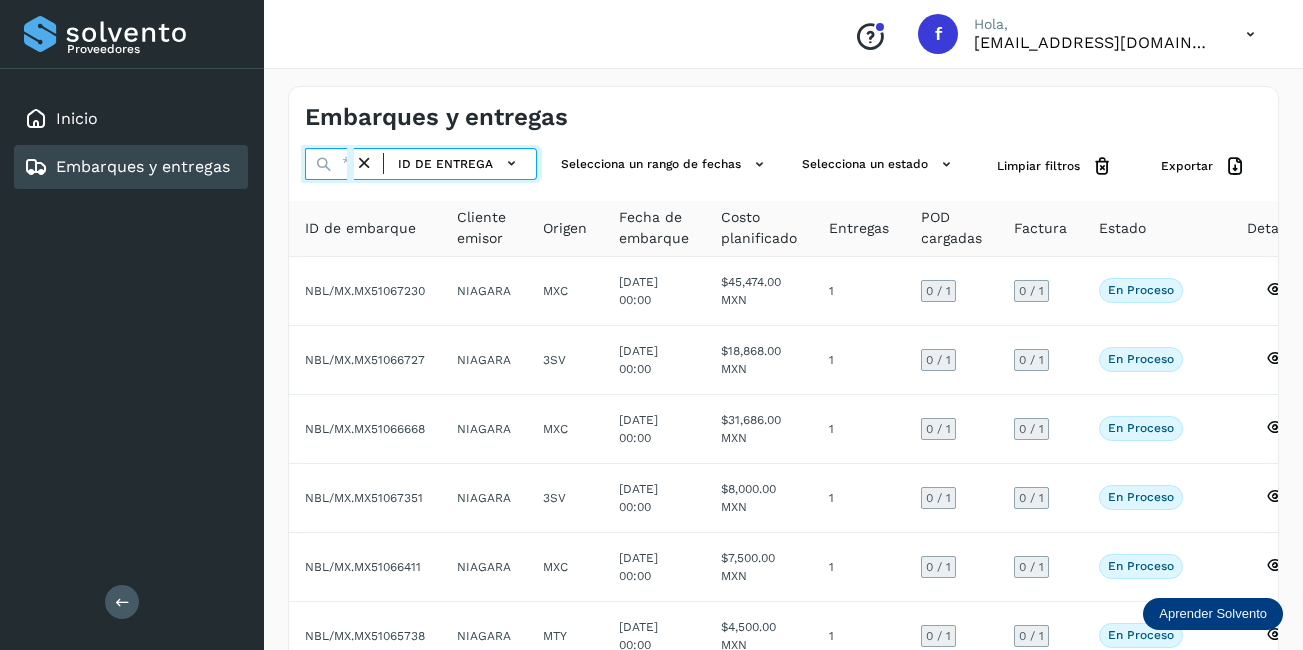 click at bounding box center (329, 164) 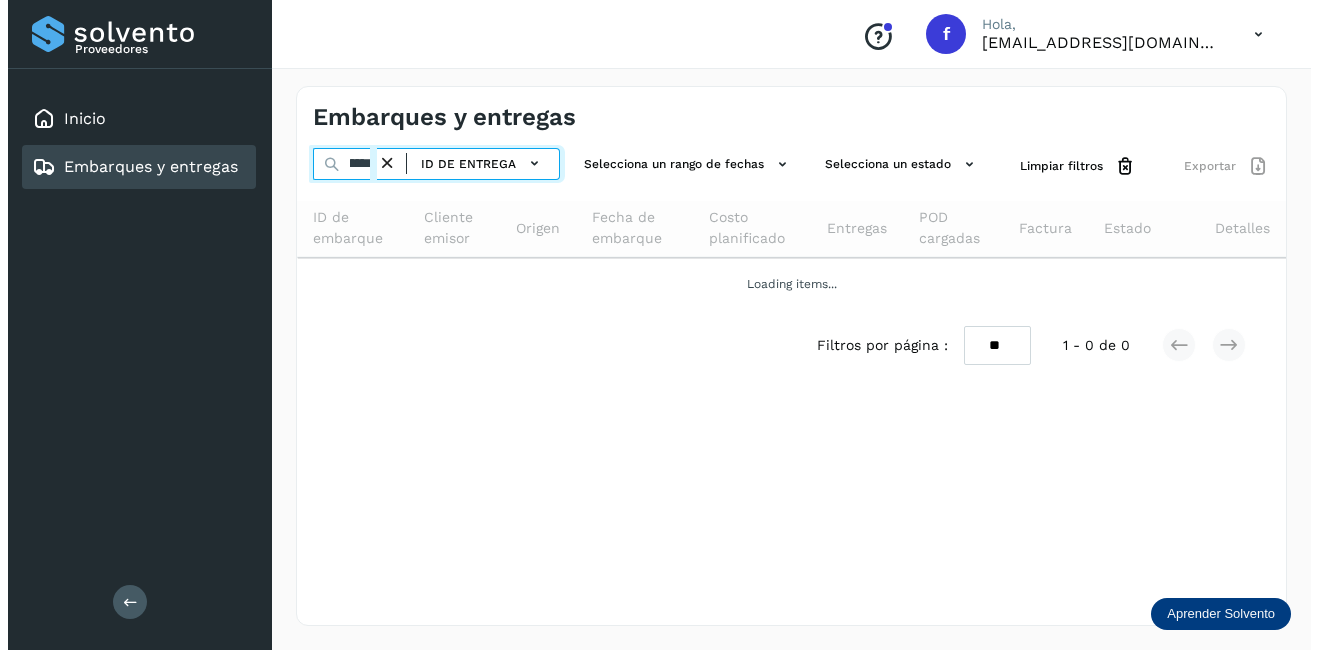 scroll, scrollTop: 0, scrollLeft: 57, axis: horizontal 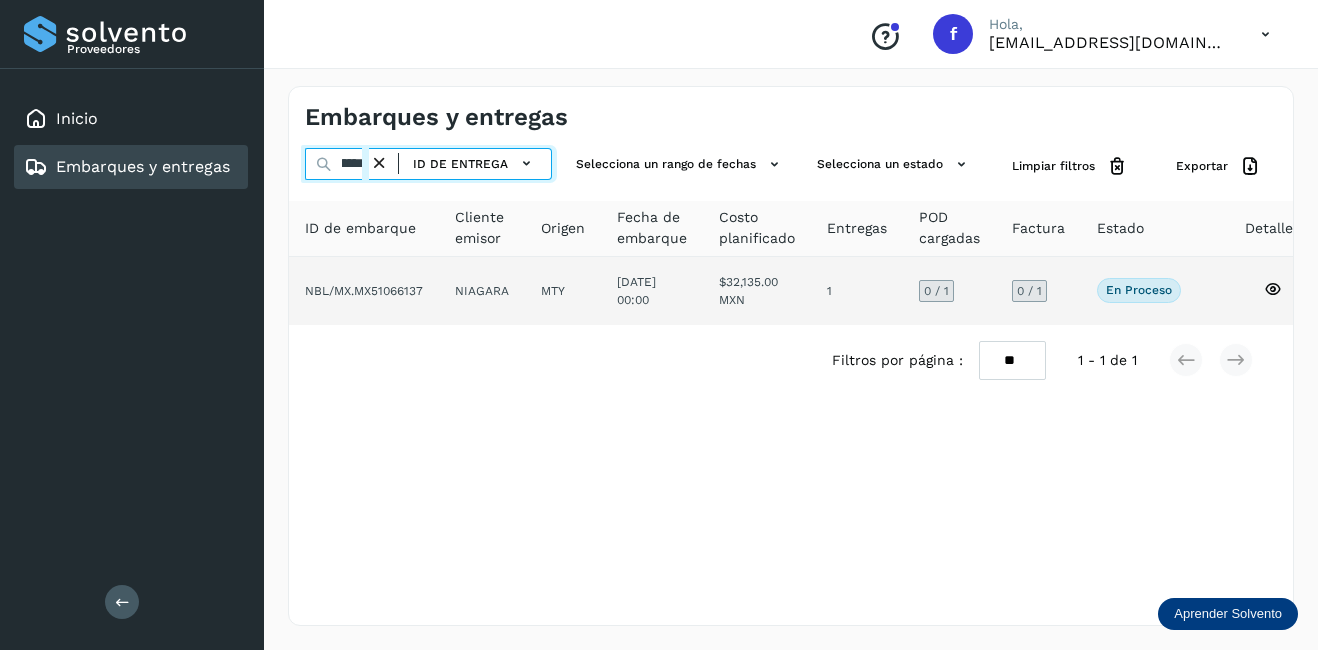 type on "**********" 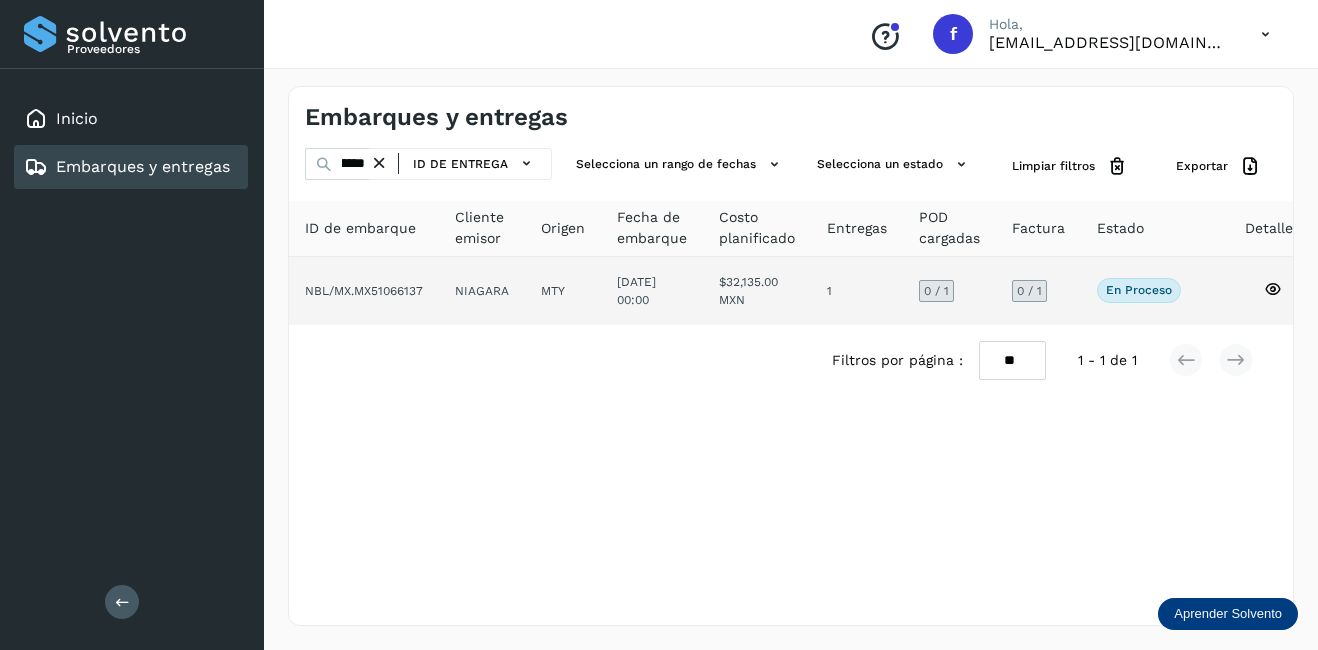 click on "NIAGARA" 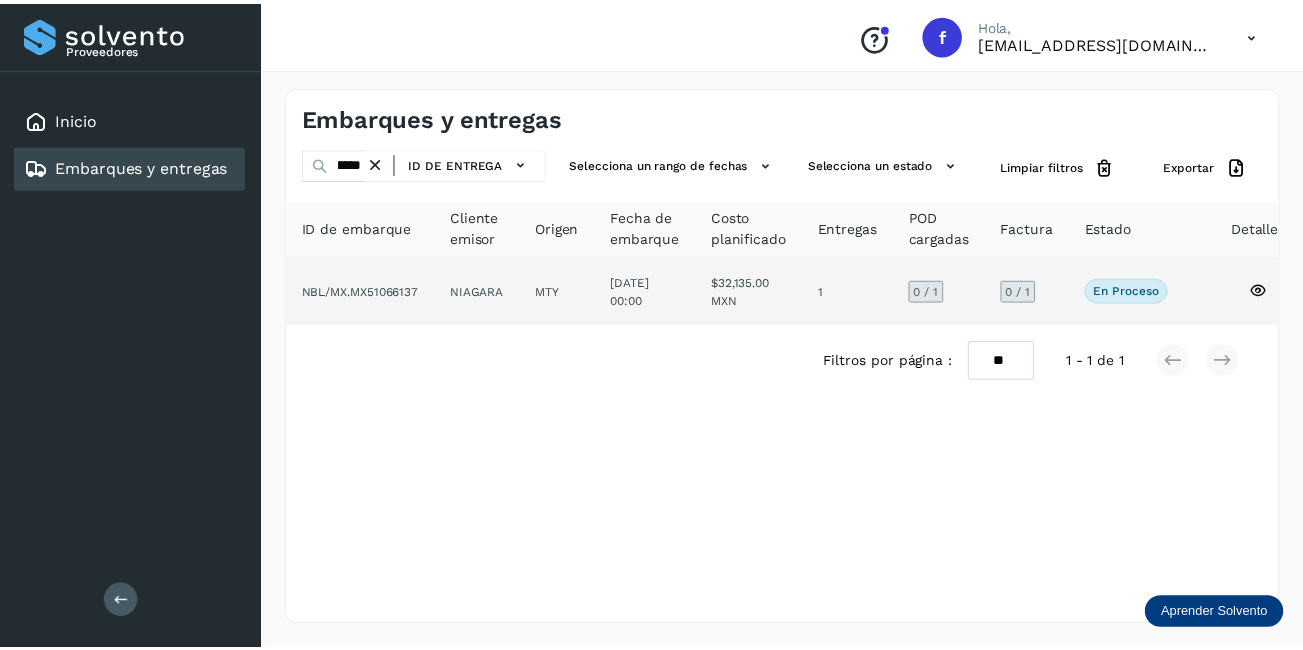 scroll, scrollTop: 0, scrollLeft: 0, axis: both 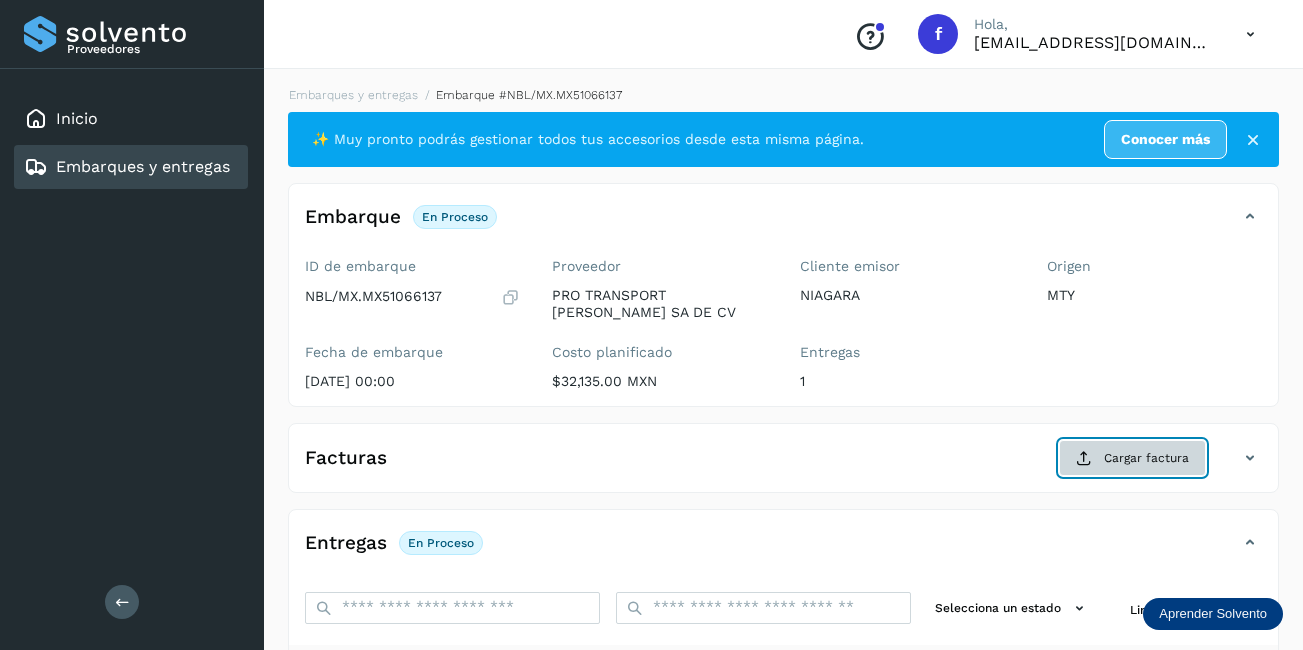 click on "Cargar factura" 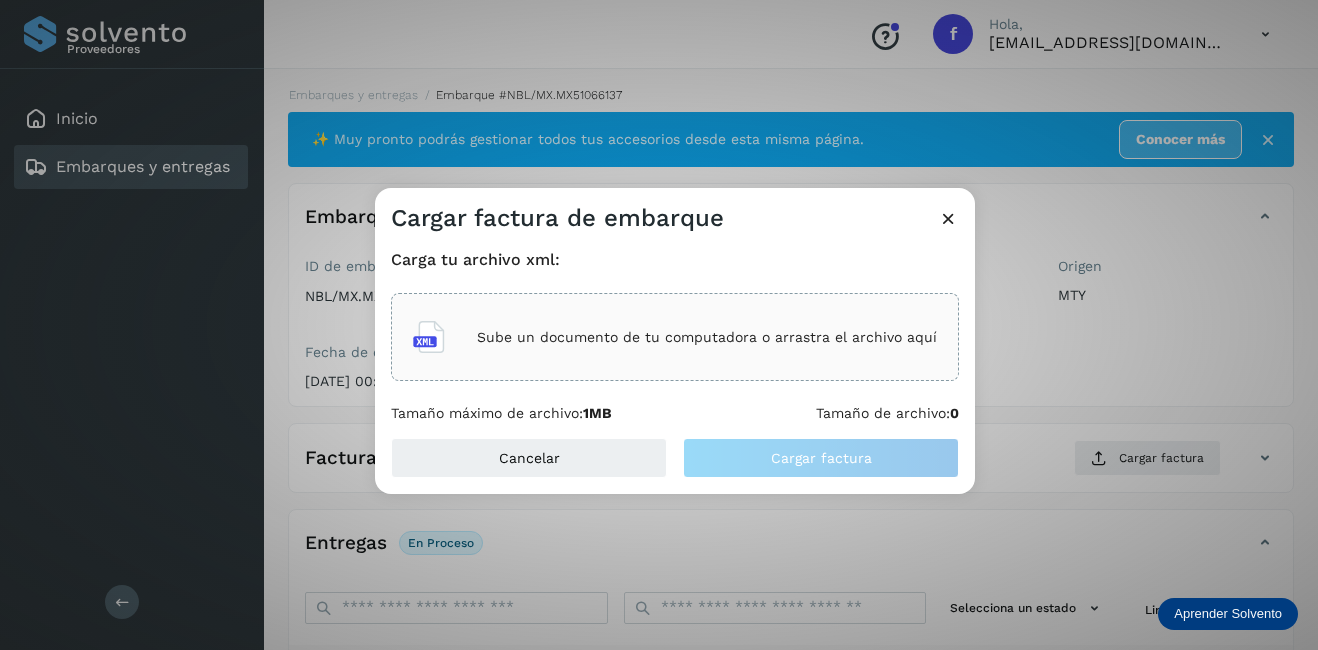 click on "Sube un documento de tu computadora o arrastra el archivo aquí" at bounding box center (707, 337) 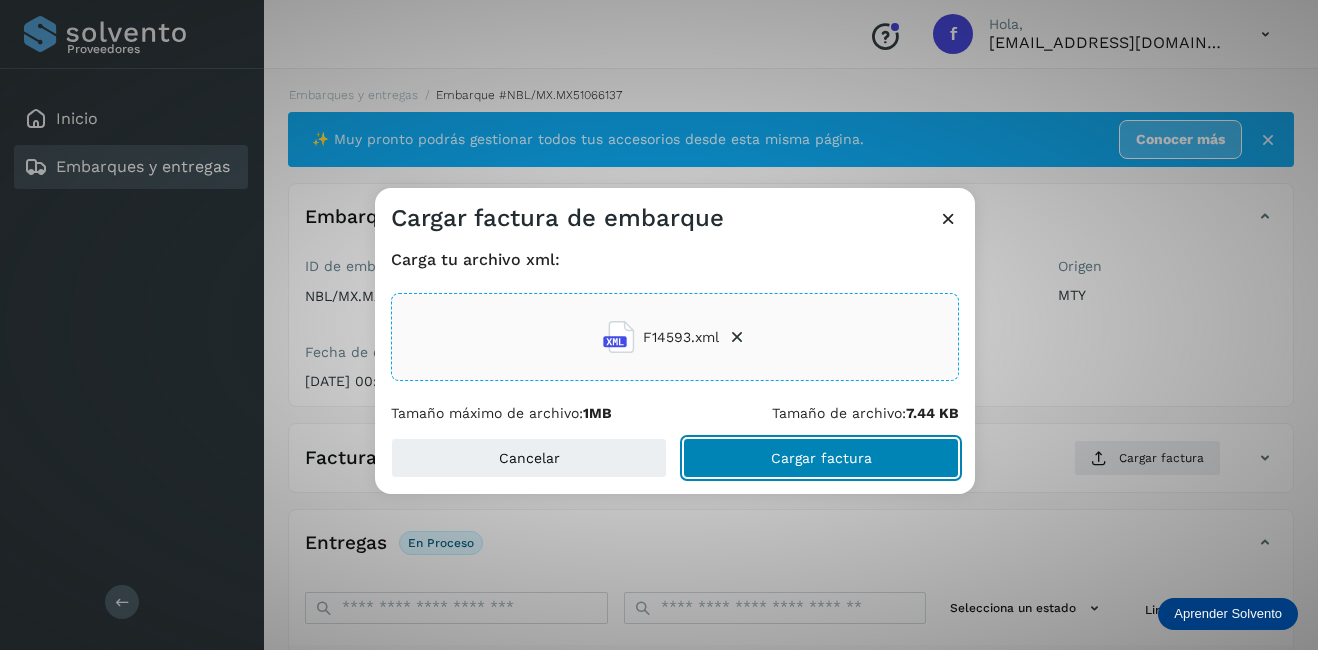click on "Cargar factura" 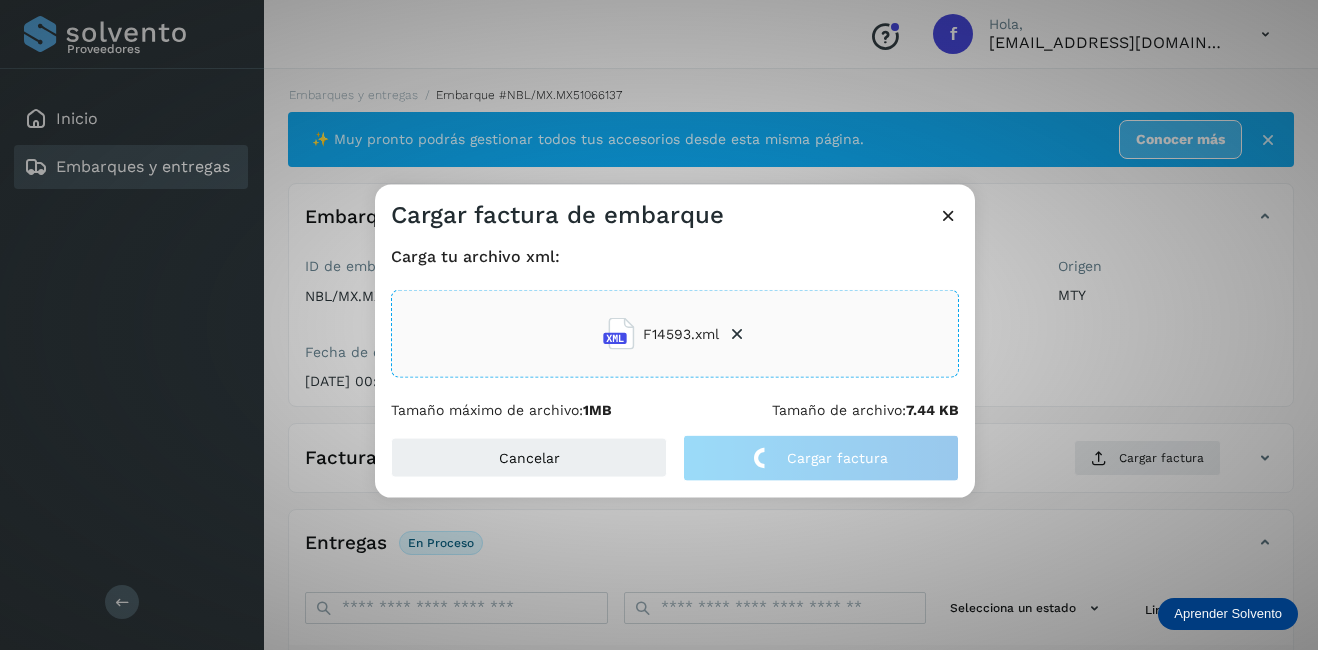 click on "Cargar factura de embarque Carga tu archivo xml: F14593.xml Tamaño máximo de archivo:  1MB Tamaño de archivo:  7.44 KB Cancelar Cargar factura" 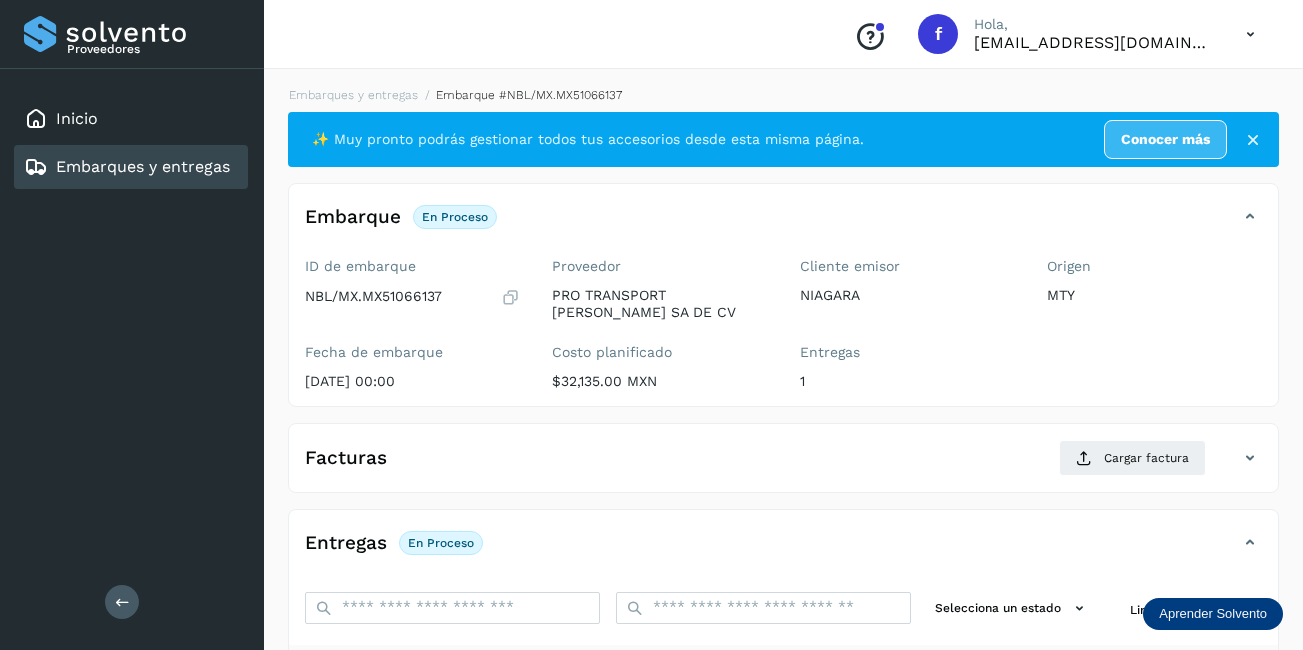 scroll, scrollTop: 300, scrollLeft: 0, axis: vertical 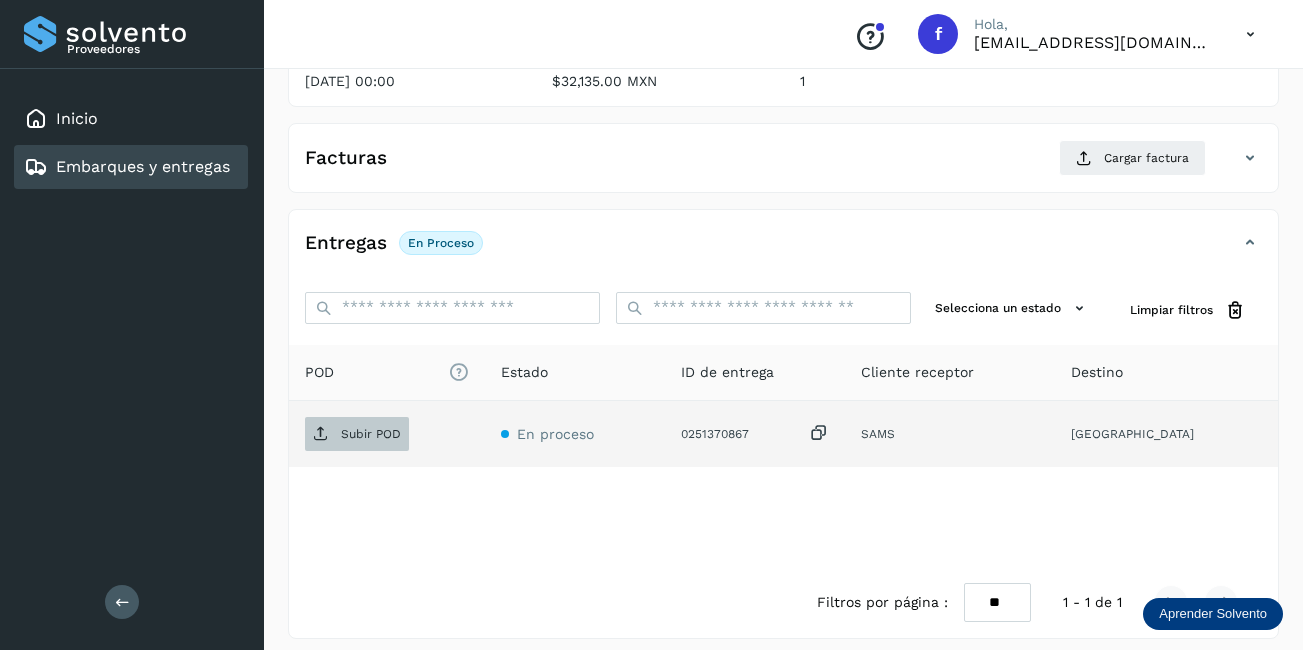 click on "Subir POD" at bounding box center (371, 434) 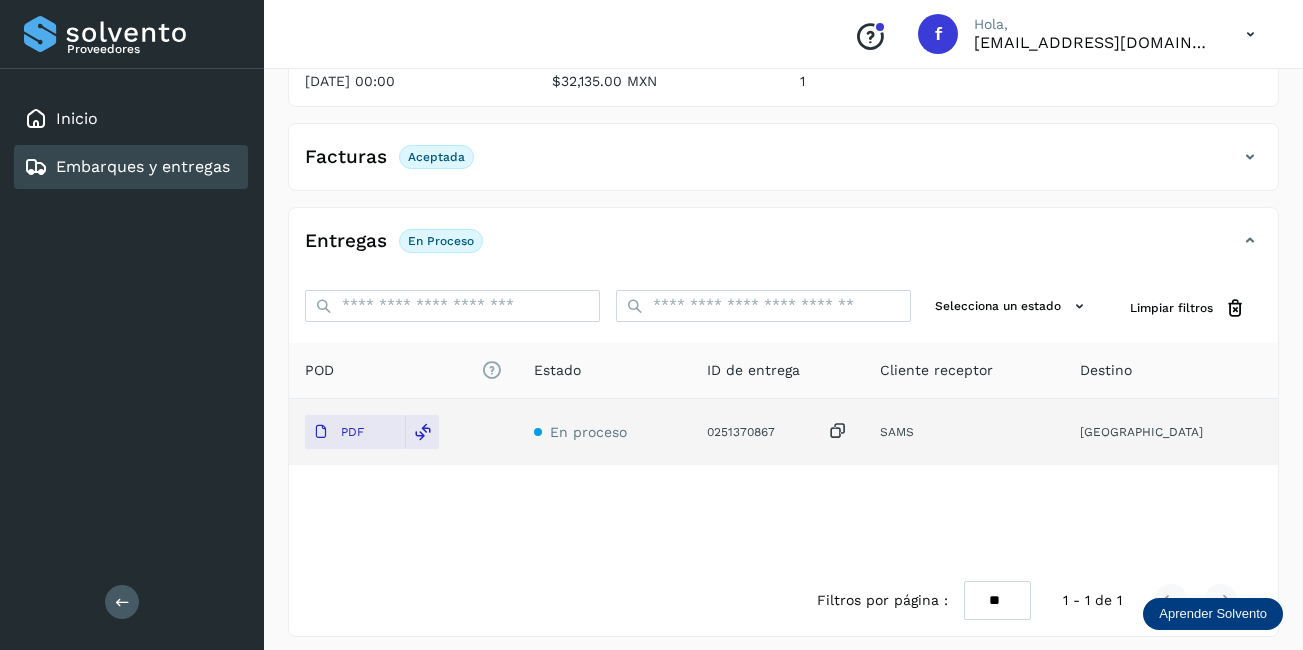 scroll, scrollTop: 100, scrollLeft: 0, axis: vertical 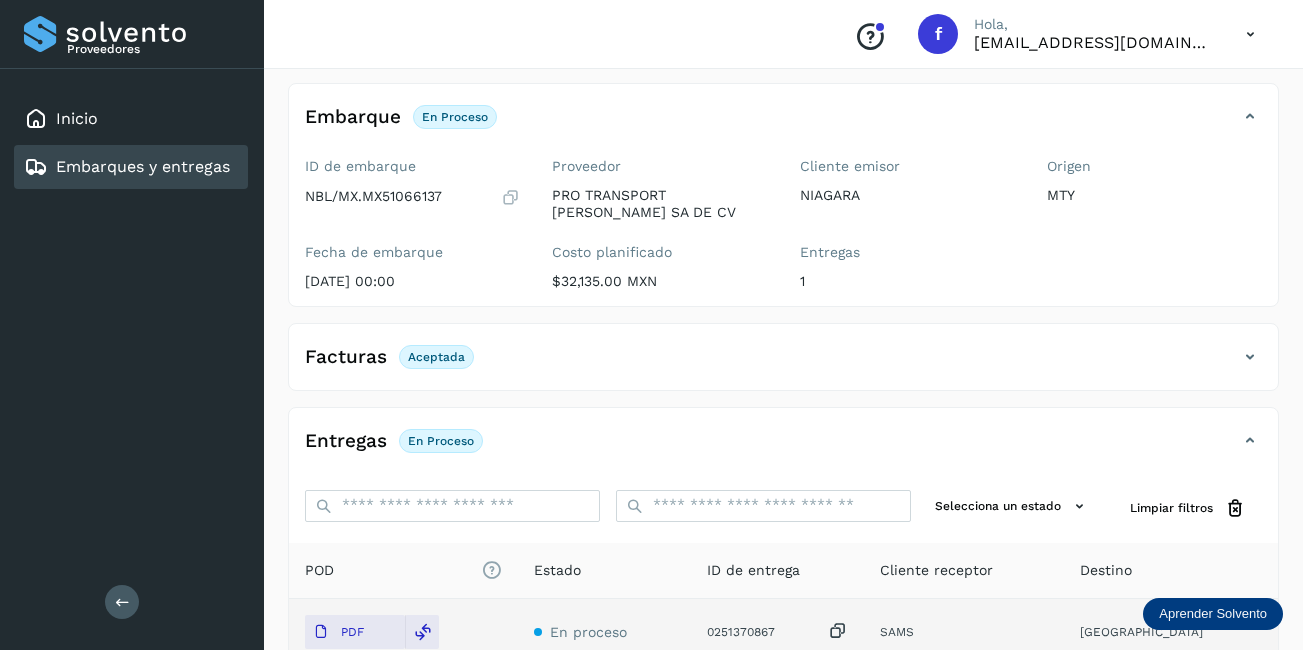 drag, startPoint x: 191, startPoint y: 188, endPoint x: 251, endPoint y: 219, distance: 67.53518 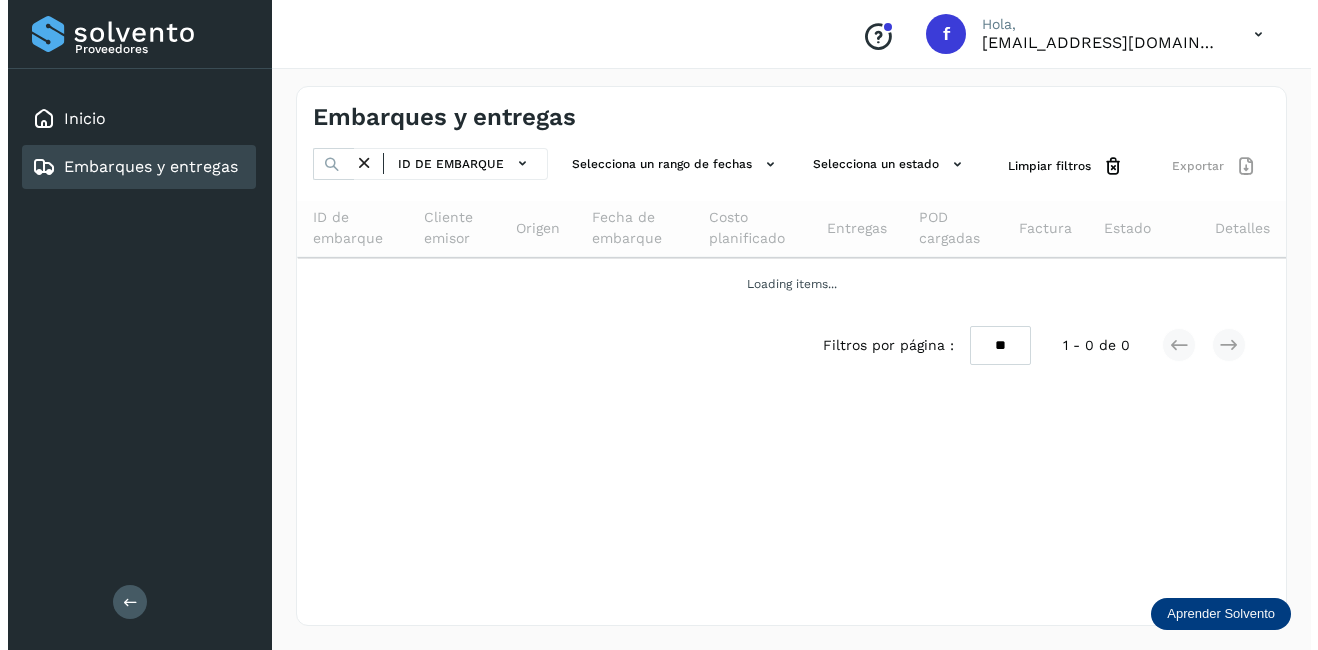 scroll, scrollTop: 0, scrollLeft: 0, axis: both 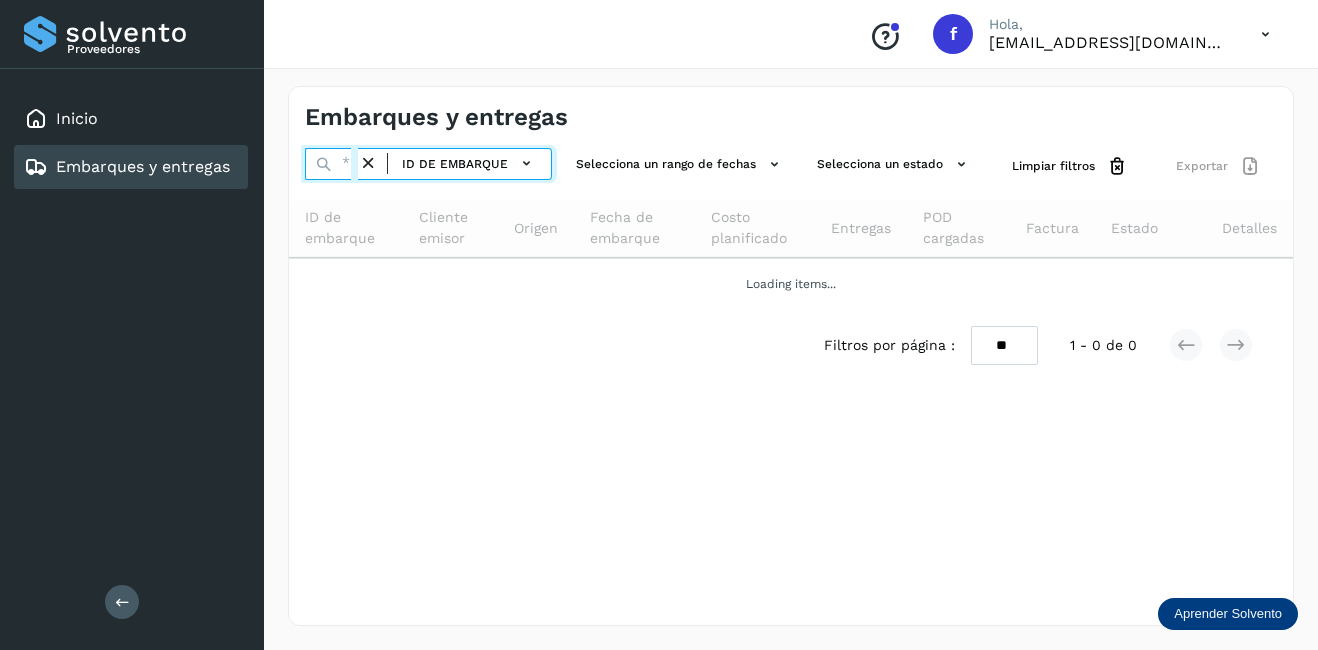 click at bounding box center (331, 164) 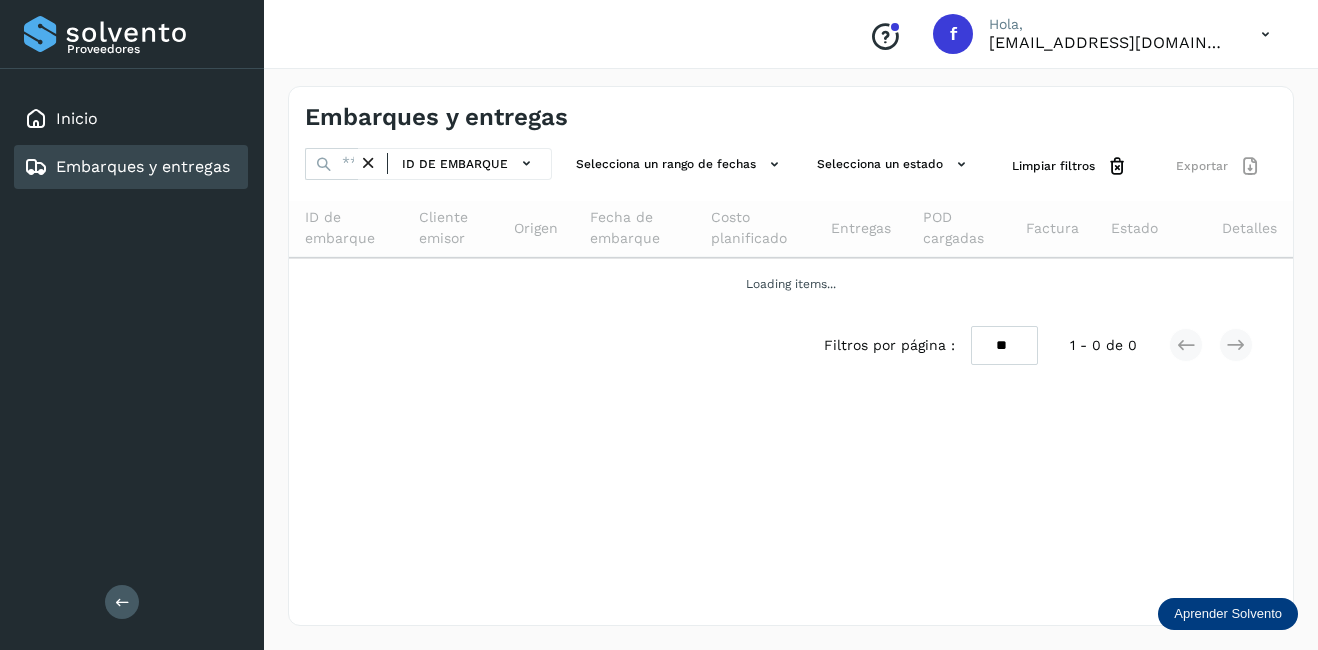 click at bounding box center [368, 163] 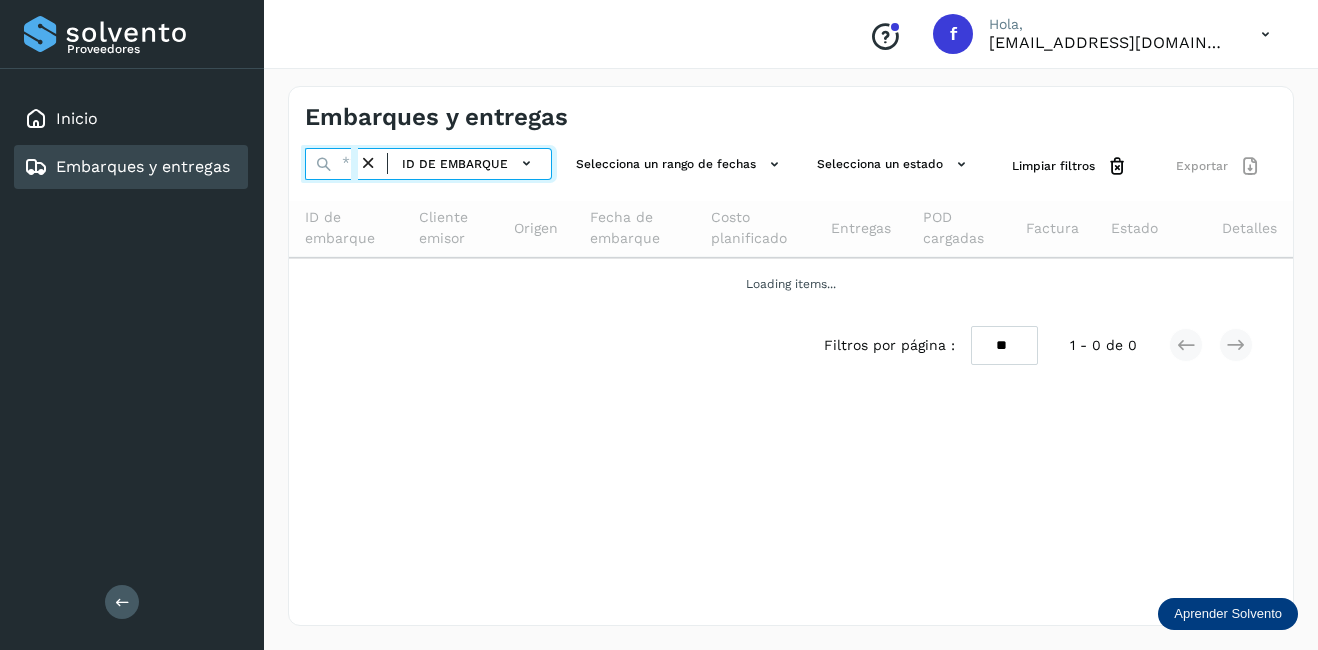 click at bounding box center [331, 164] 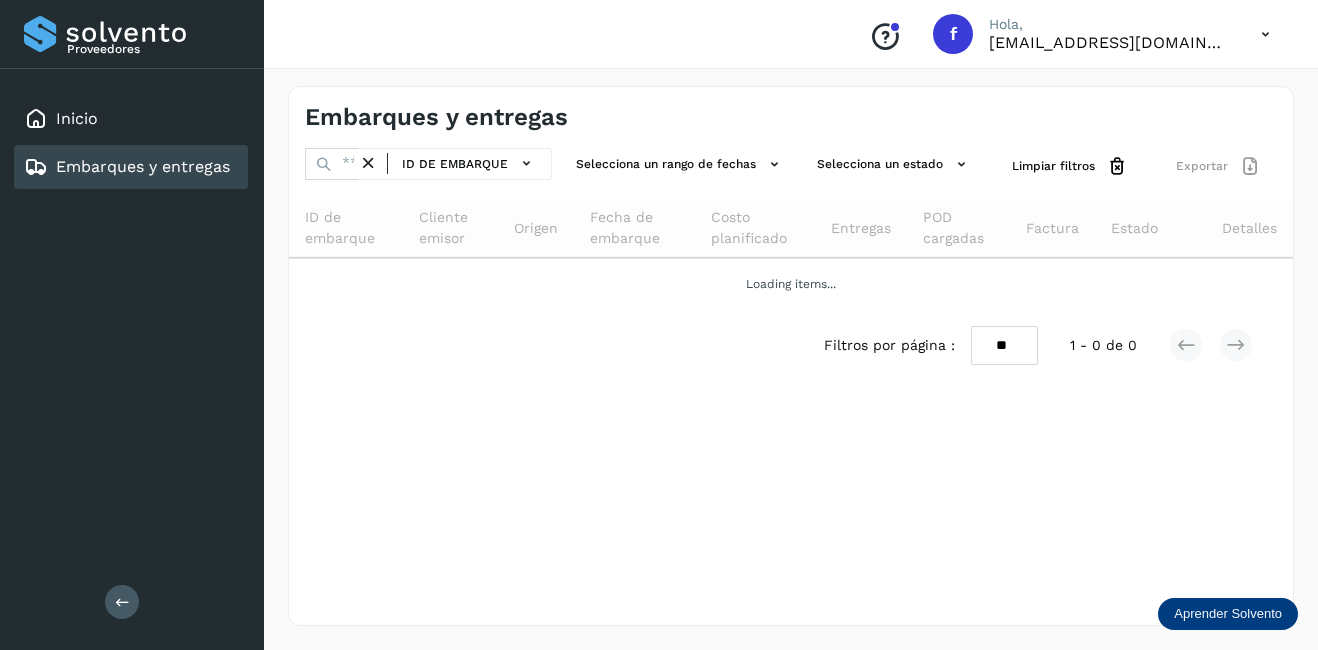 click on "ID de embarque Selecciona un rango de fechas  Selecciona un estado Limpiar filtros Exportar ID de embarque Cliente emisor Origen Fecha de embarque Costo planificado Entregas POD cargadas Factura Estado Detalles Loading items... Filtros por página : ** ** ** 1 - 0 de 0" at bounding box center (791, 264) 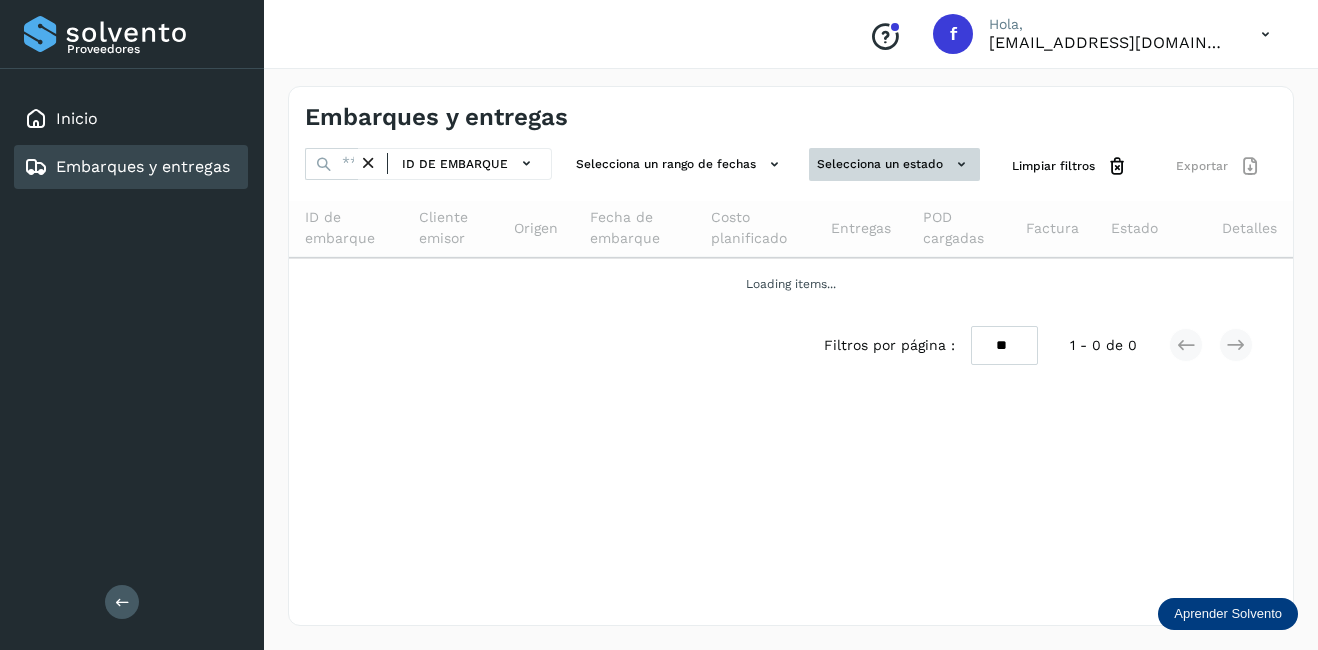 click on "Selecciona un estado" at bounding box center [894, 164] 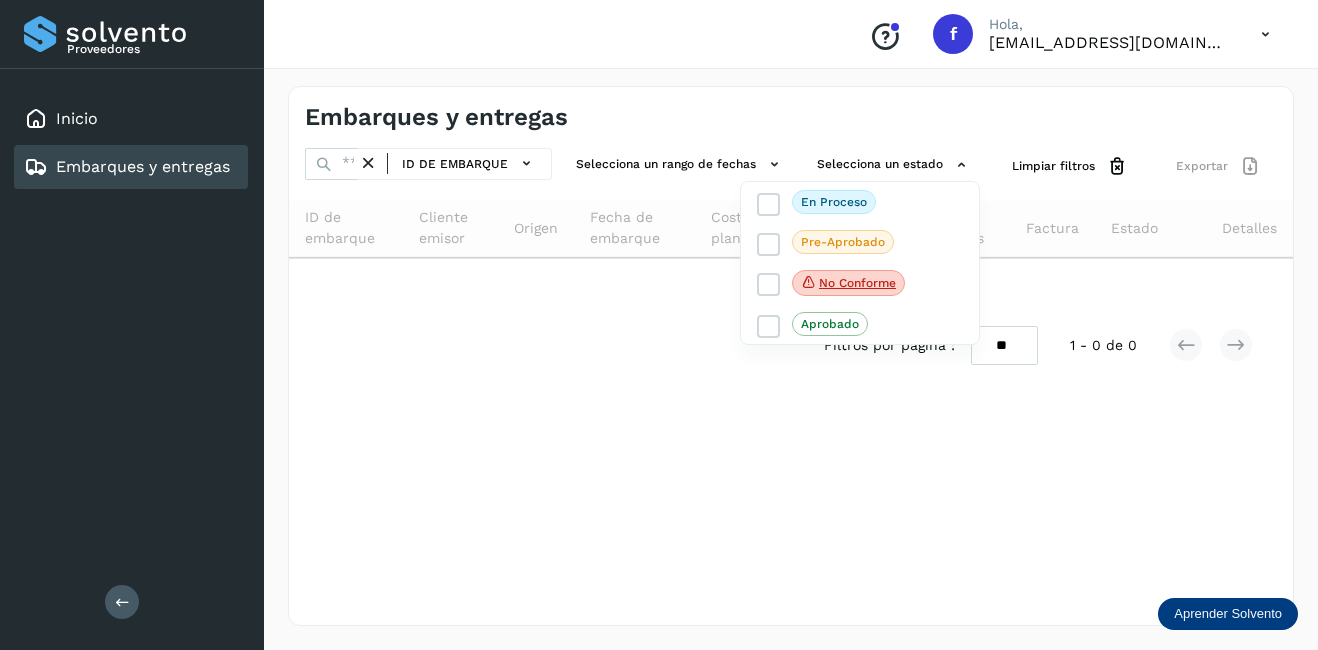 click at bounding box center (659, 325) 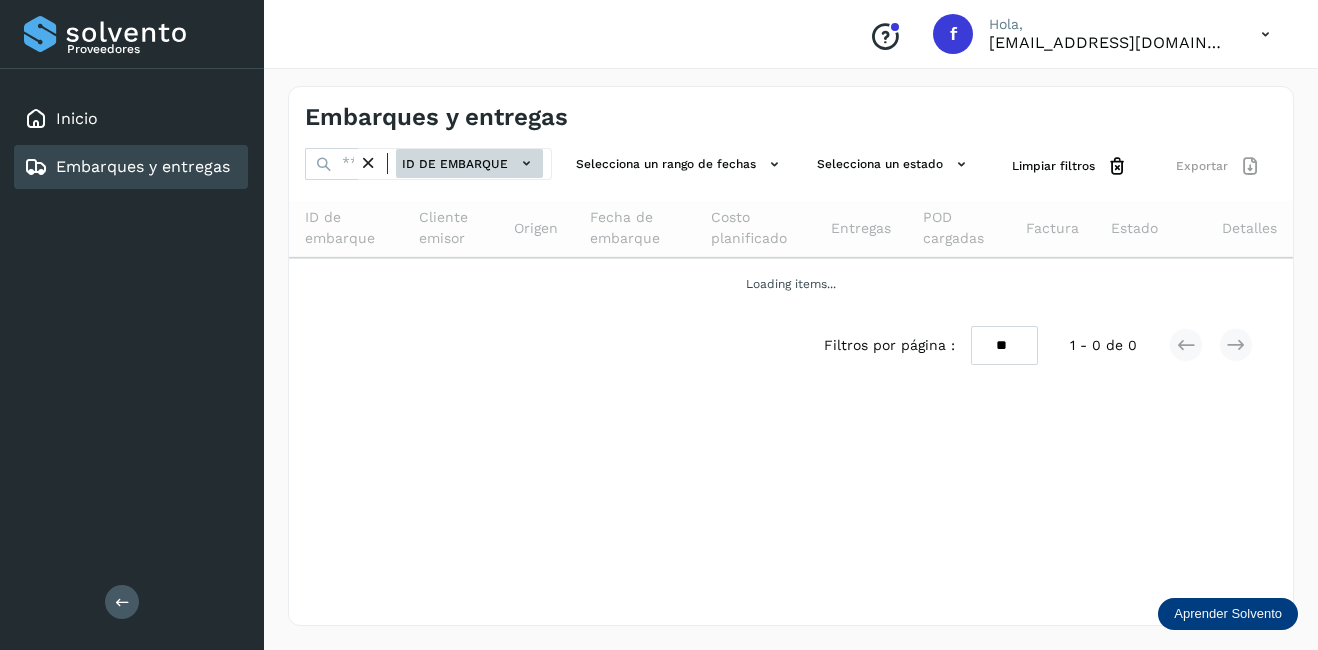 click on "ID de embarque" 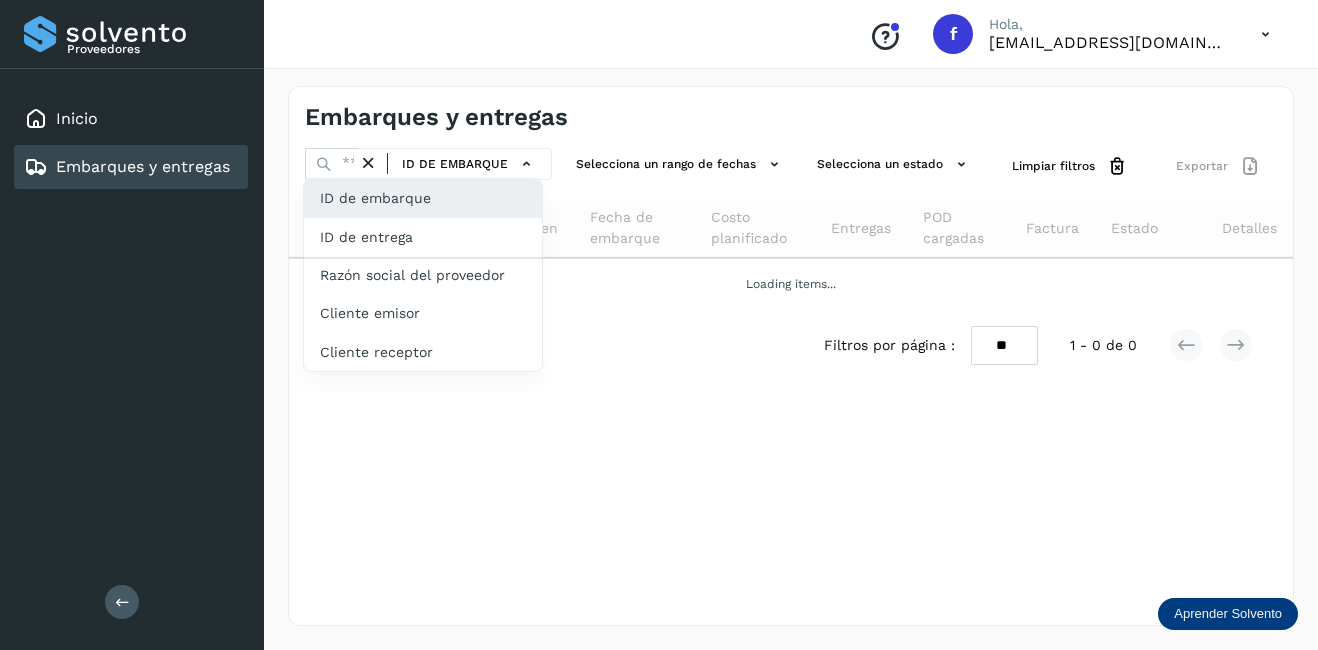 click at bounding box center [659, 325] 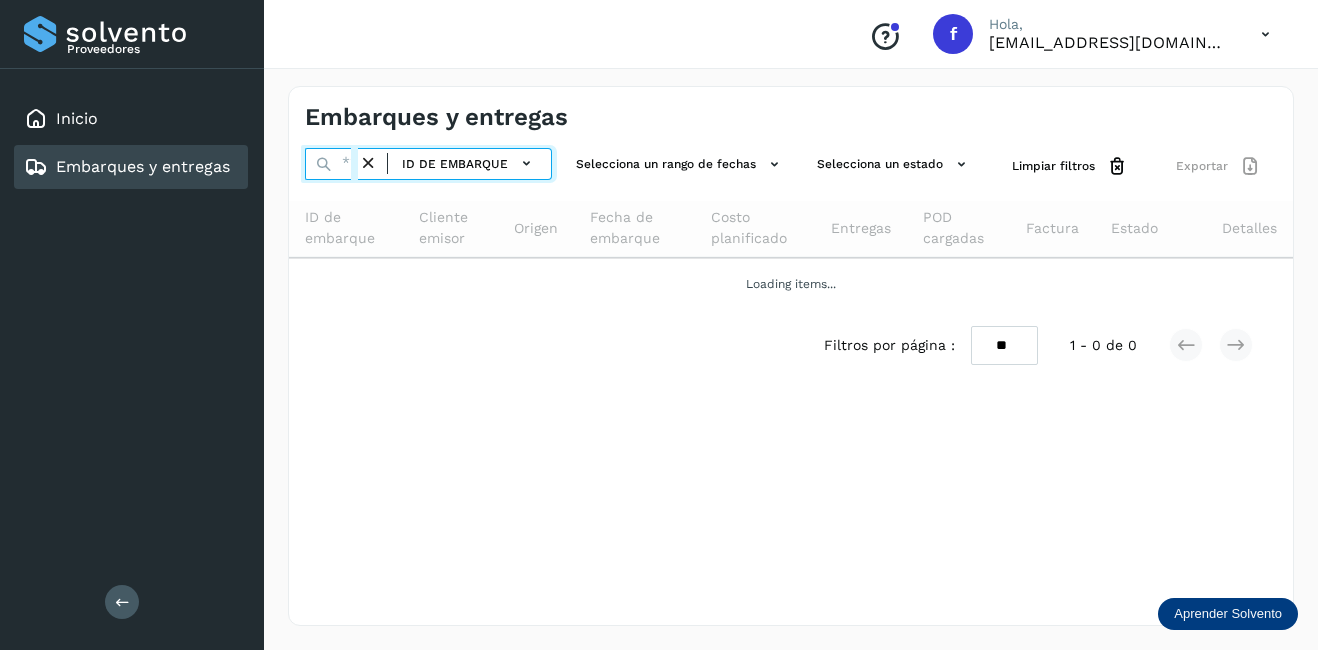 click at bounding box center (331, 164) 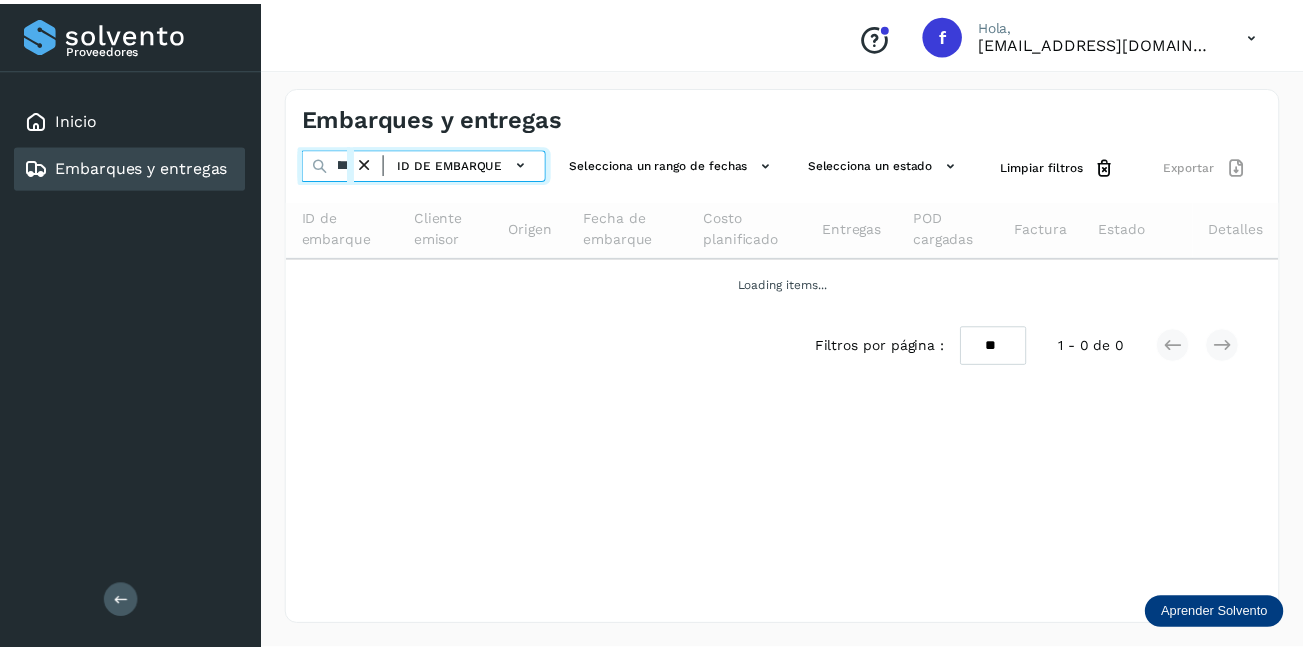 scroll, scrollTop: 0, scrollLeft: 49, axis: horizontal 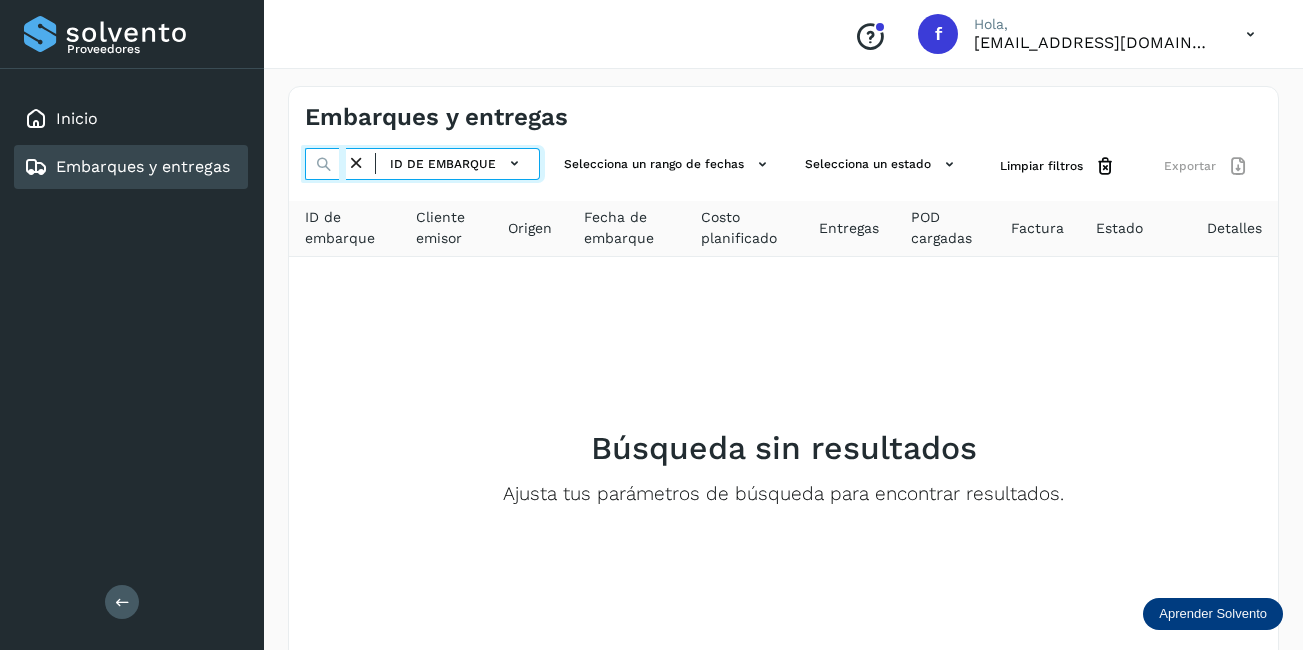 type on "********" 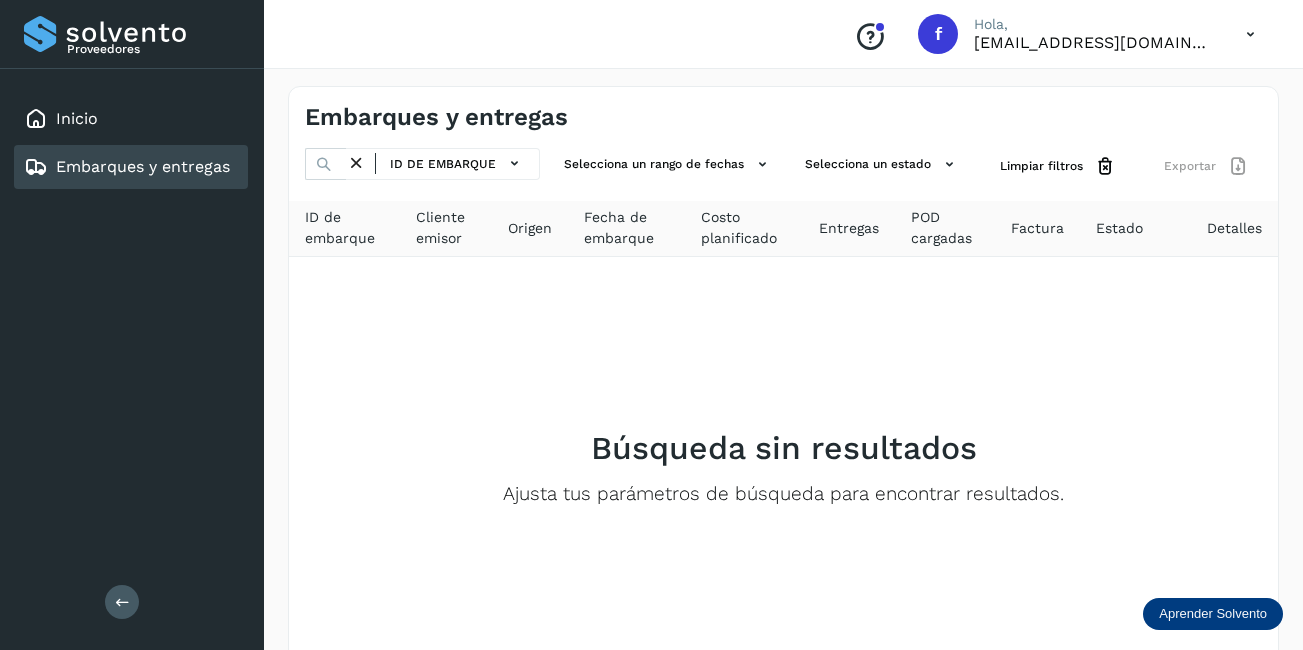 click at bounding box center [356, 163] 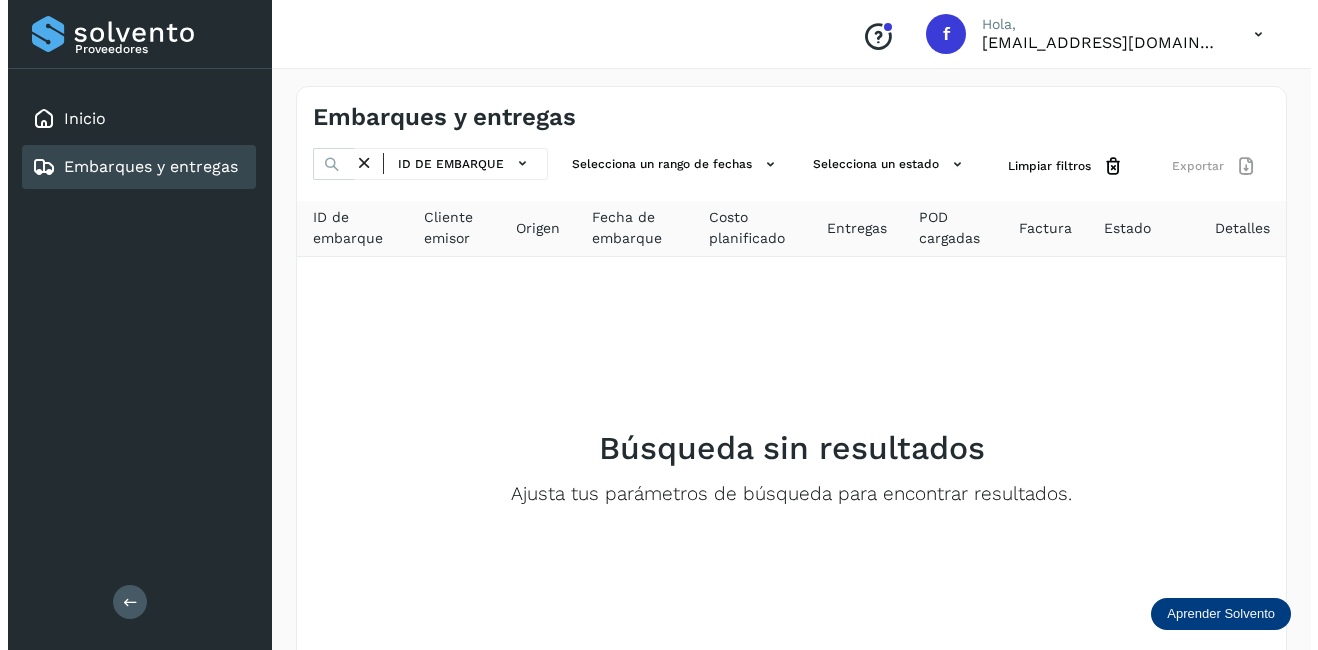 scroll, scrollTop: 0, scrollLeft: 0, axis: both 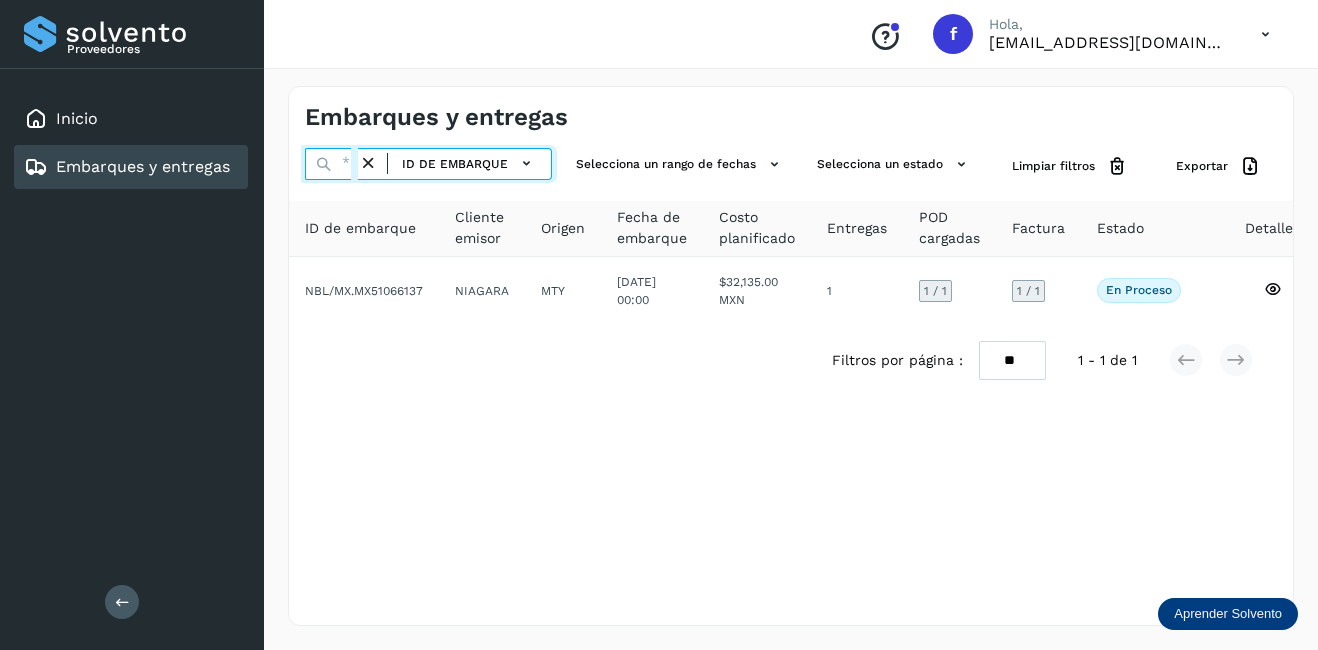 click at bounding box center (331, 164) 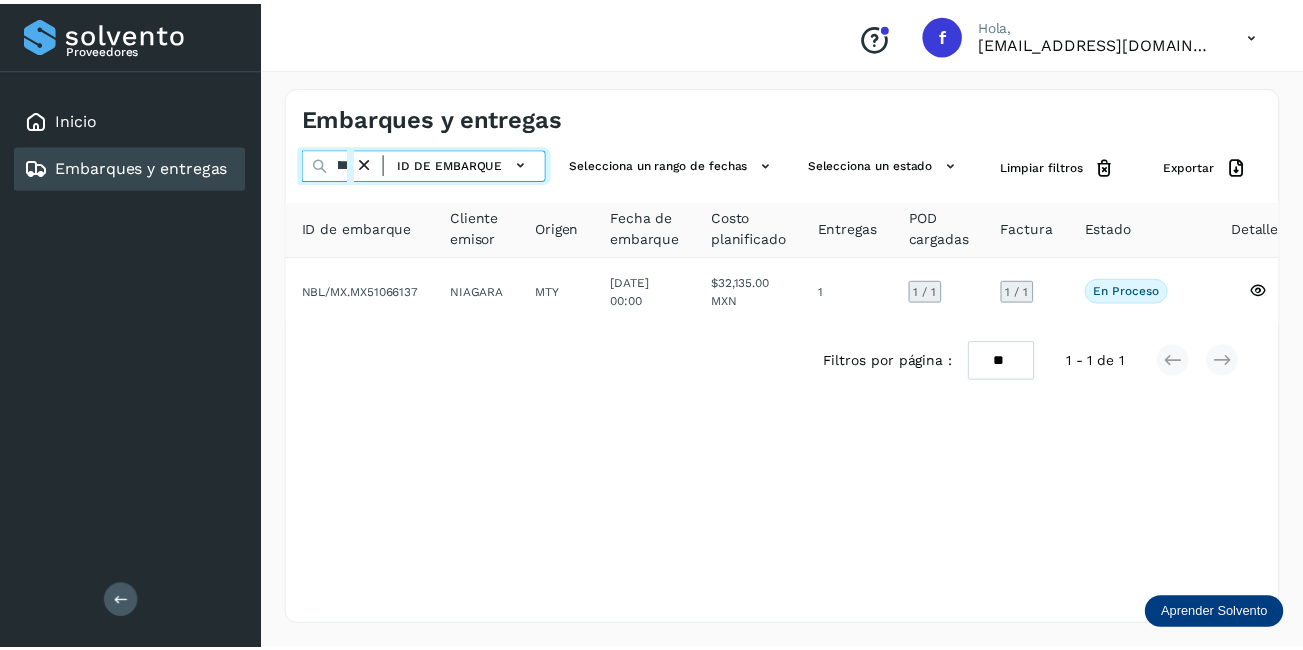 scroll, scrollTop: 0, scrollLeft: 49, axis: horizontal 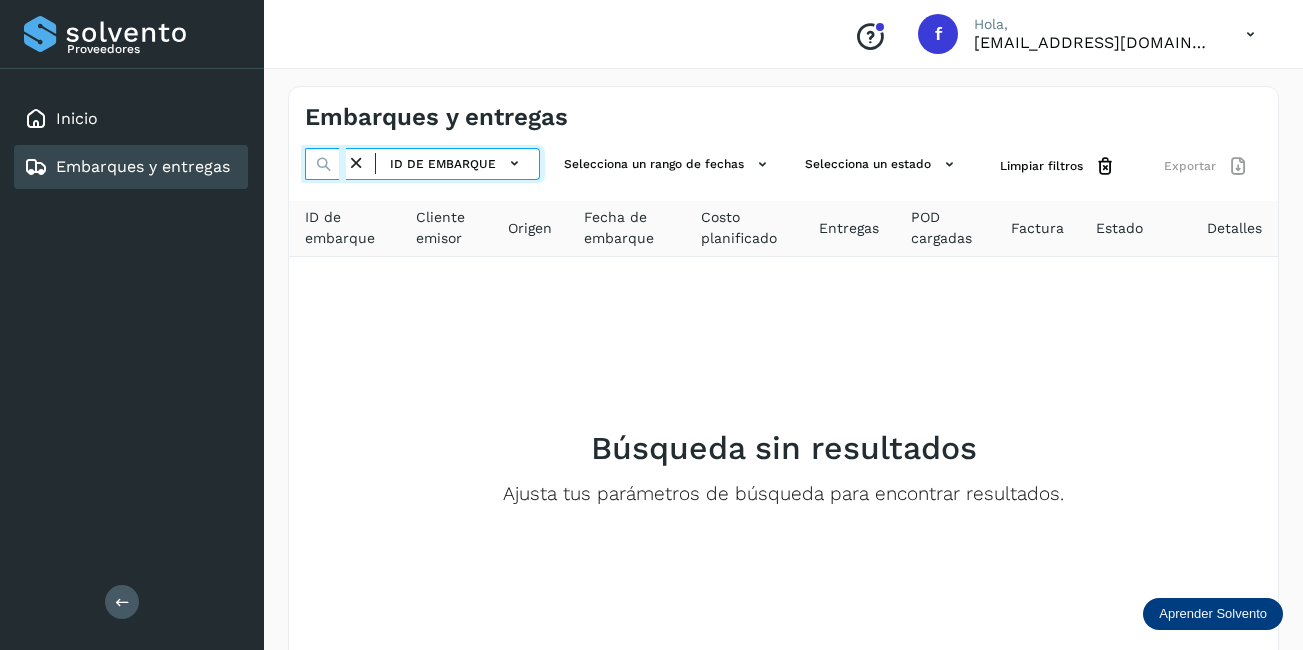 type on "********" 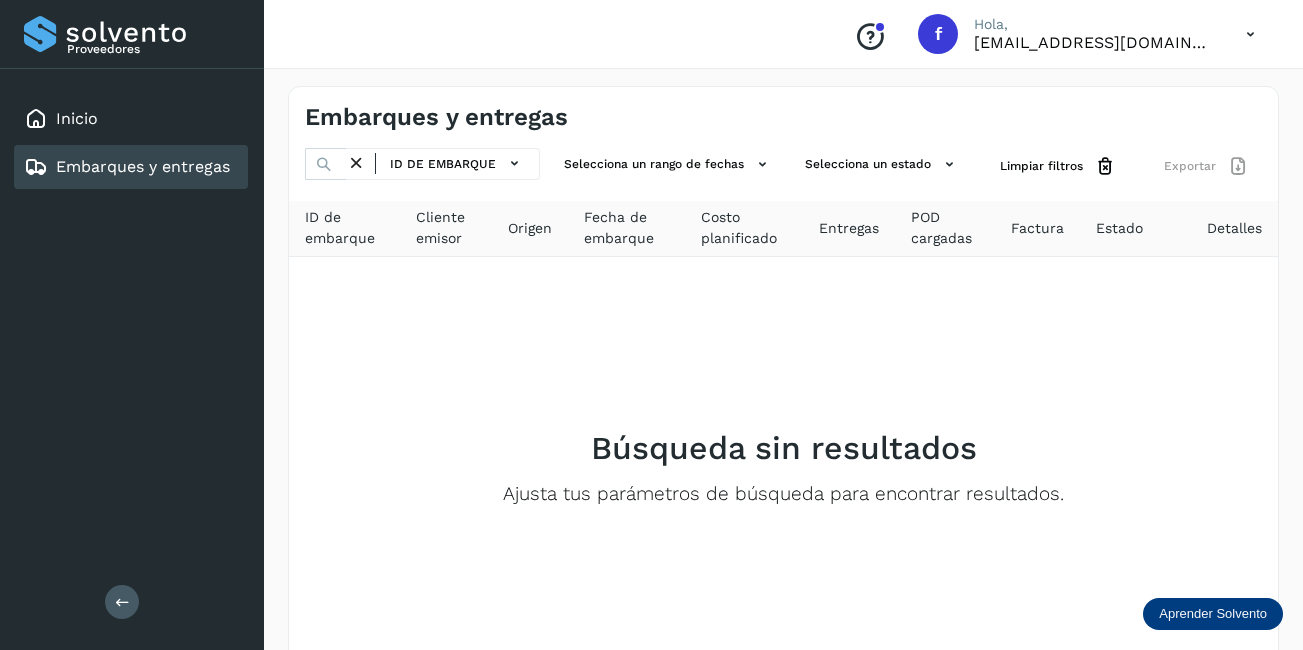 click at bounding box center (356, 163) 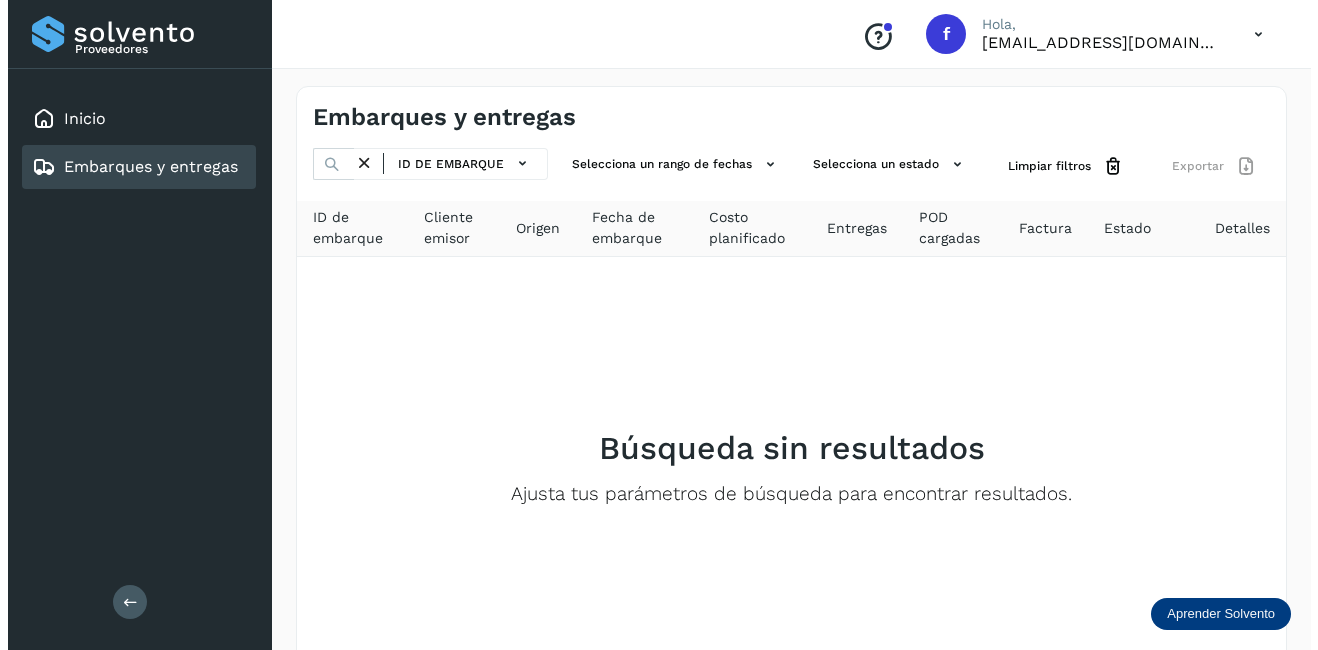 scroll, scrollTop: 0, scrollLeft: 0, axis: both 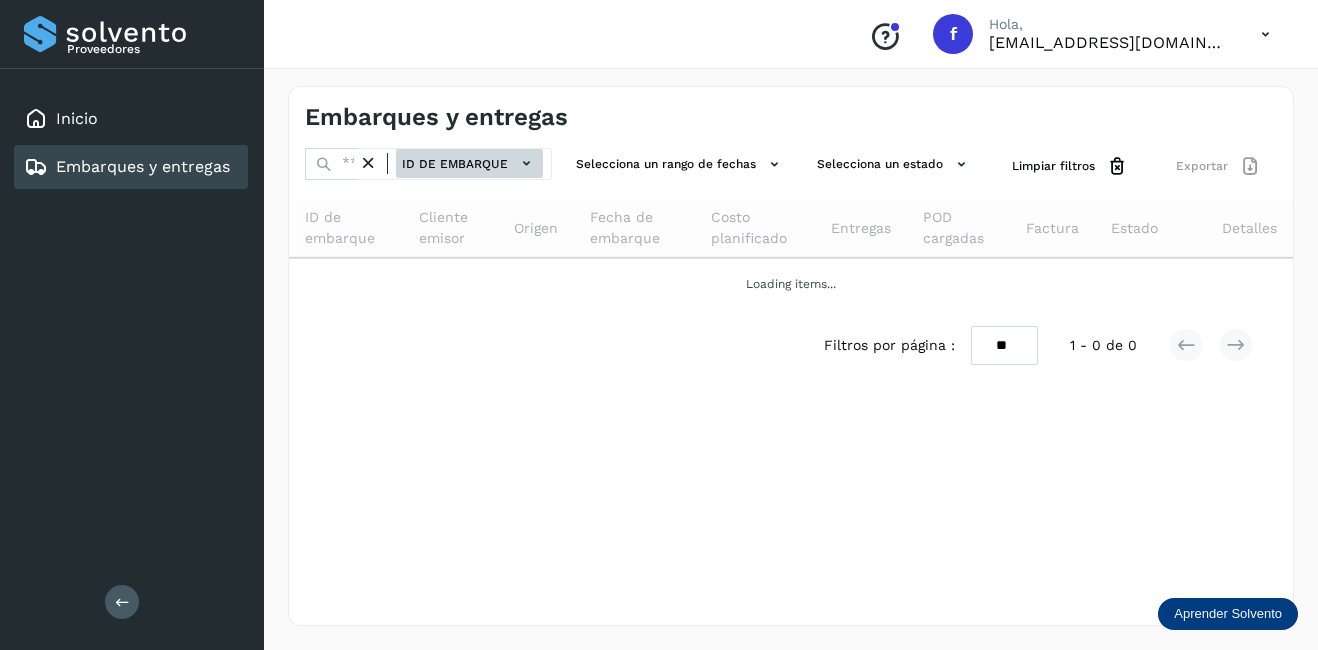 click on "ID de embarque" 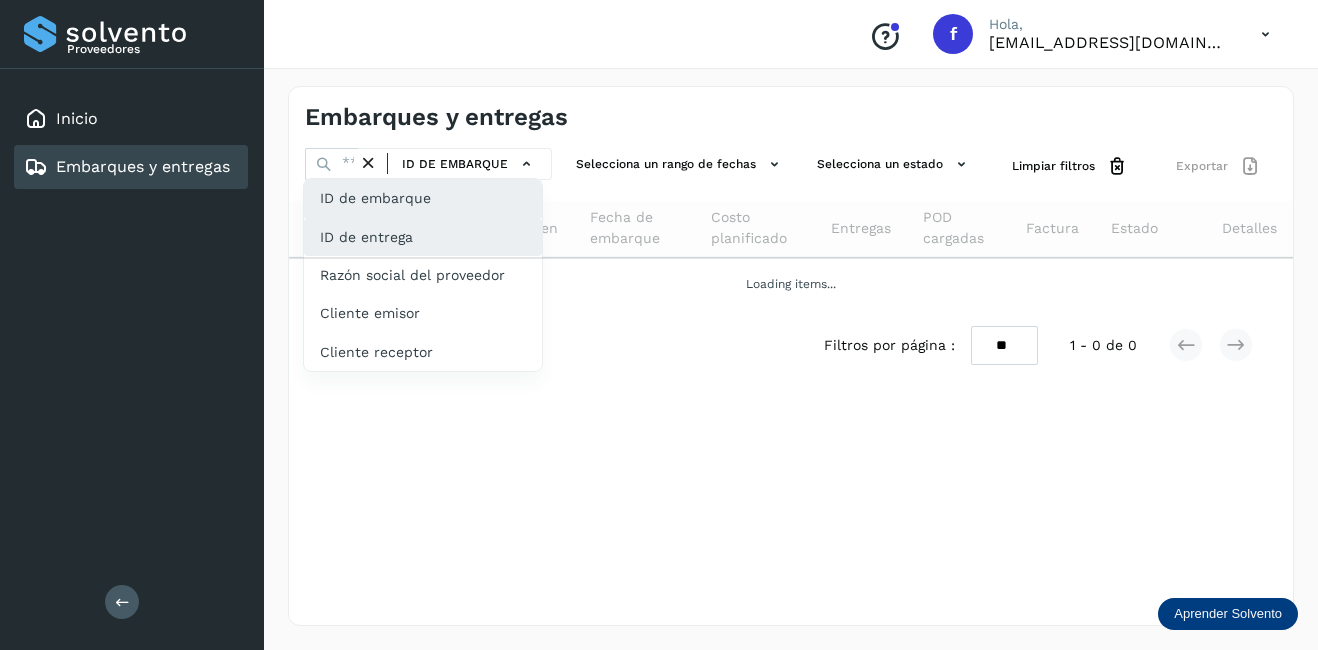 click on "ID de entrega" 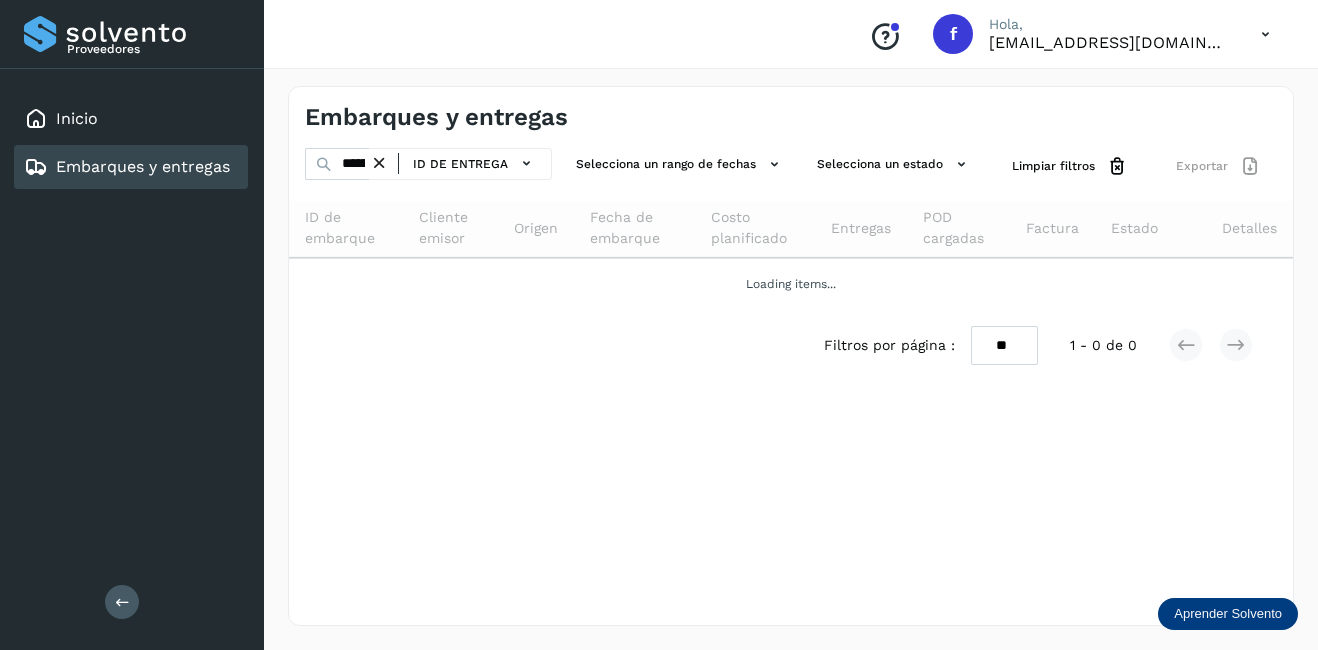 click at bounding box center (379, 163) 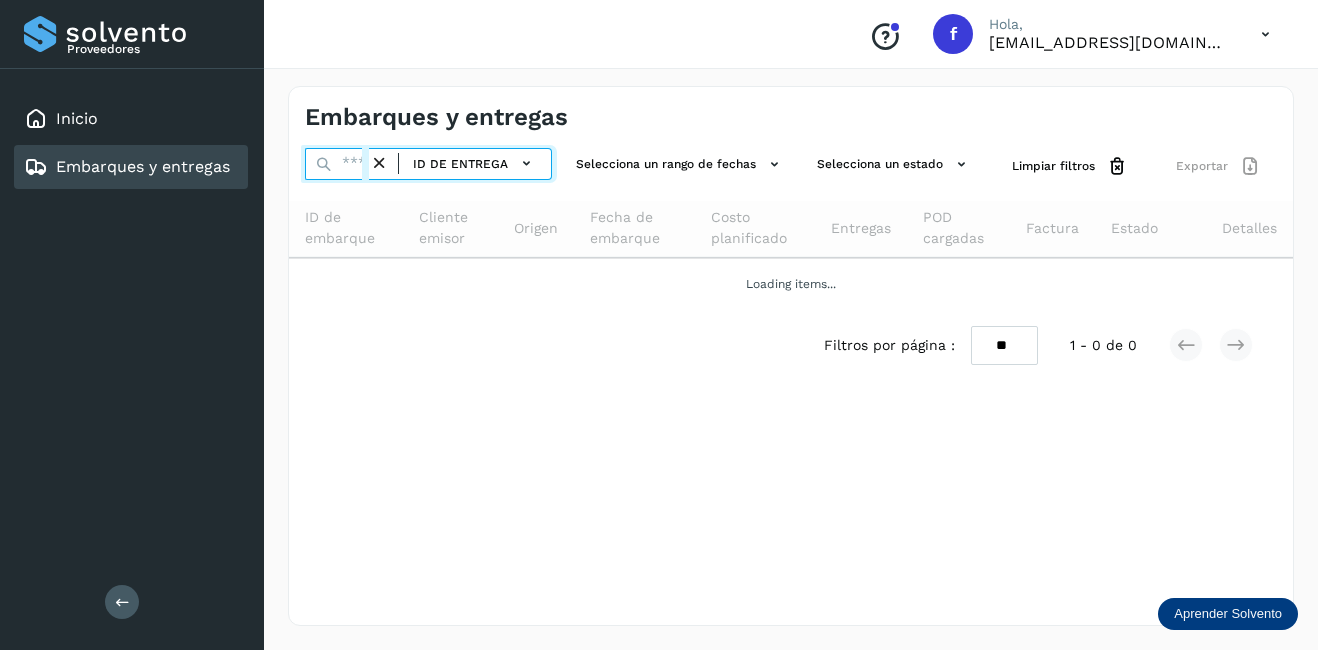 click at bounding box center (337, 164) 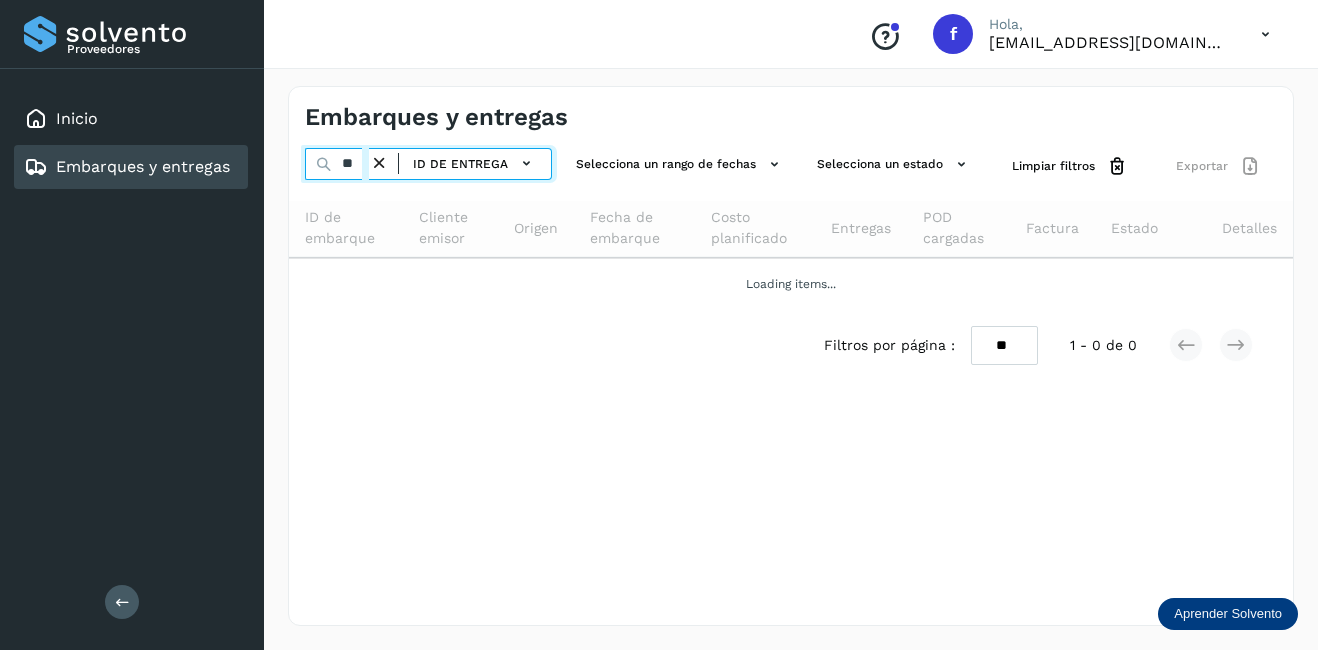 scroll, scrollTop: 0, scrollLeft: 0, axis: both 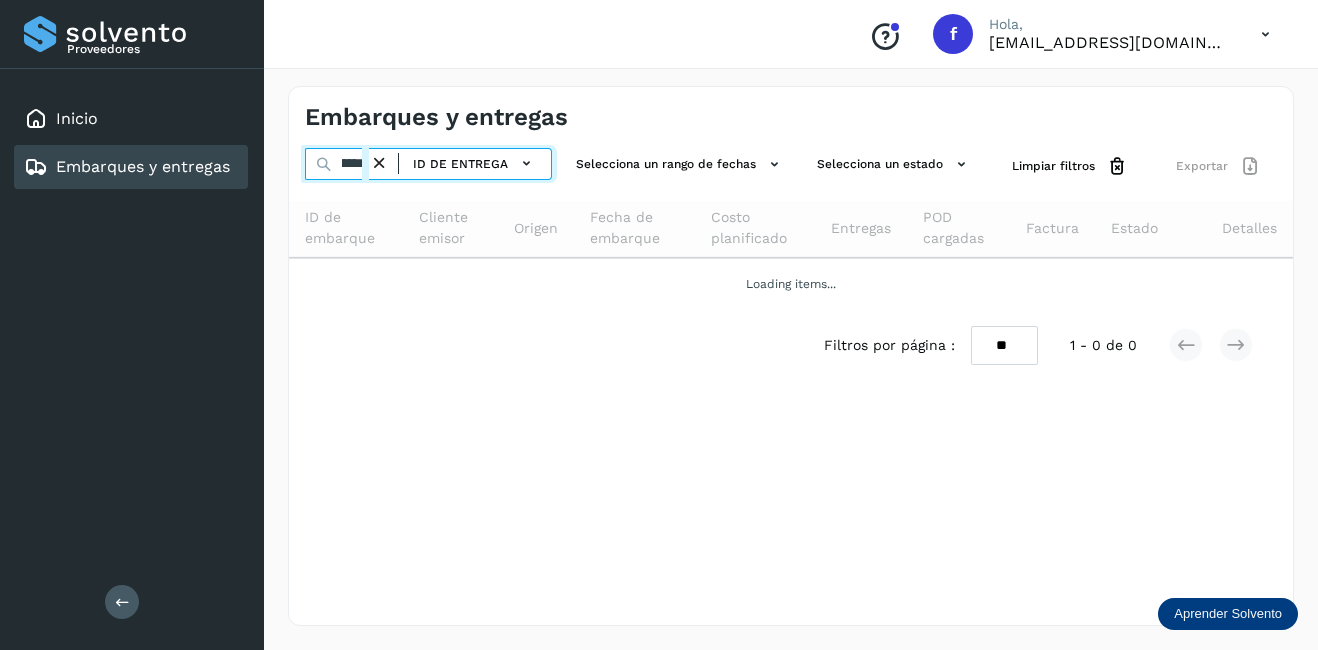 type on "**********" 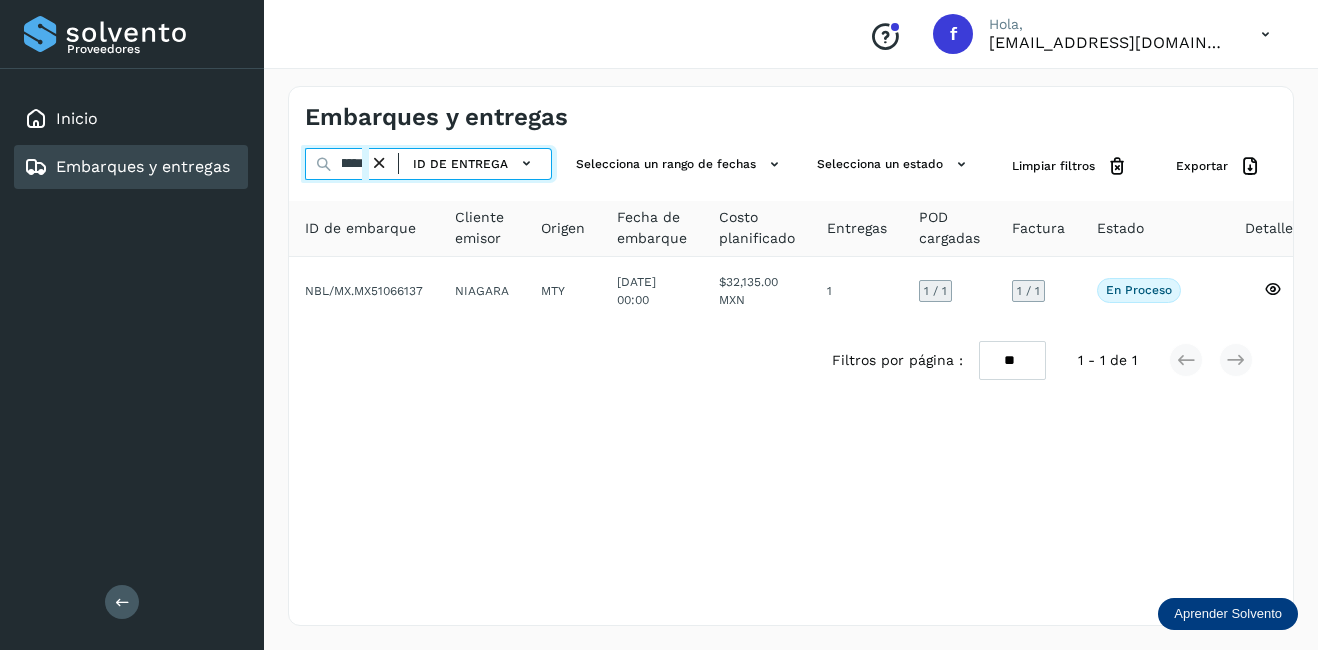 scroll, scrollTop: 0, scrollLeft: 0, axis: both 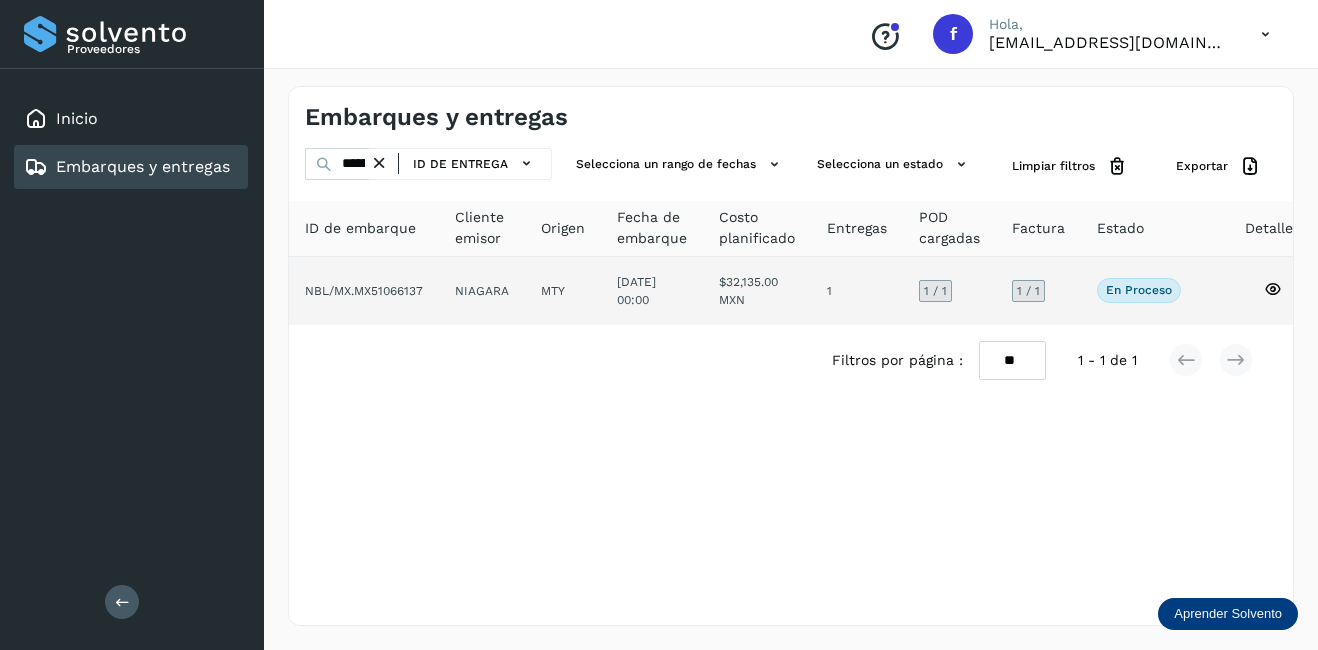 click on "NIAGARA" 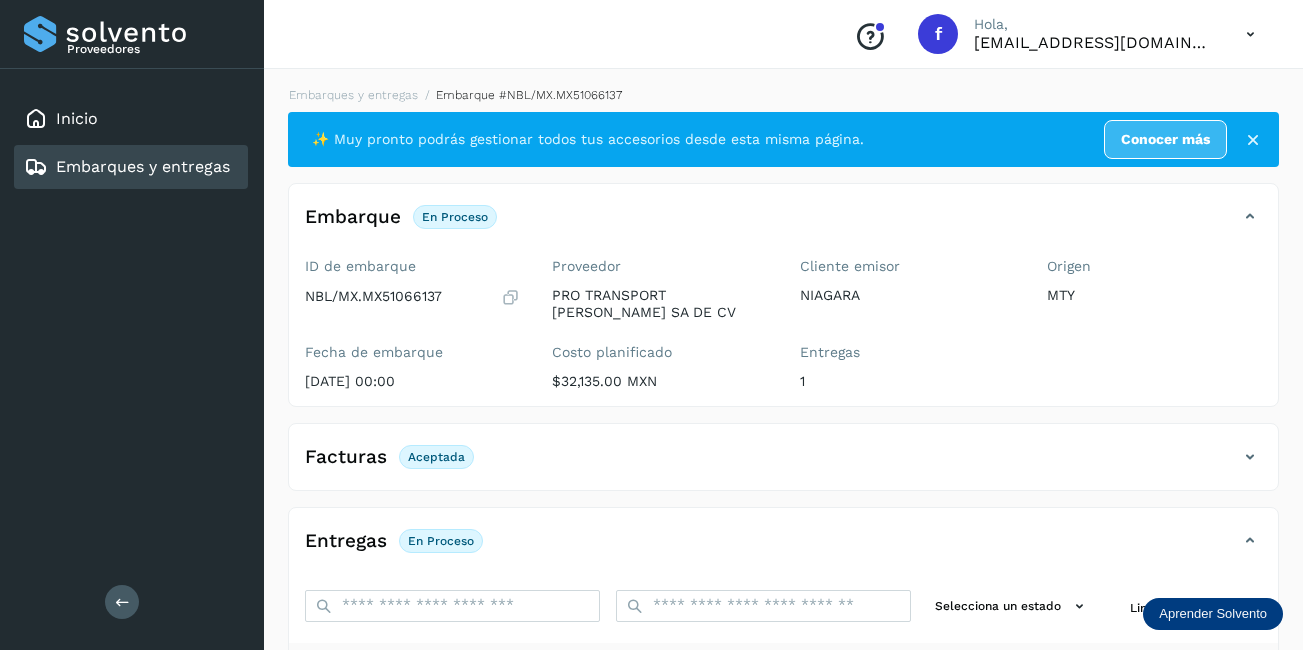click on "Embarques y entregas" 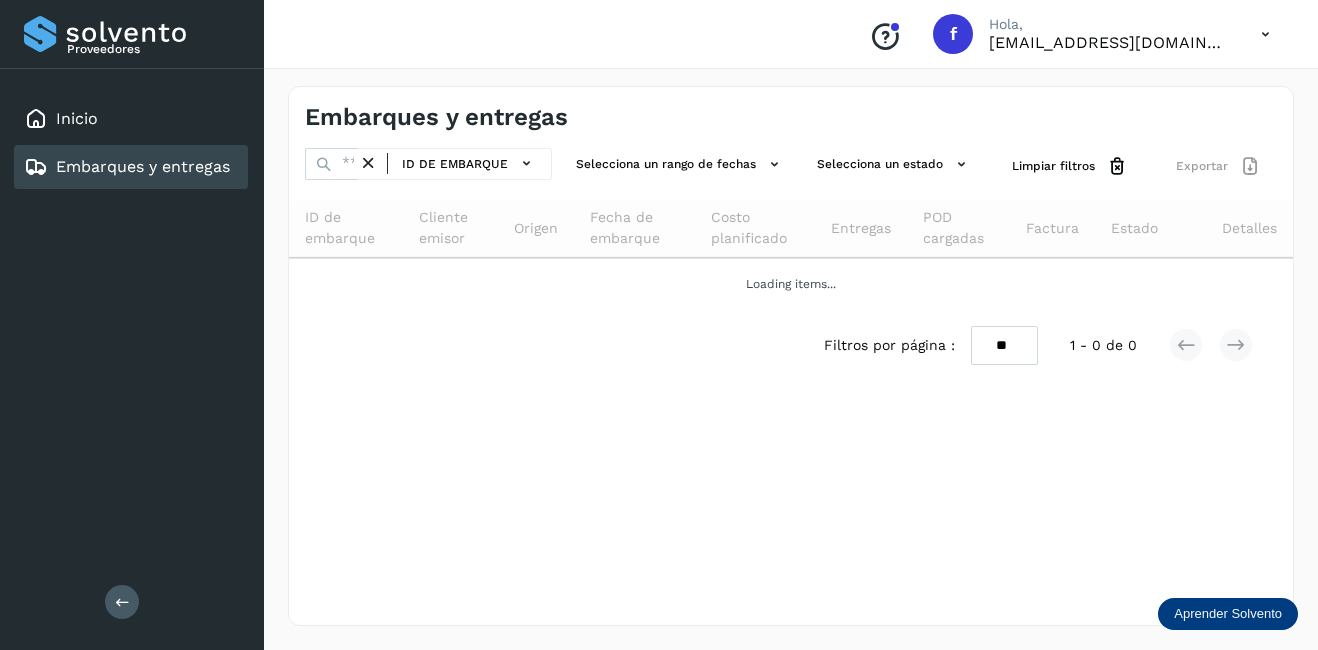 click at bounding box center [368, 163] 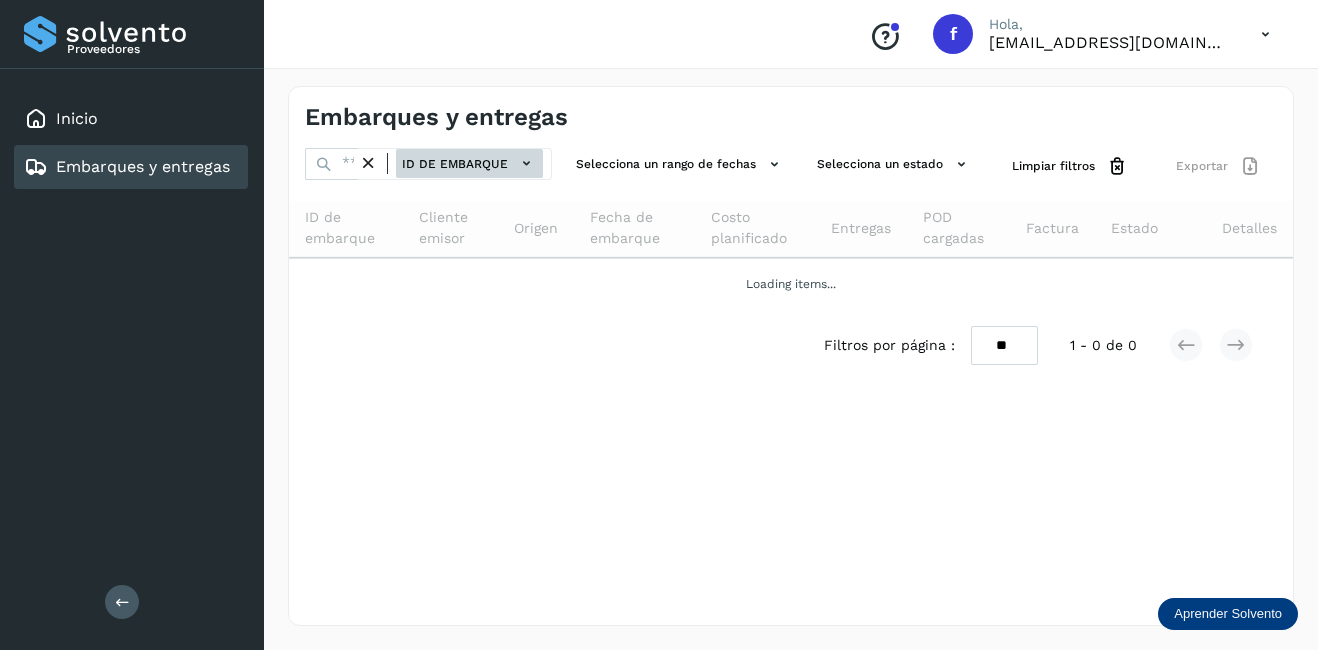 click on "ID de embarque" 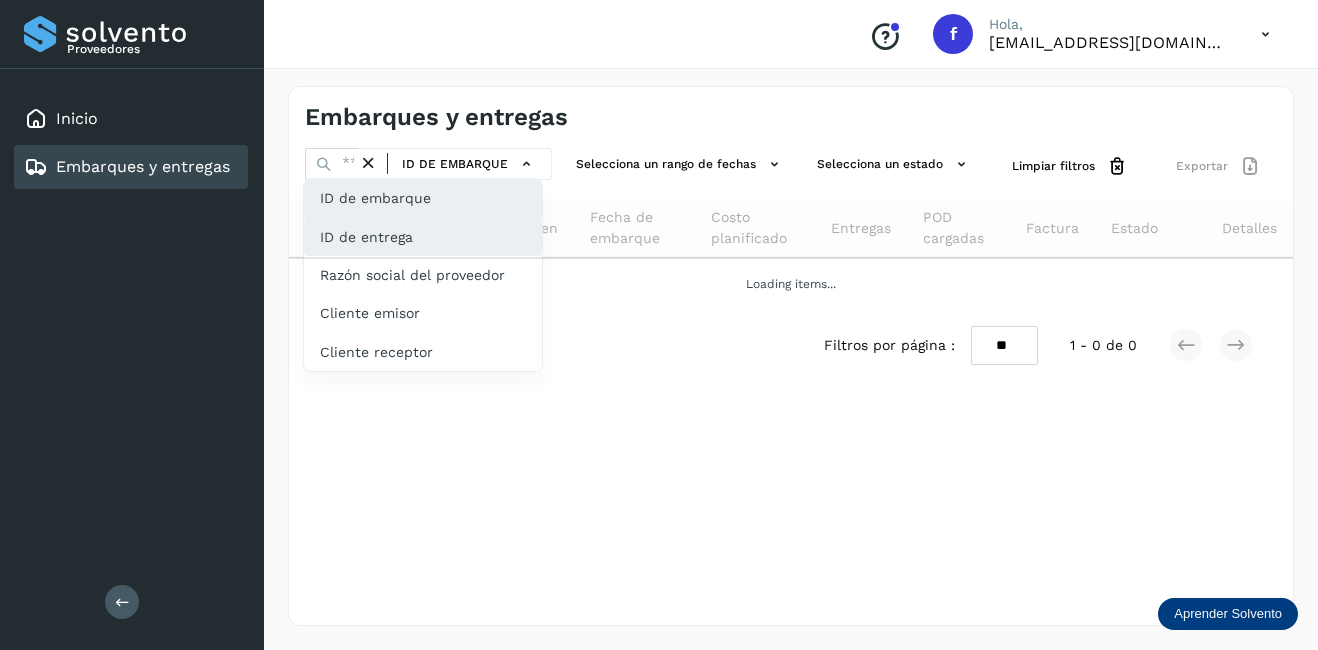 click on "ID de entrega" 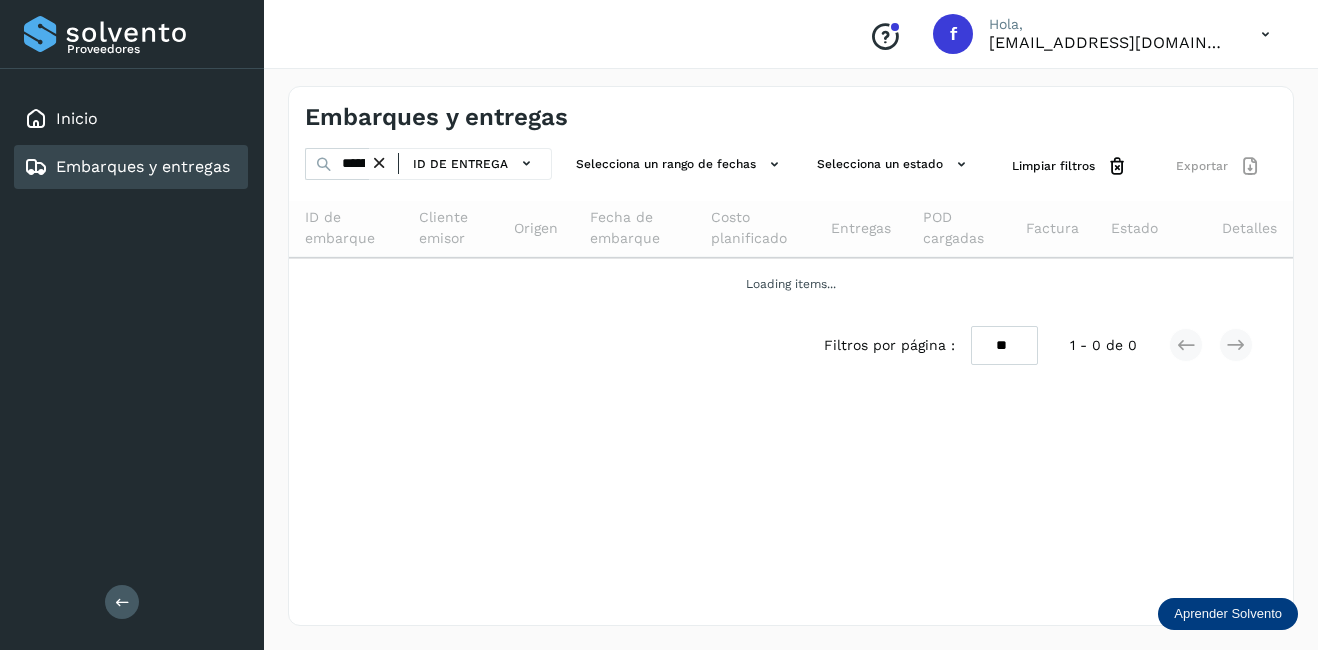 click at bounding box center (379, 163) 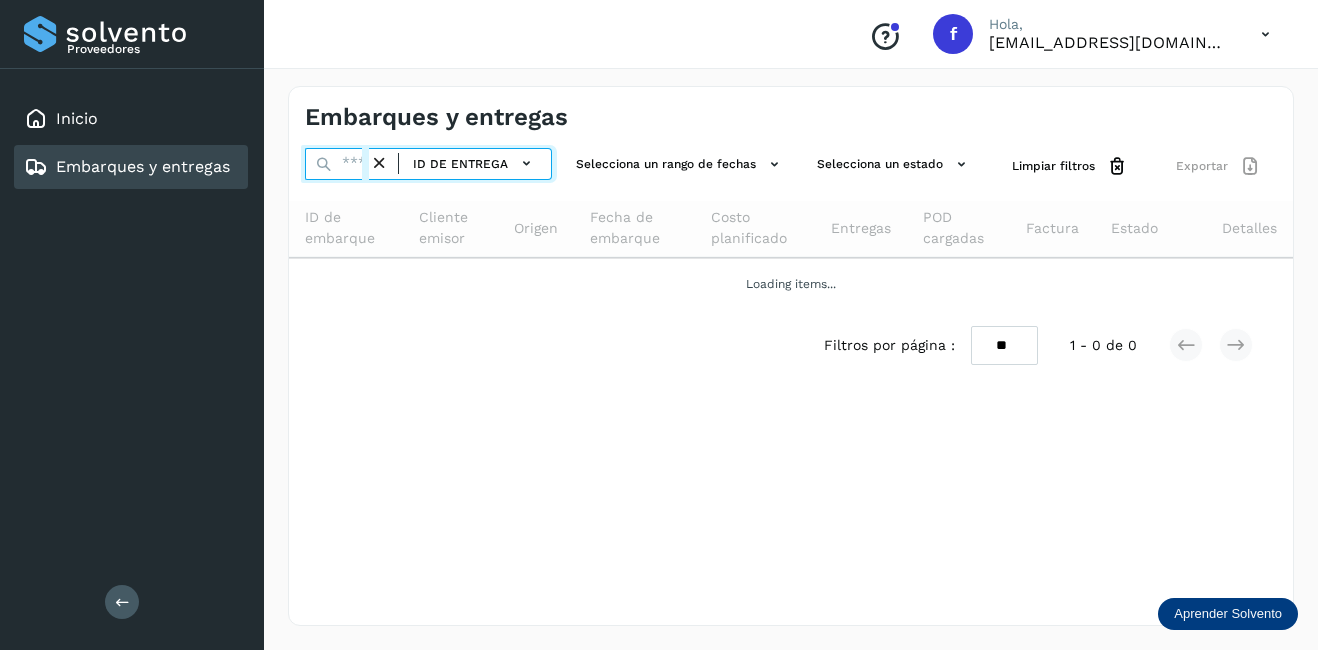 click at bounding box center [337, 164] 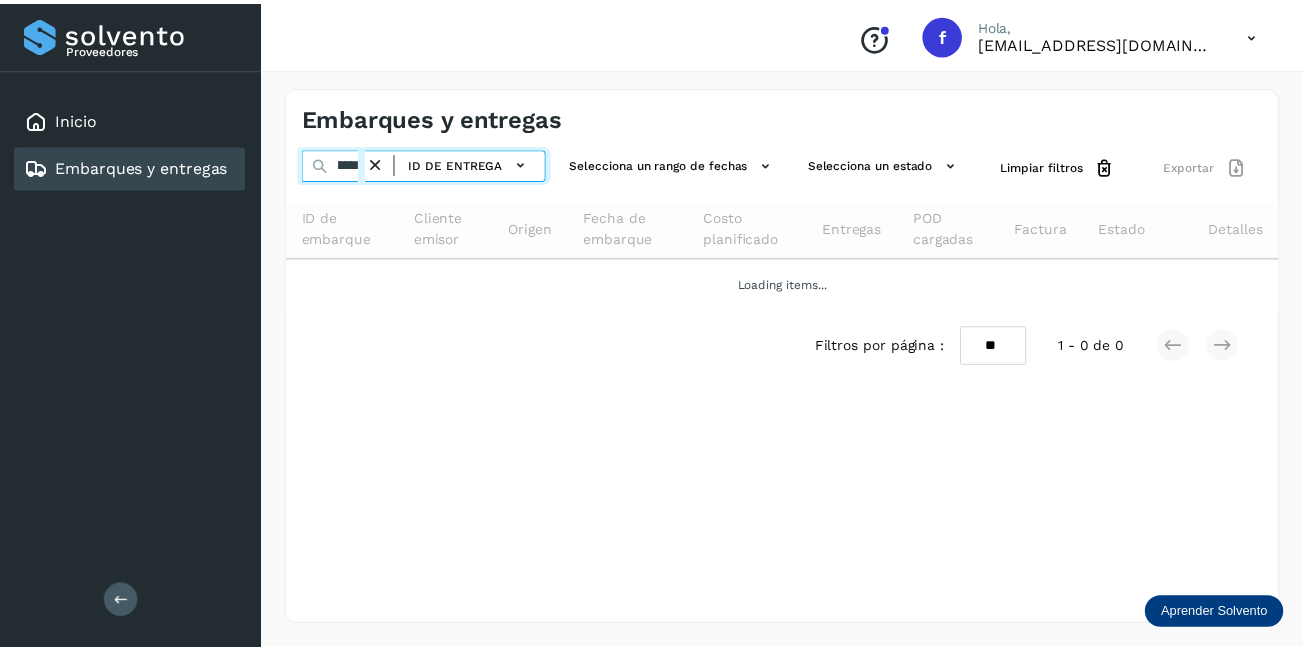 scroll, scrollTop: 0, scrollLeft: 38, axis: horizontal 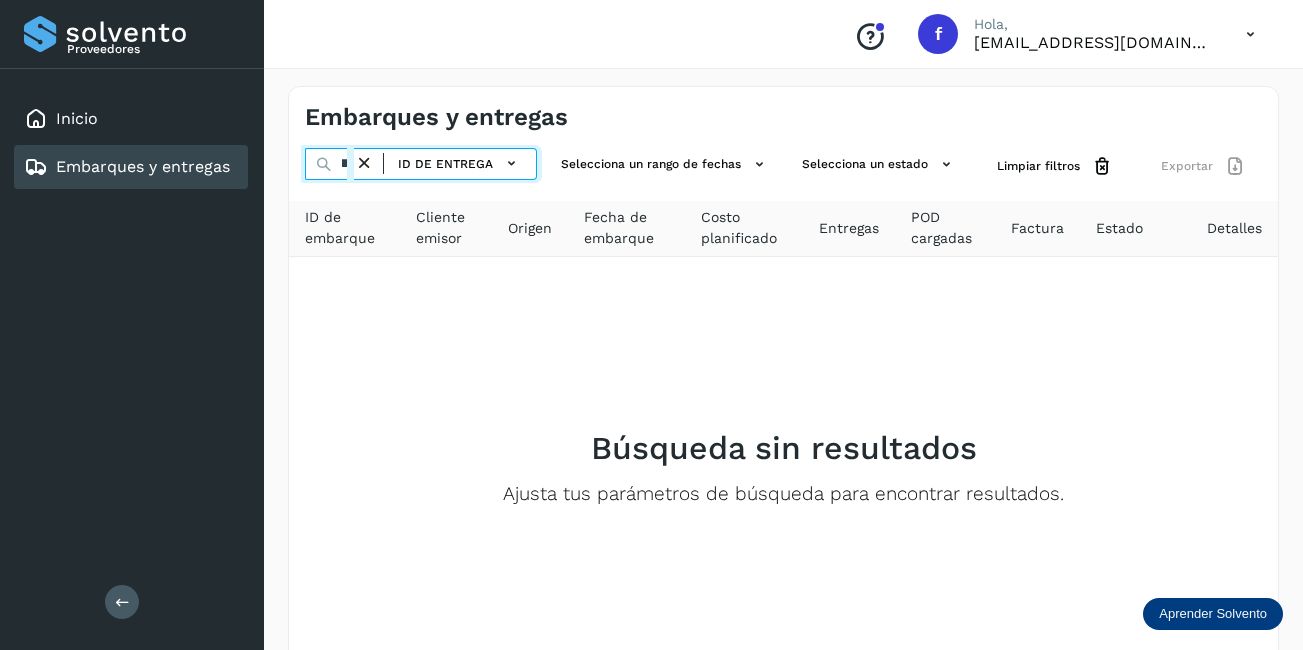 type on "********" 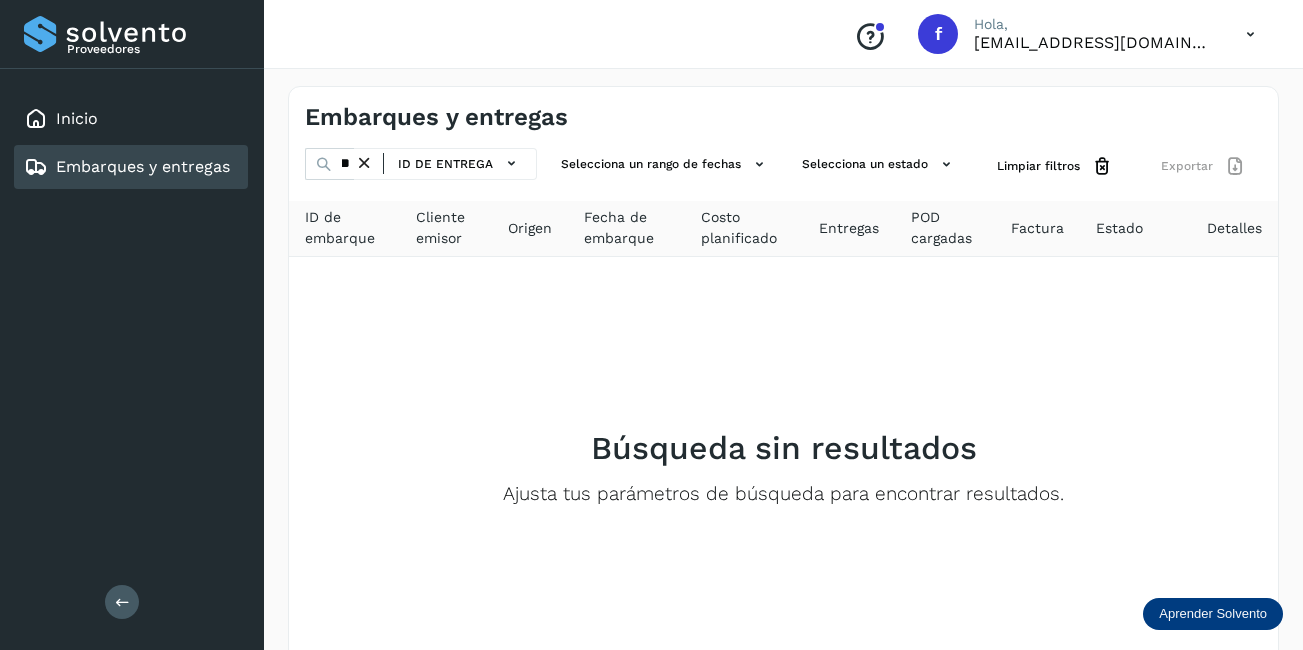 click at bounding box center [364, 163] 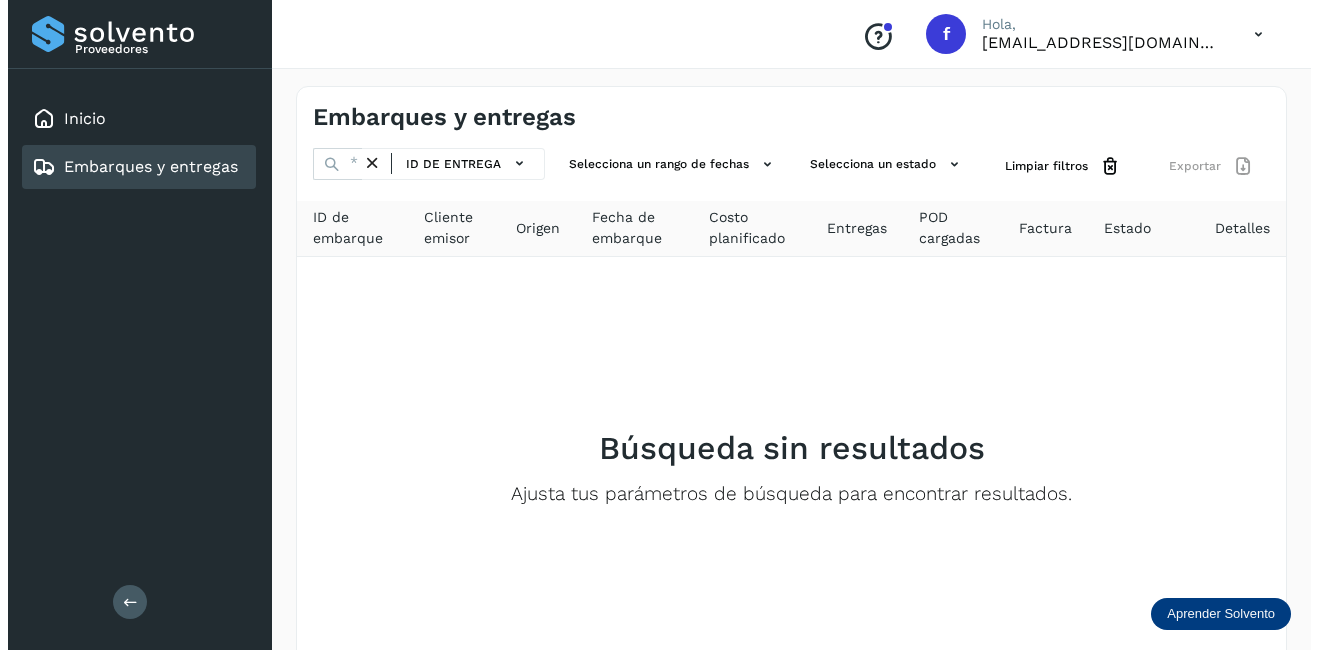 scroll, scrollTop: 0, scrollLeft: 0, axis: both 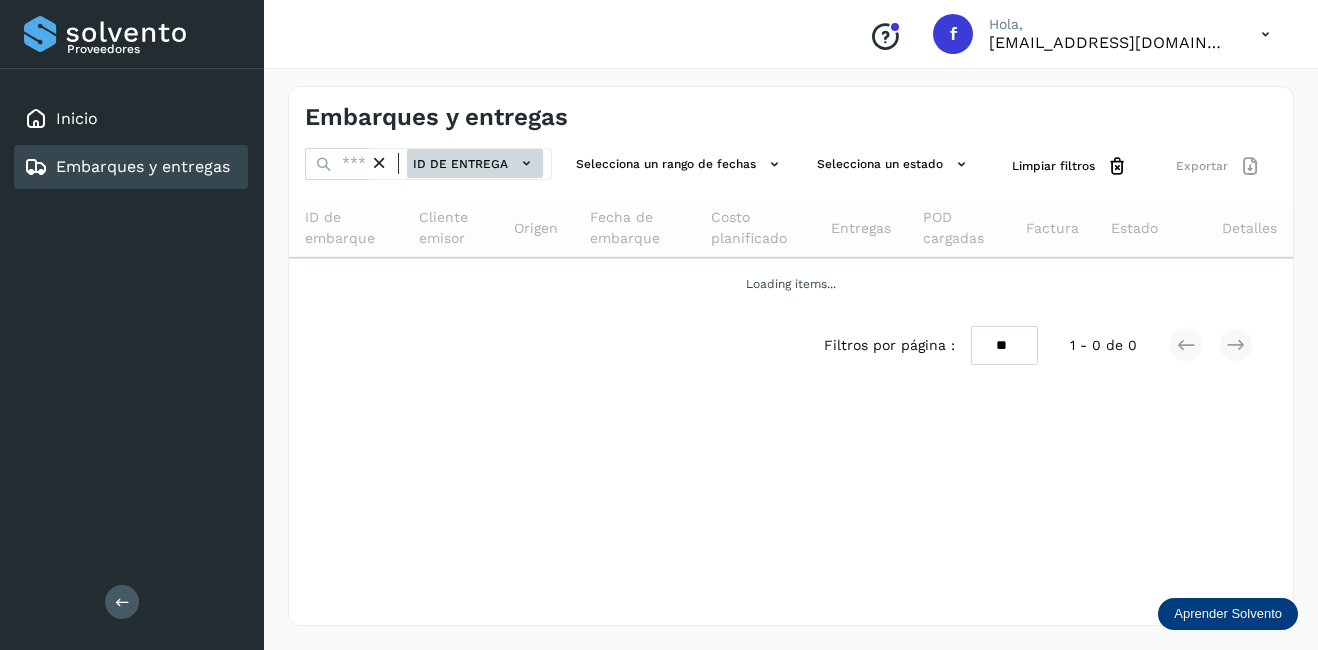 click on "ID de entrega" 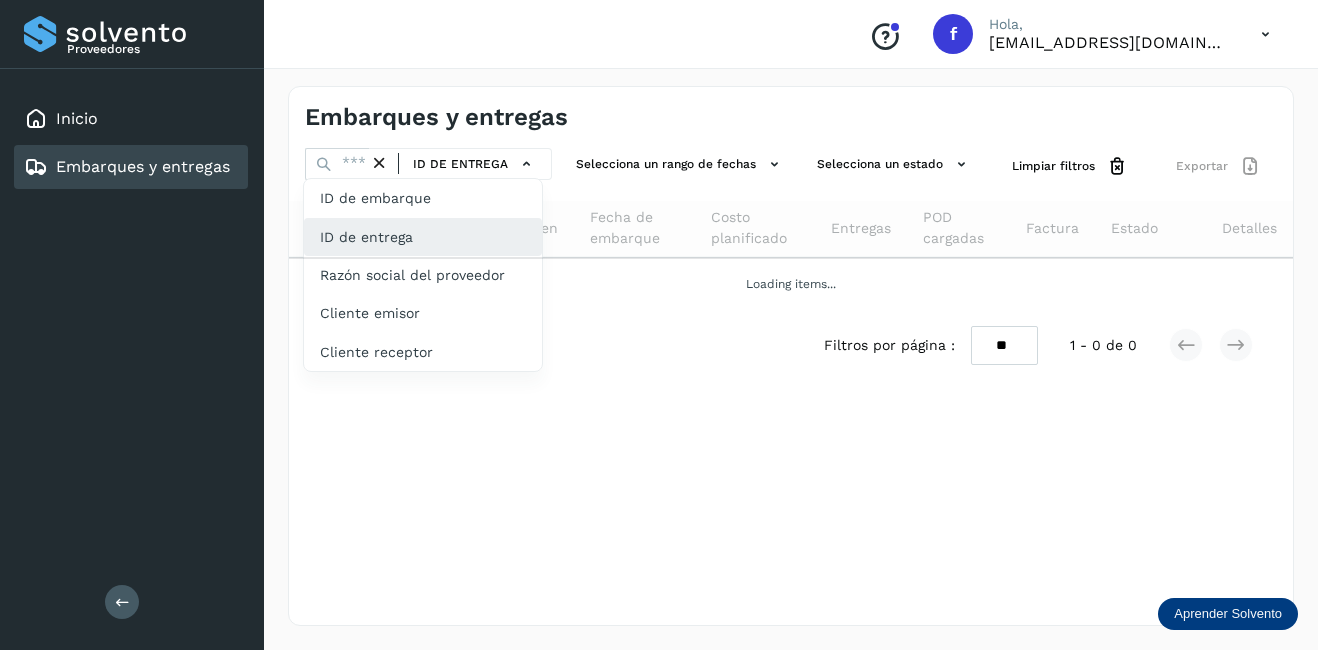 click on "ID de entrega" 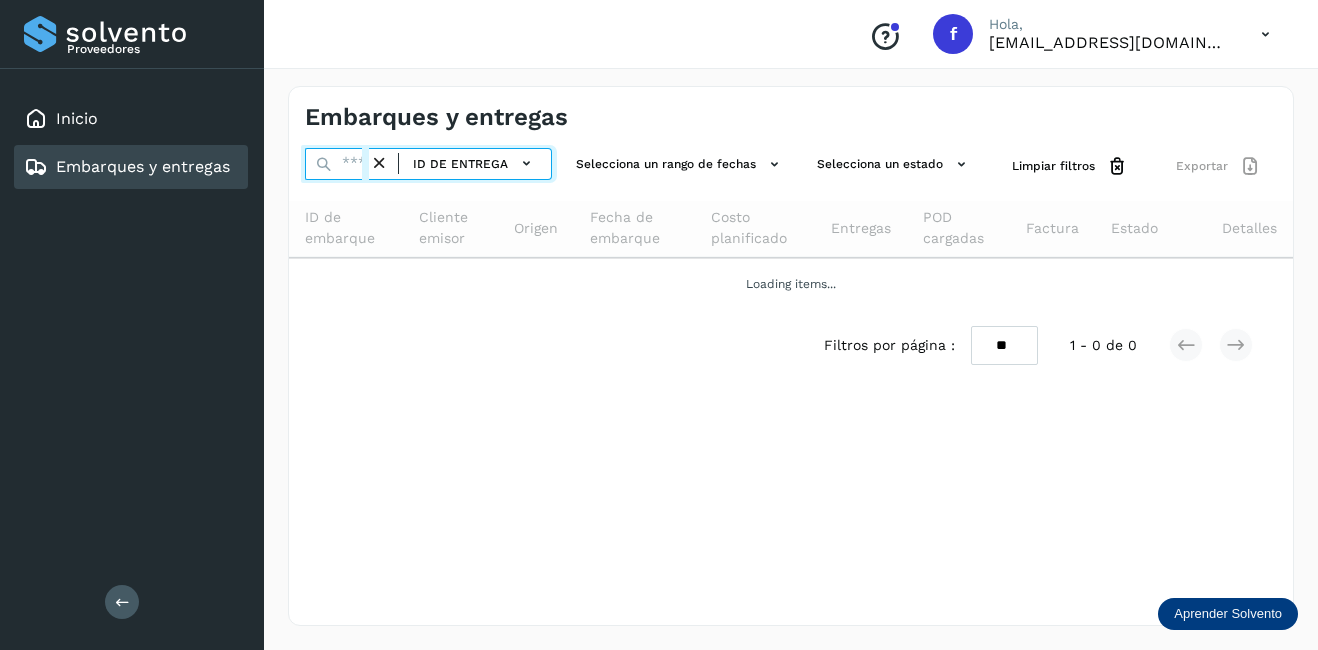 click at bounding box center (337, 164) 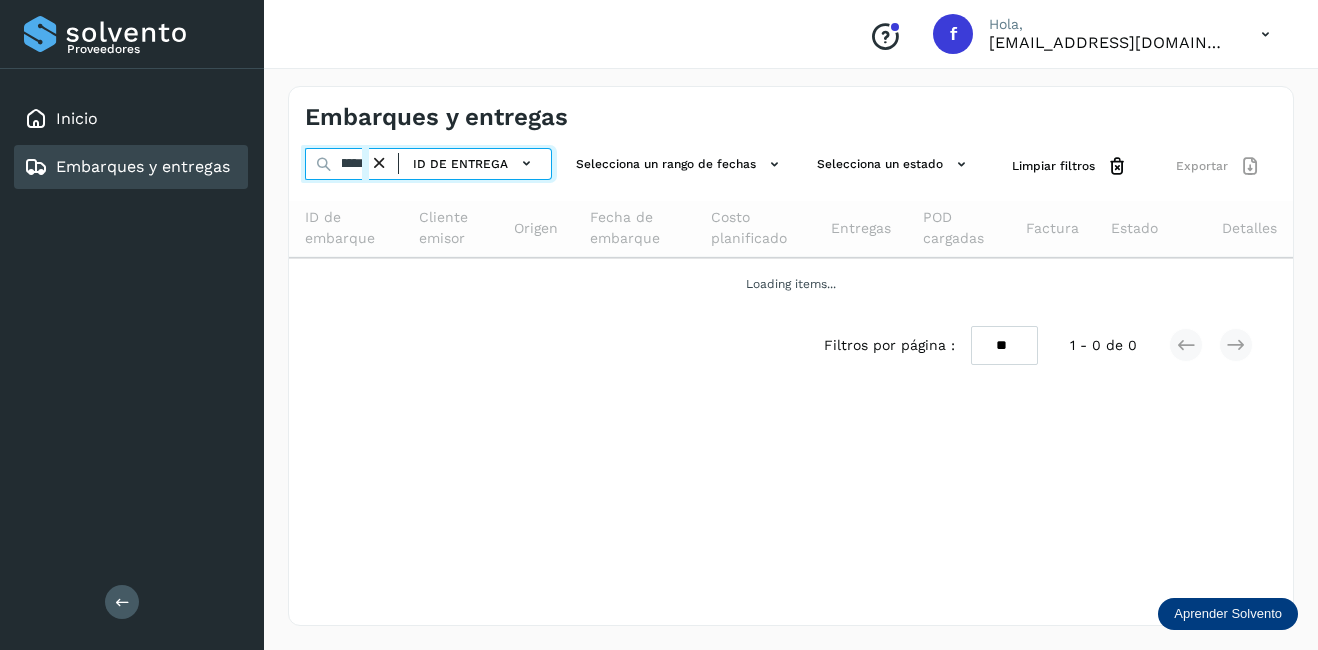scroll, scrollTop: 0, scrollLeft: 54, axis: horizontal 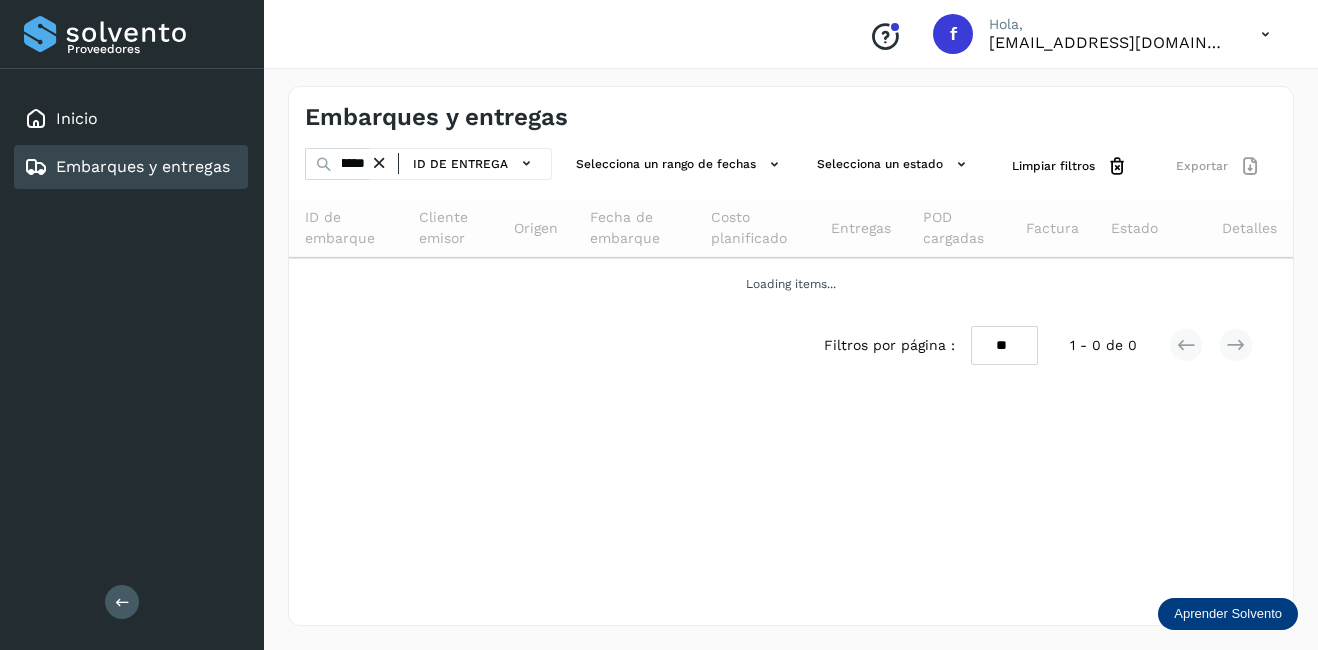 click at bounding box center [379, 163] 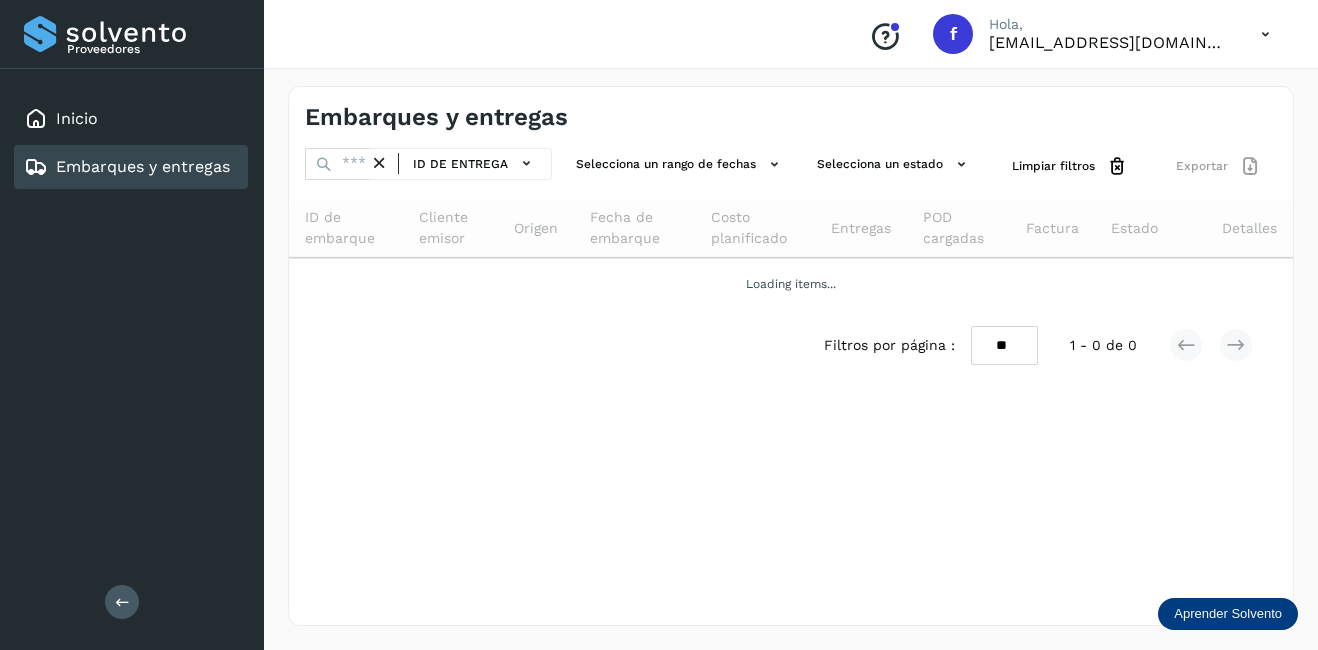 scroll, scrollTop: 0, scrollLeft: 0, axis: both 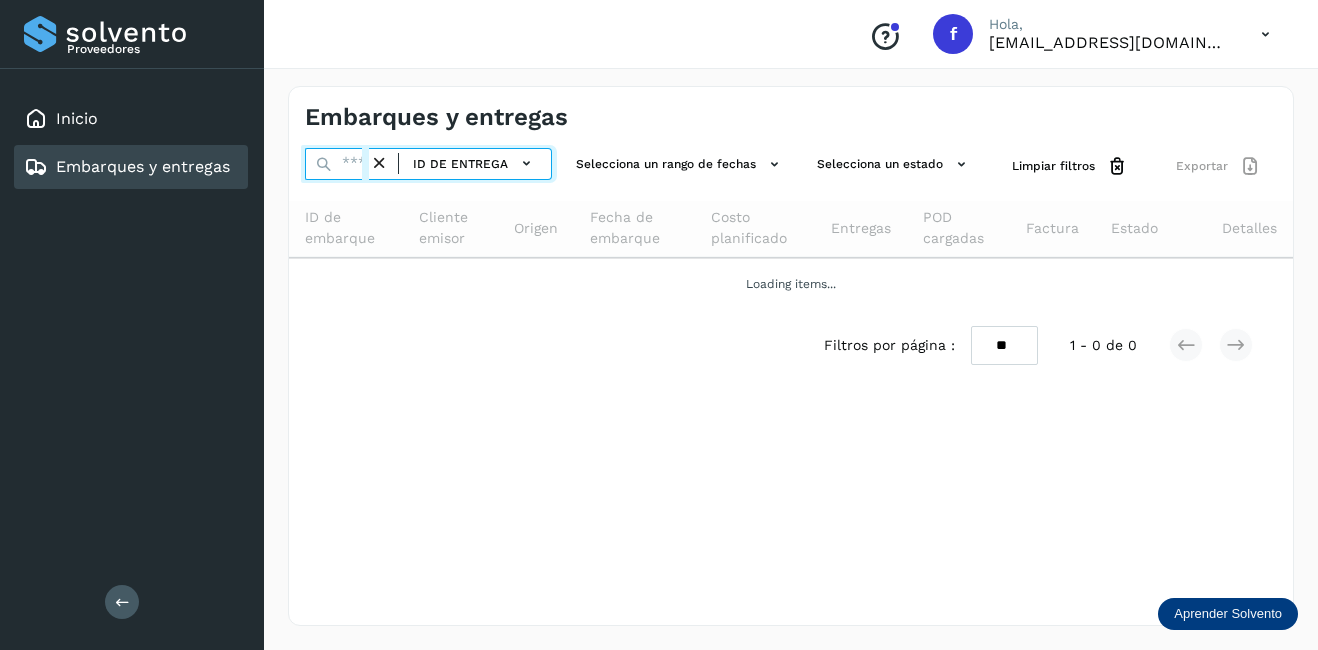 click at bounding box center [337, 164] 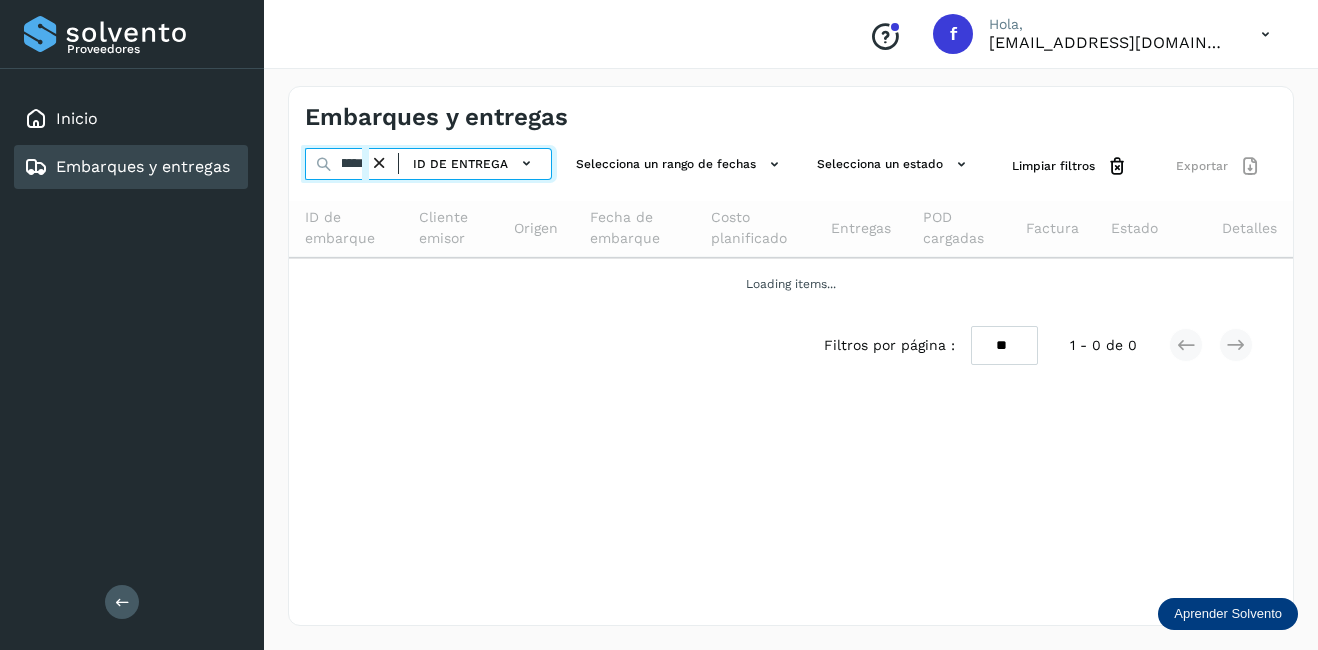 scroll, scrollTop: 0, scrollLeft: 54, axis: horizontal 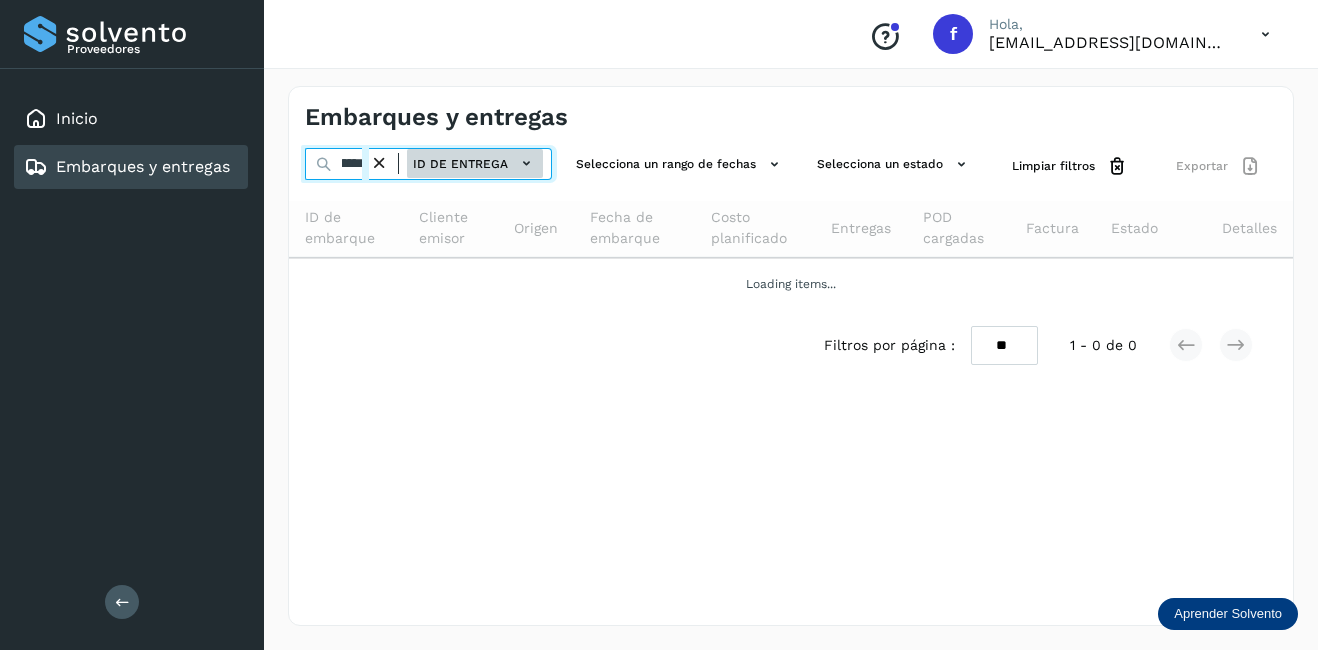 type on "**********" 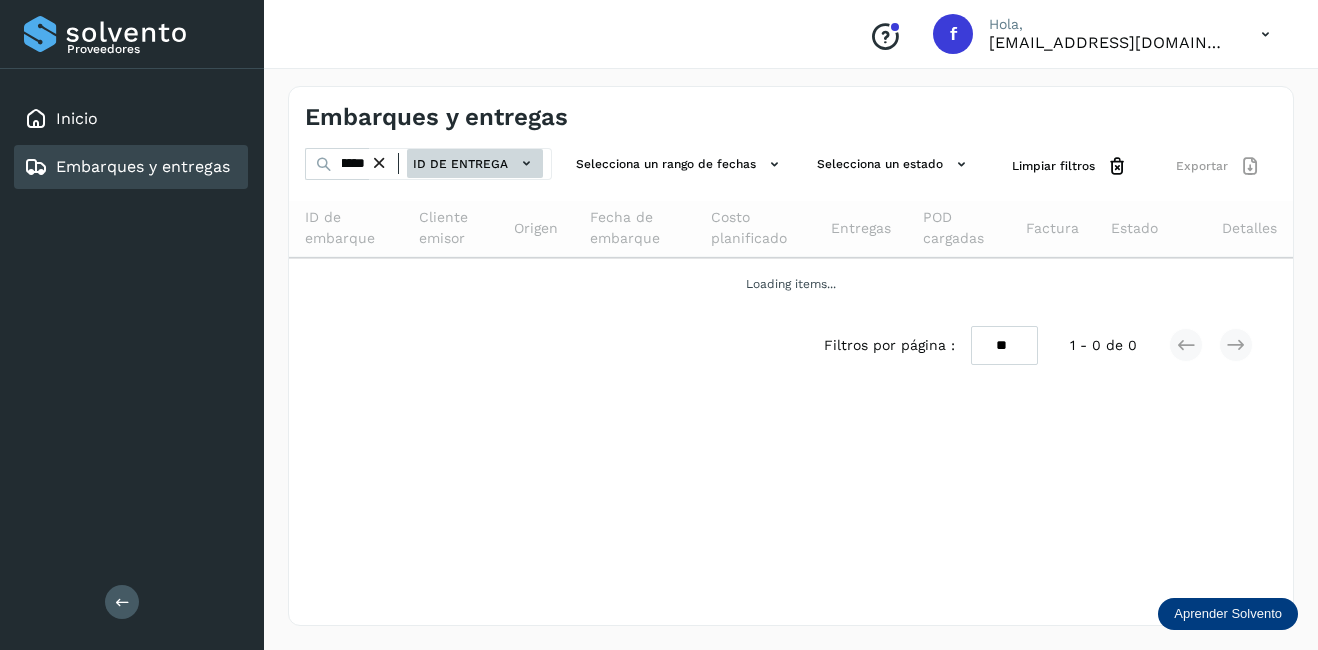 scroll, scrollTop: 0, scrollLeft: 0, axis: both 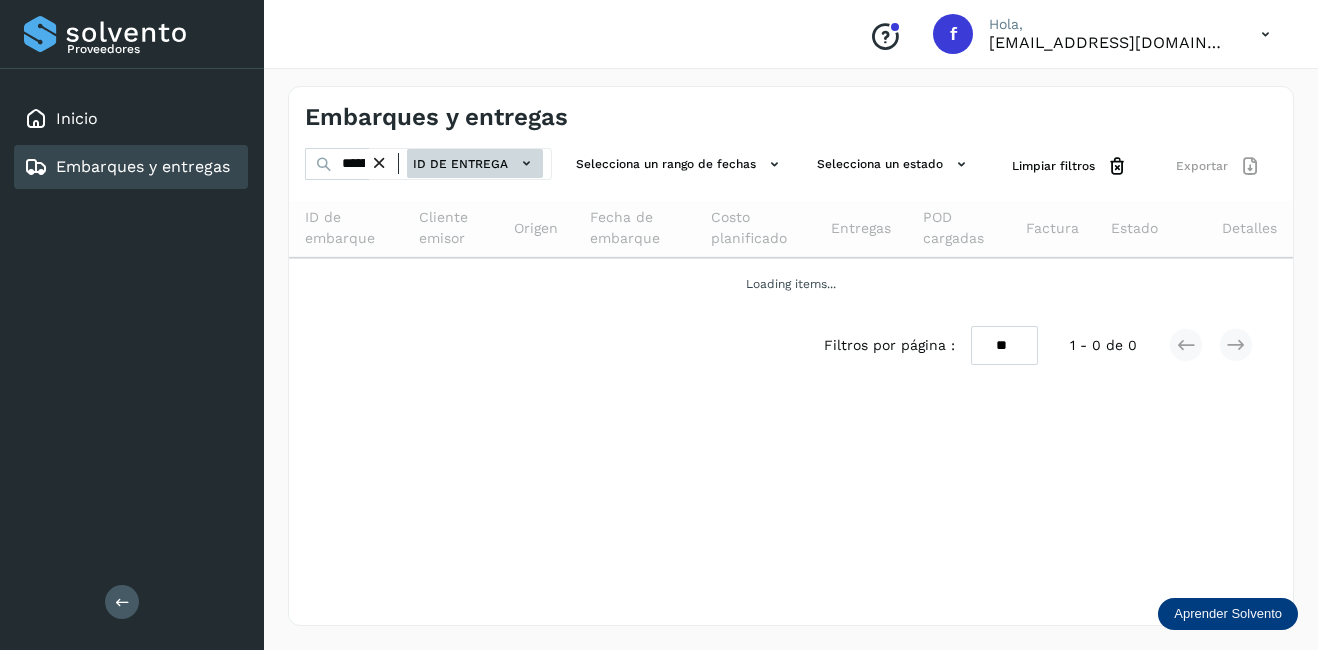 click on "ID de entrega" at bounding box center (475, 163) 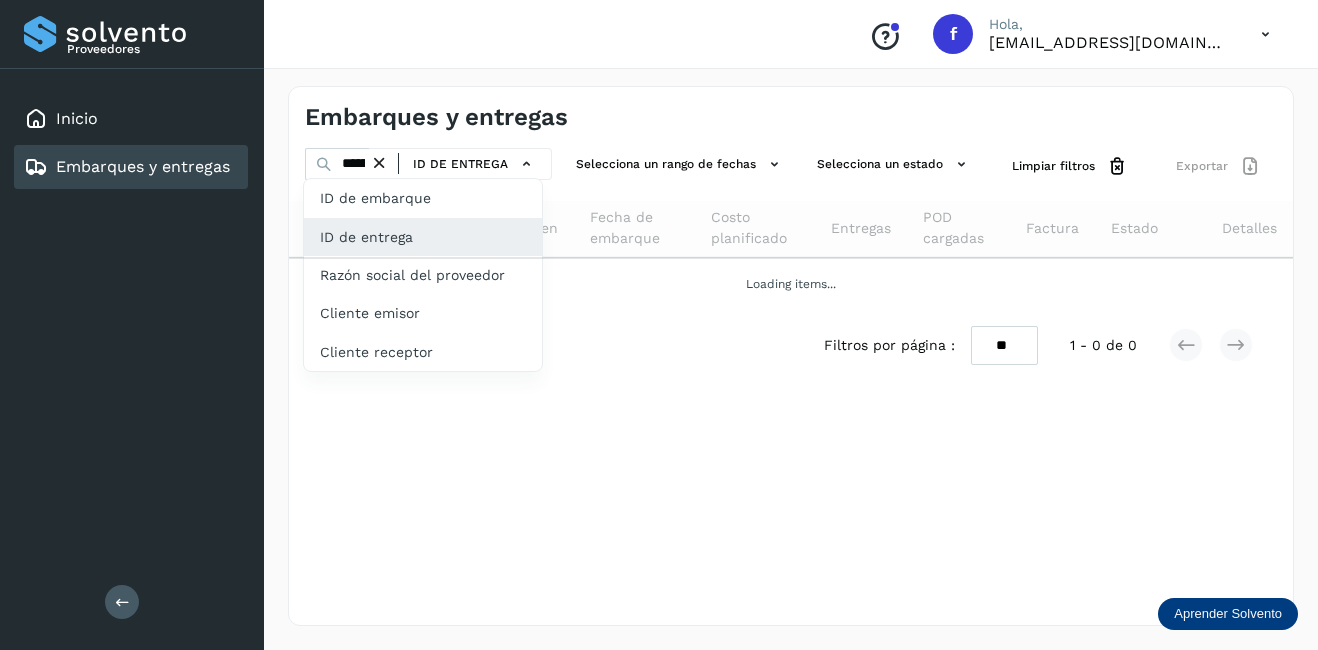 click at bounding box center (659, 325) 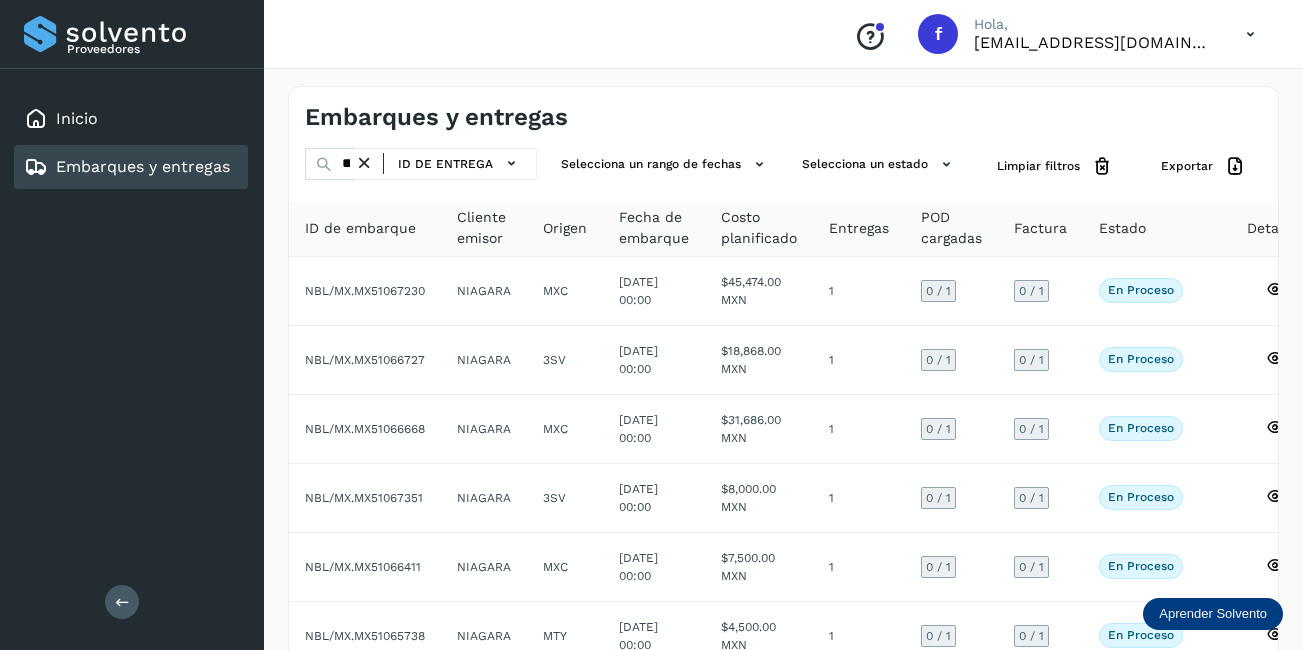 click at bounding box center [364, 163] 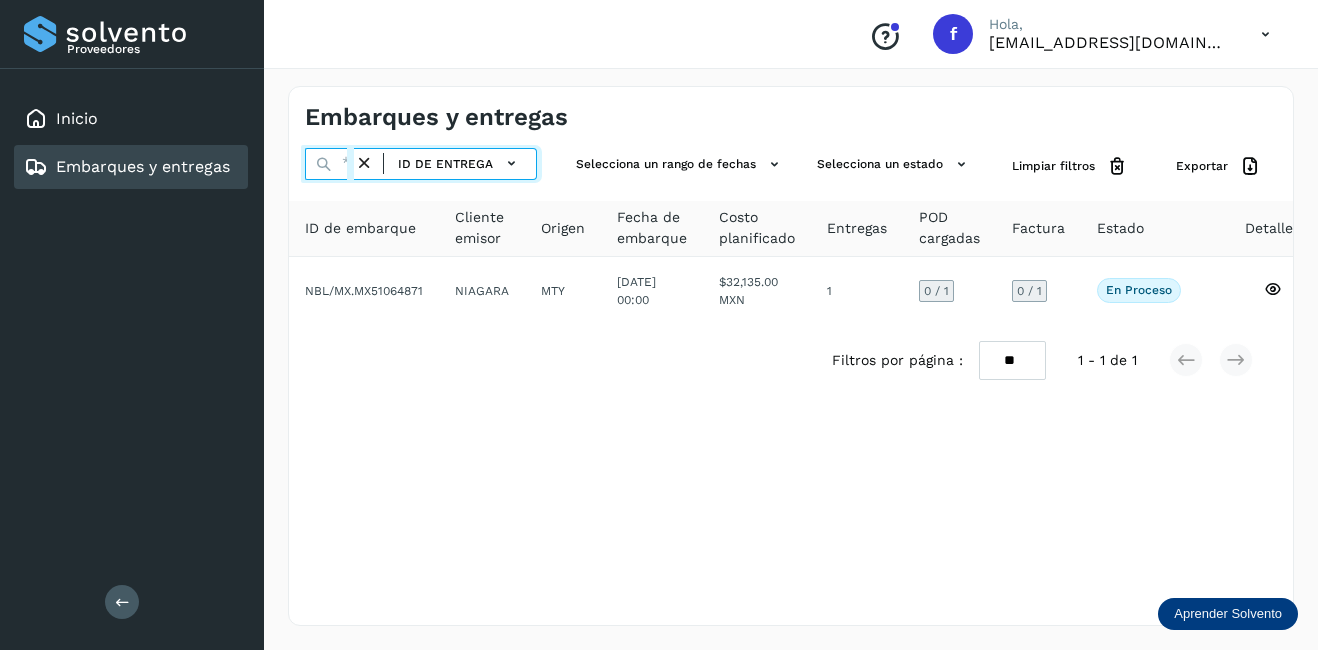 click at bounding box center (329, 164) 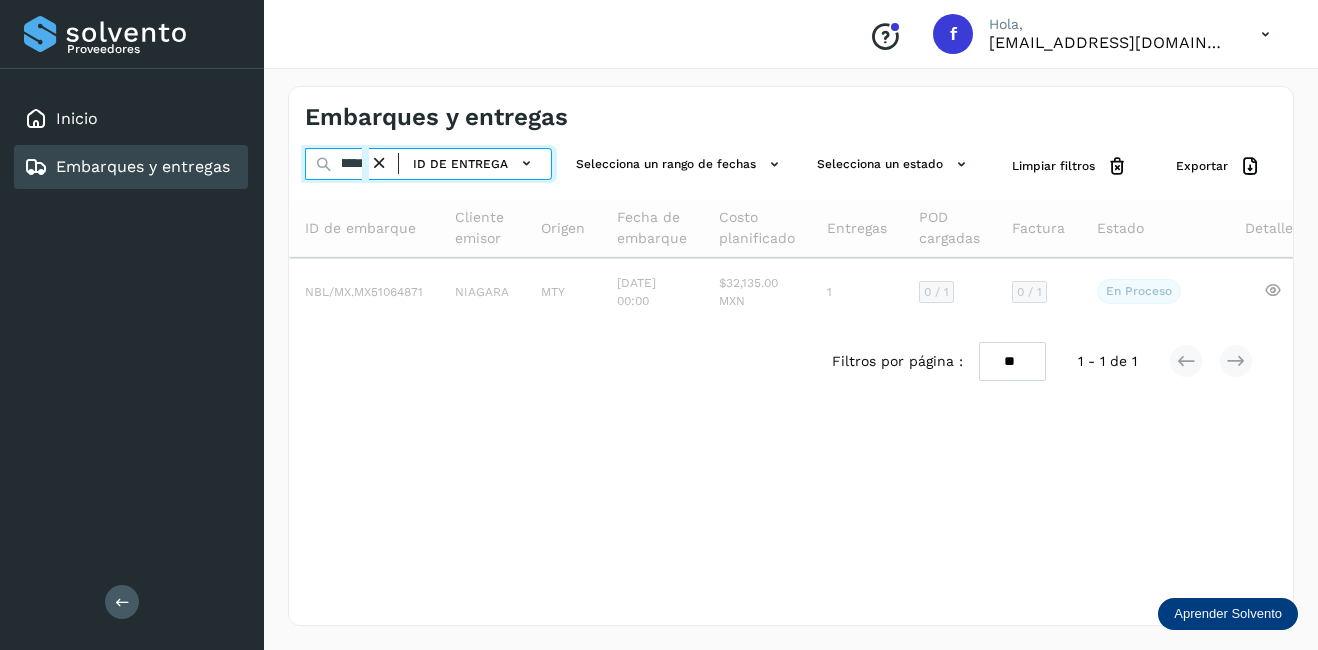 scroll, scrollTop: 0, scrollLeft: 54, axis: horizontal 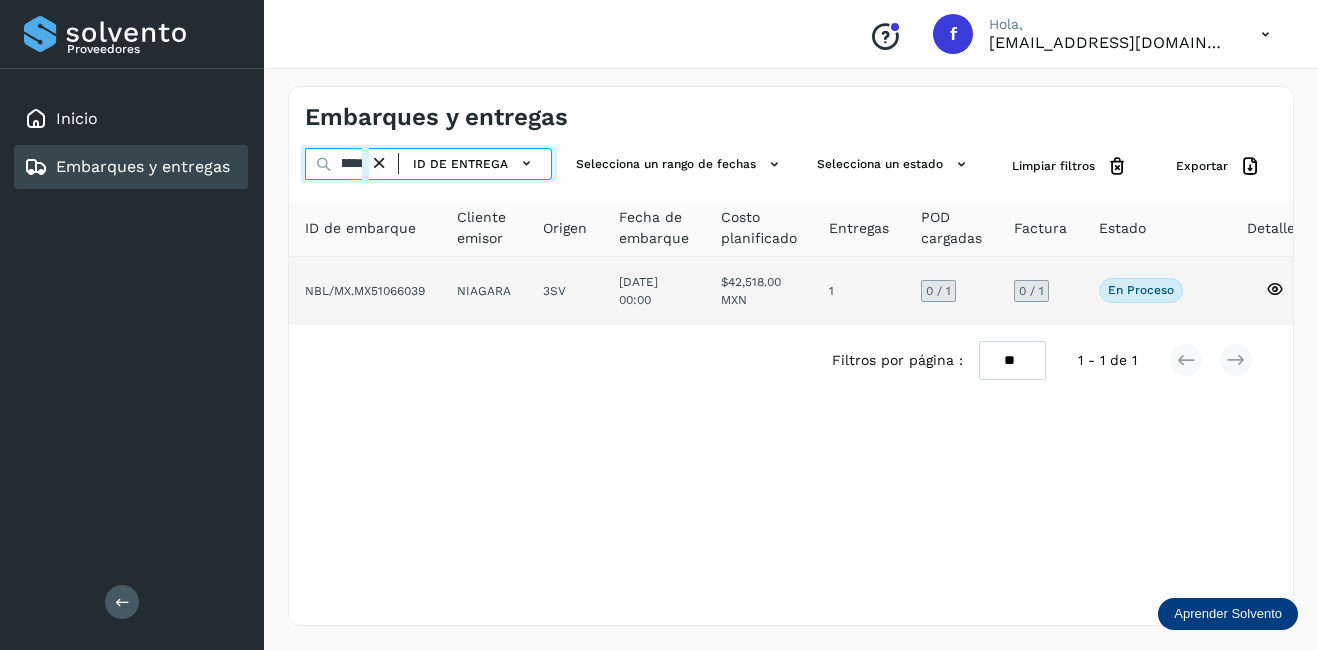 type on "**********" 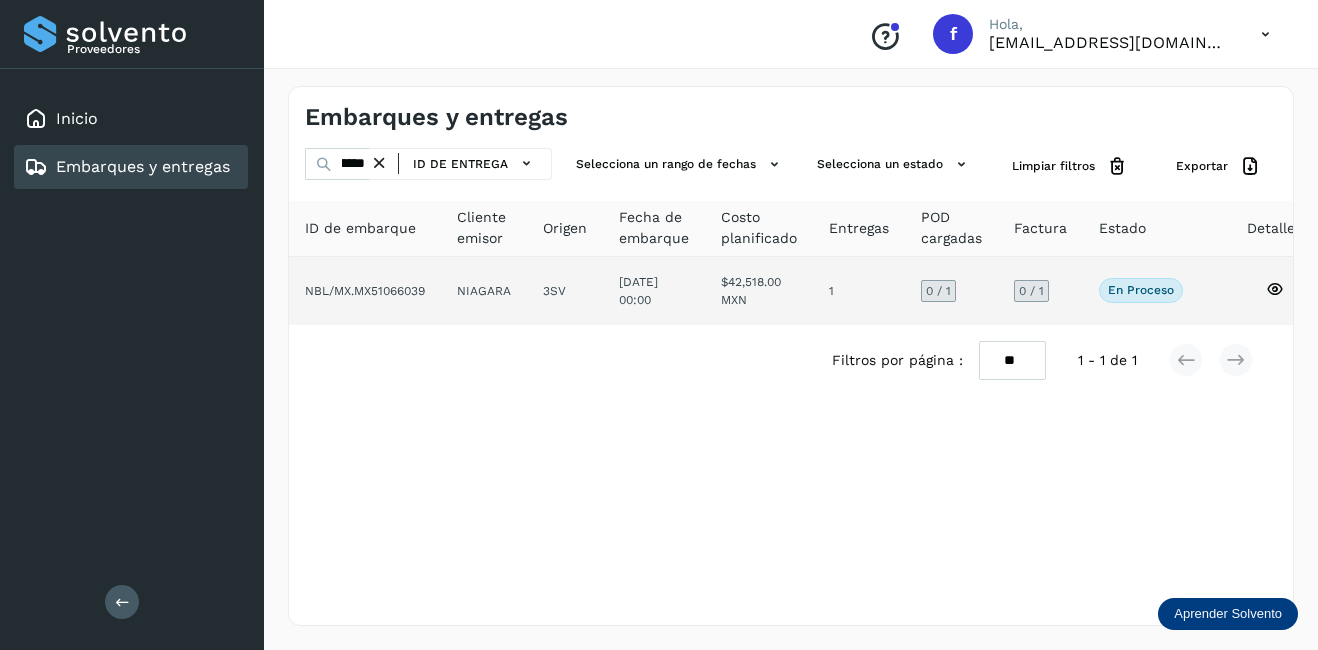 click on "NIAGARA" 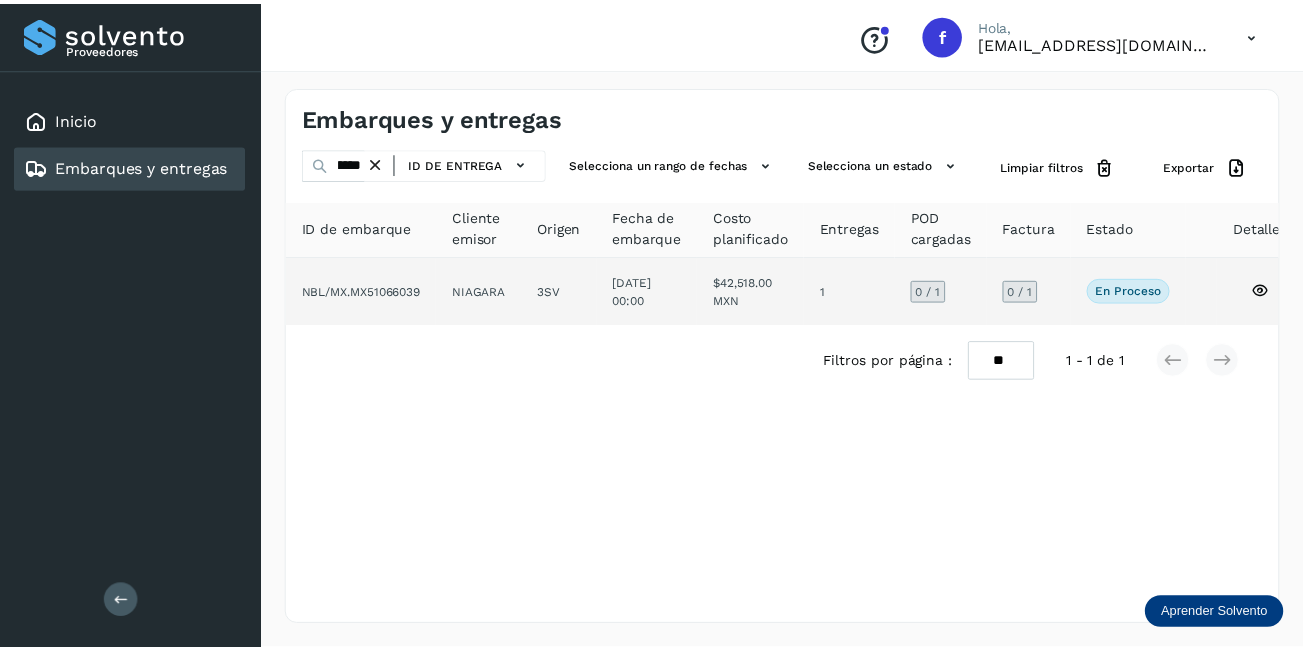 scroll, scrollTop: 0, scrollLeft: 0, axis: both 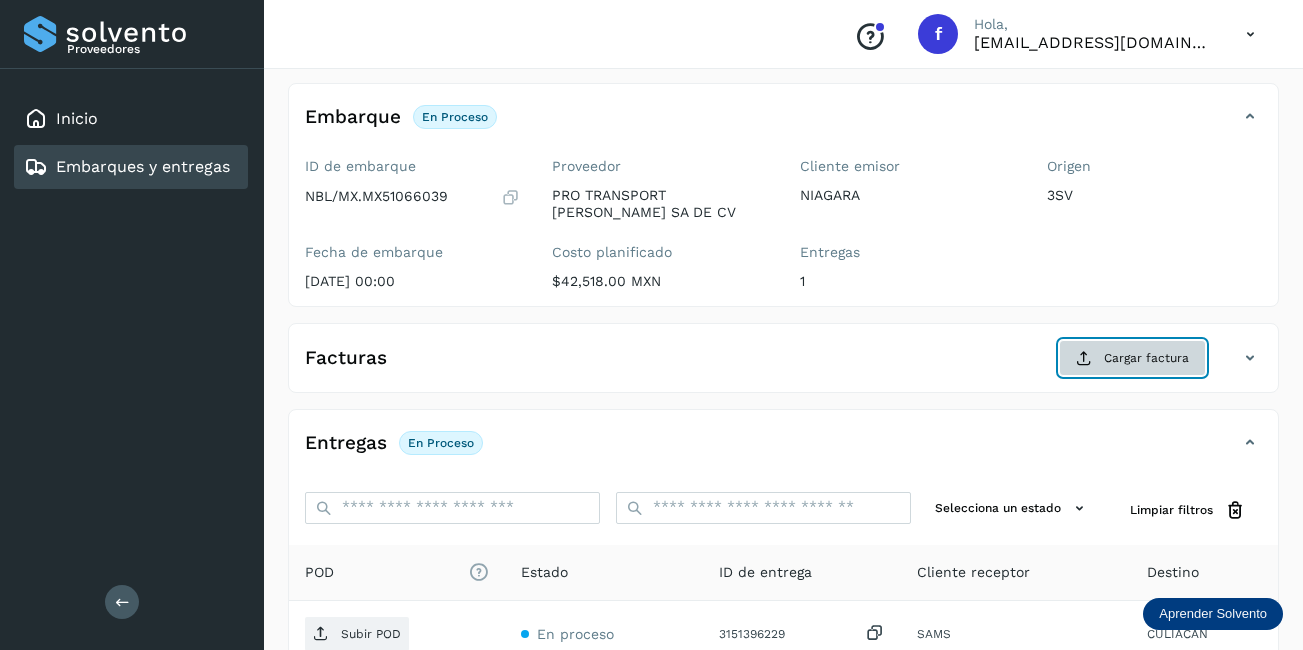 click on "Cargar factura" 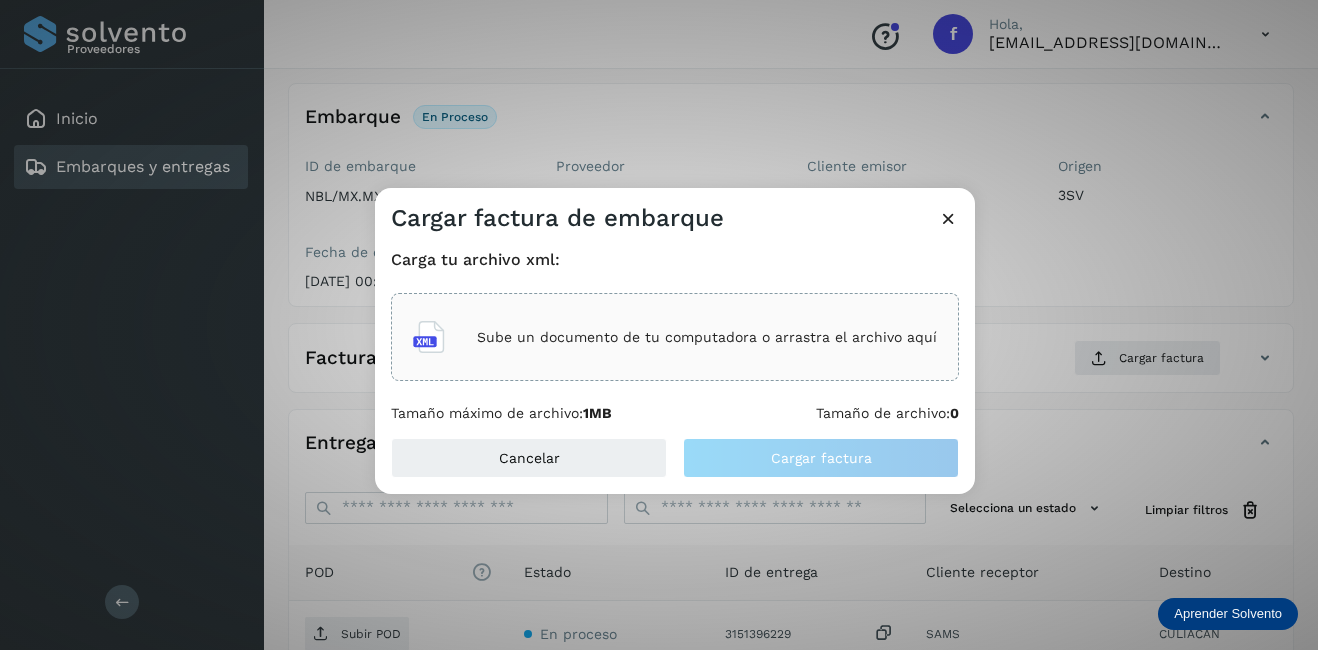 click on "Sube un documento de tu computadora o arrastra el archivo aquí" at bounding box center [707, 337] 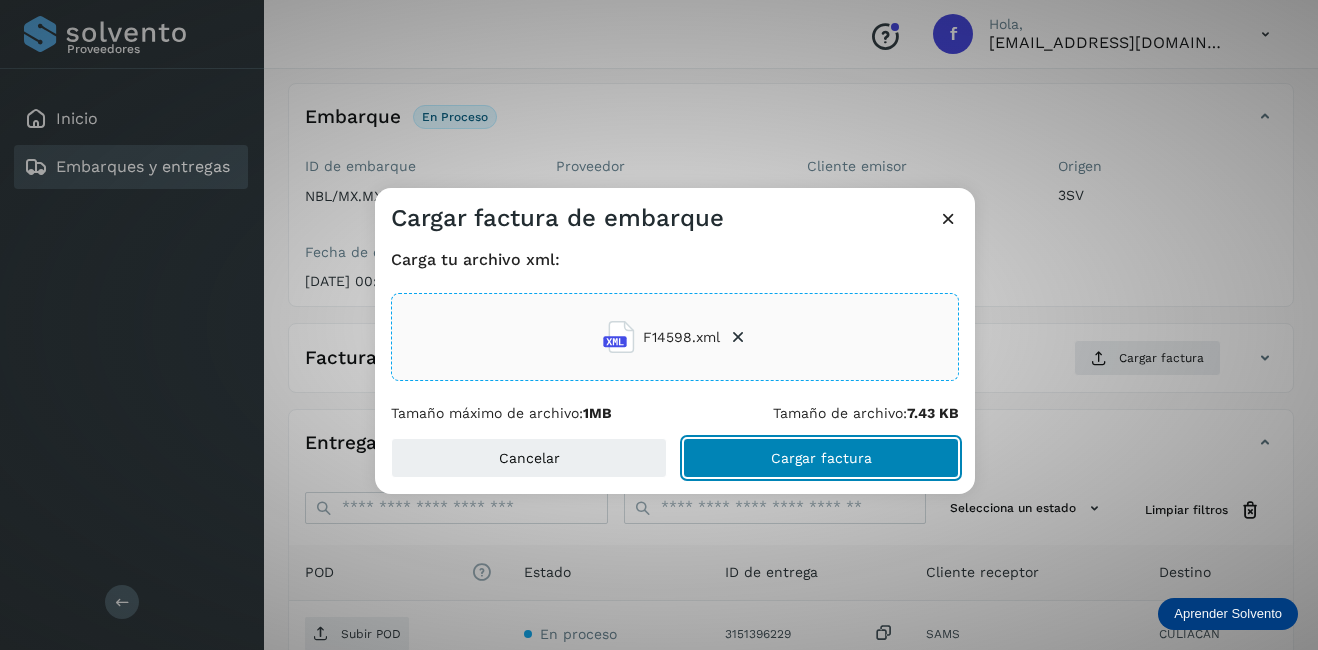 click on "Cargar factura" 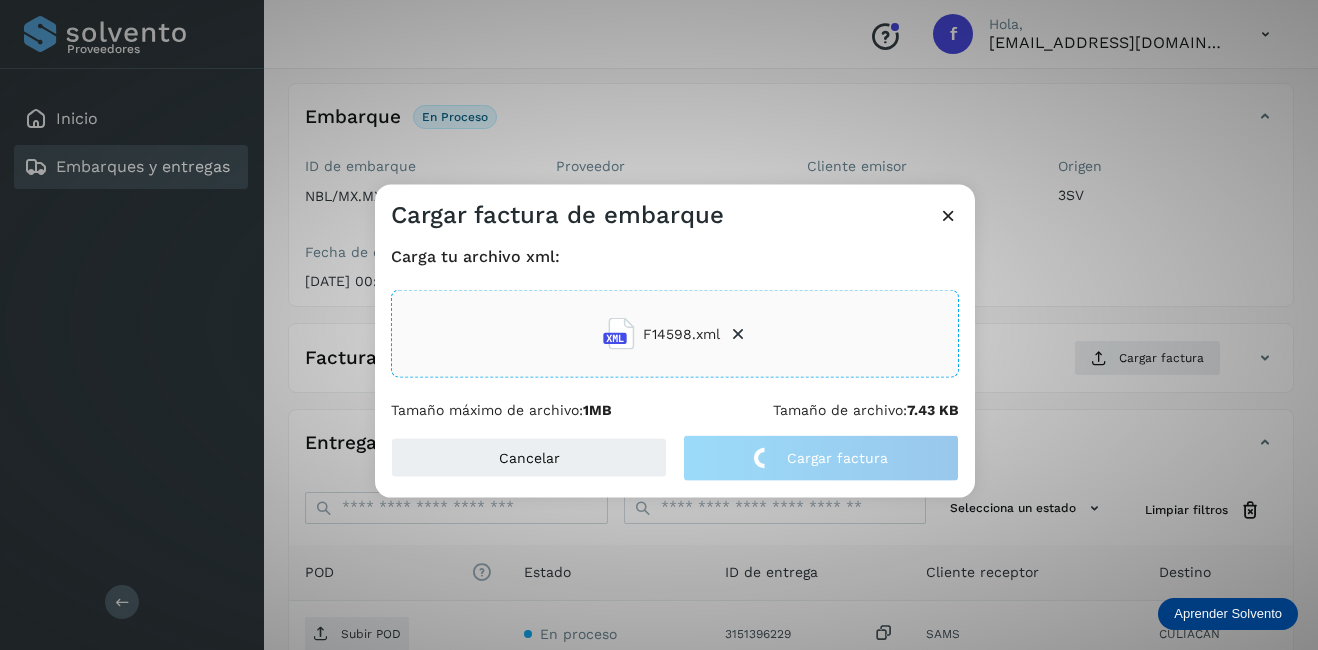 click on "Cargar factura de embarque Carga tu archivo xml: F14598.xml Tamaño máximo de archivo:  1MB Tamaño de archivo:  7.43 KB Cancelar Cargar factura" 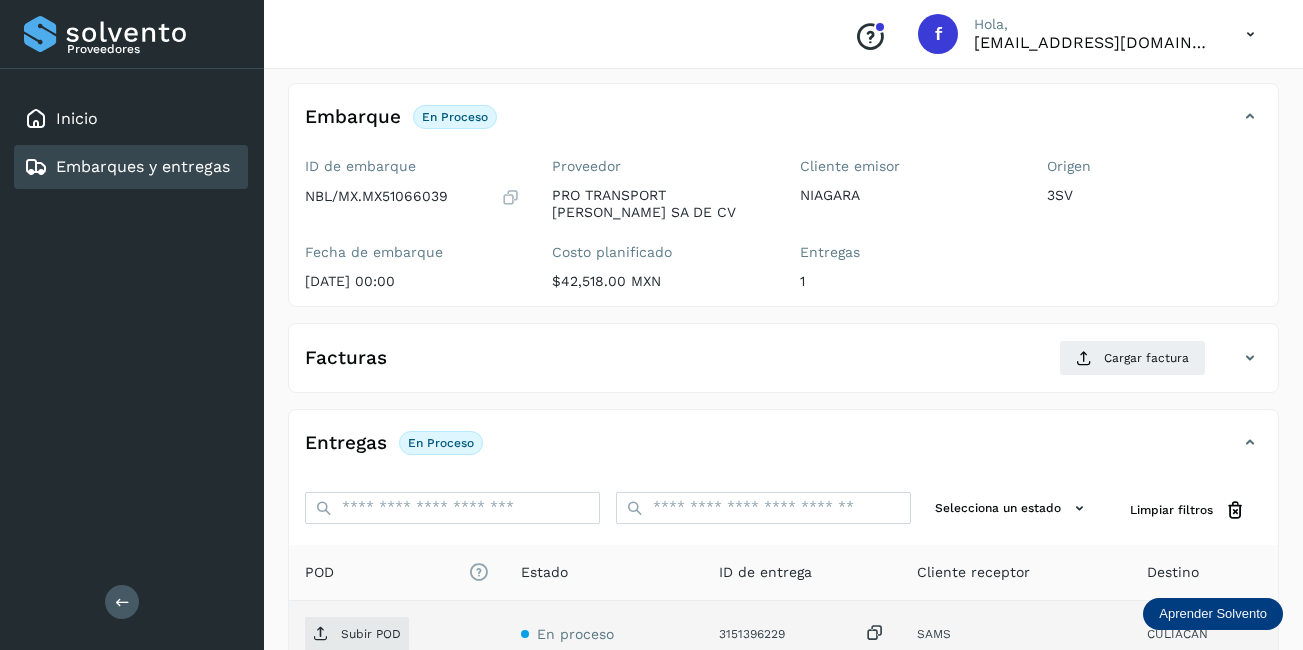 scroll, scrollTop: 300, scrollLeft: 0, axis: vertical 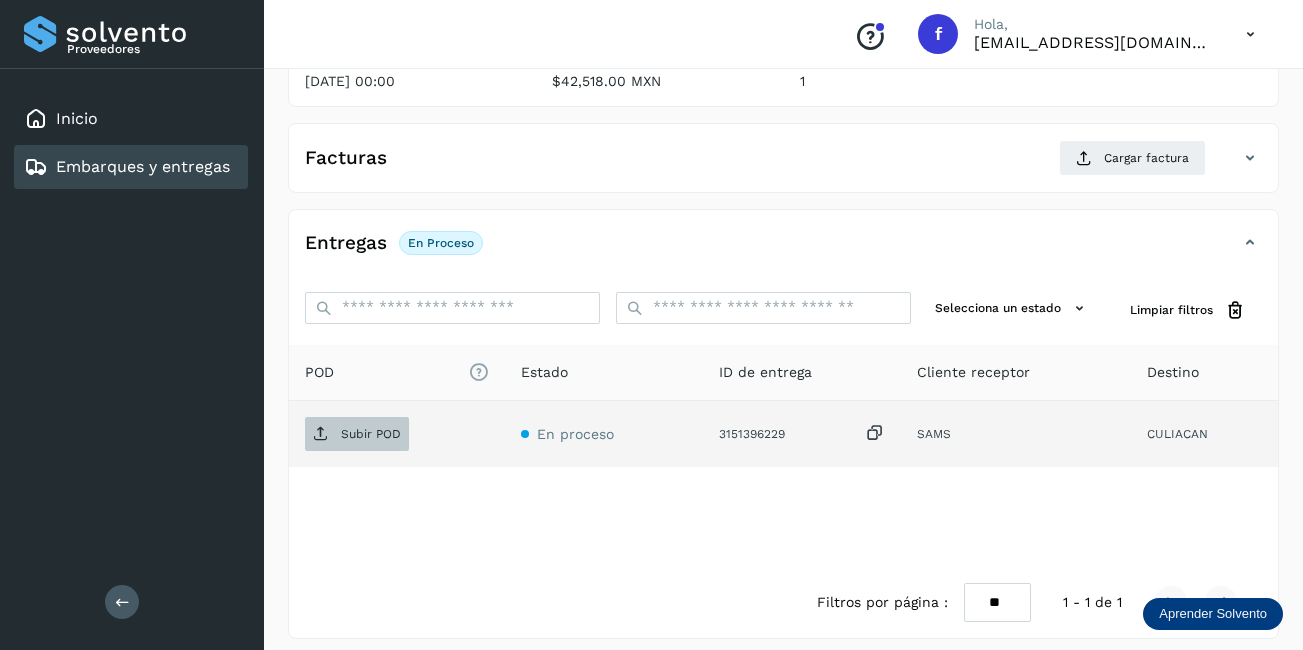 click on "Subir POD" at bounding box center (371, 434) 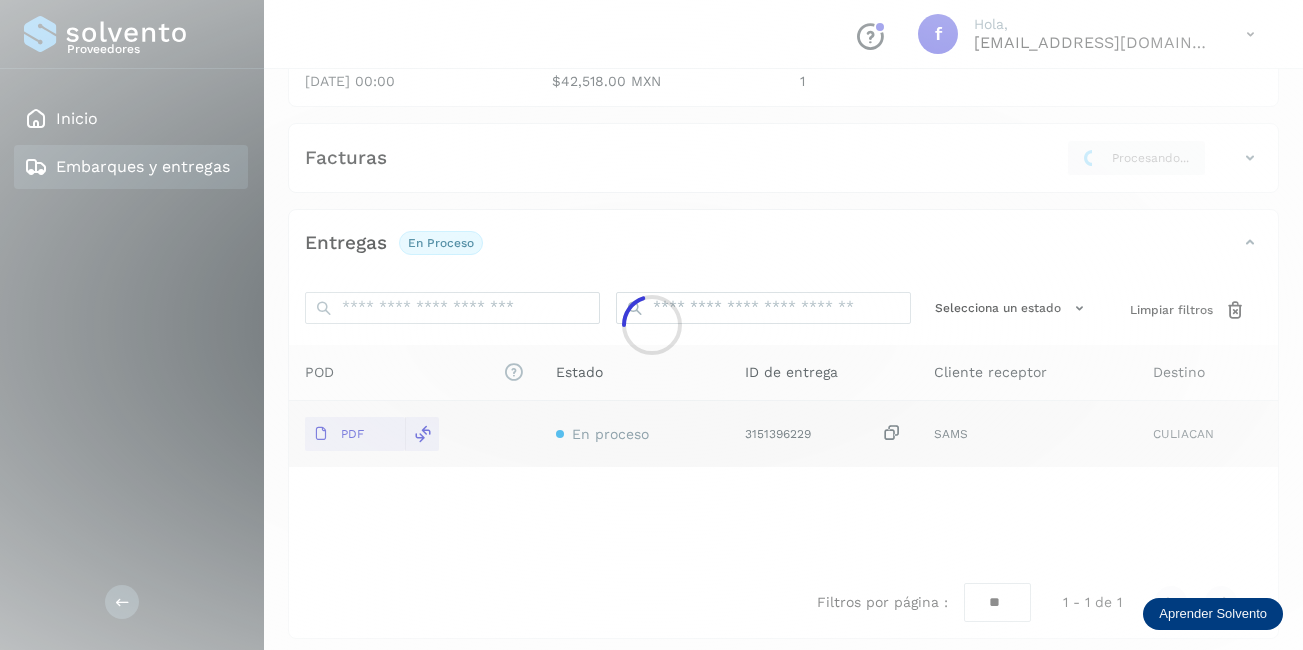 click 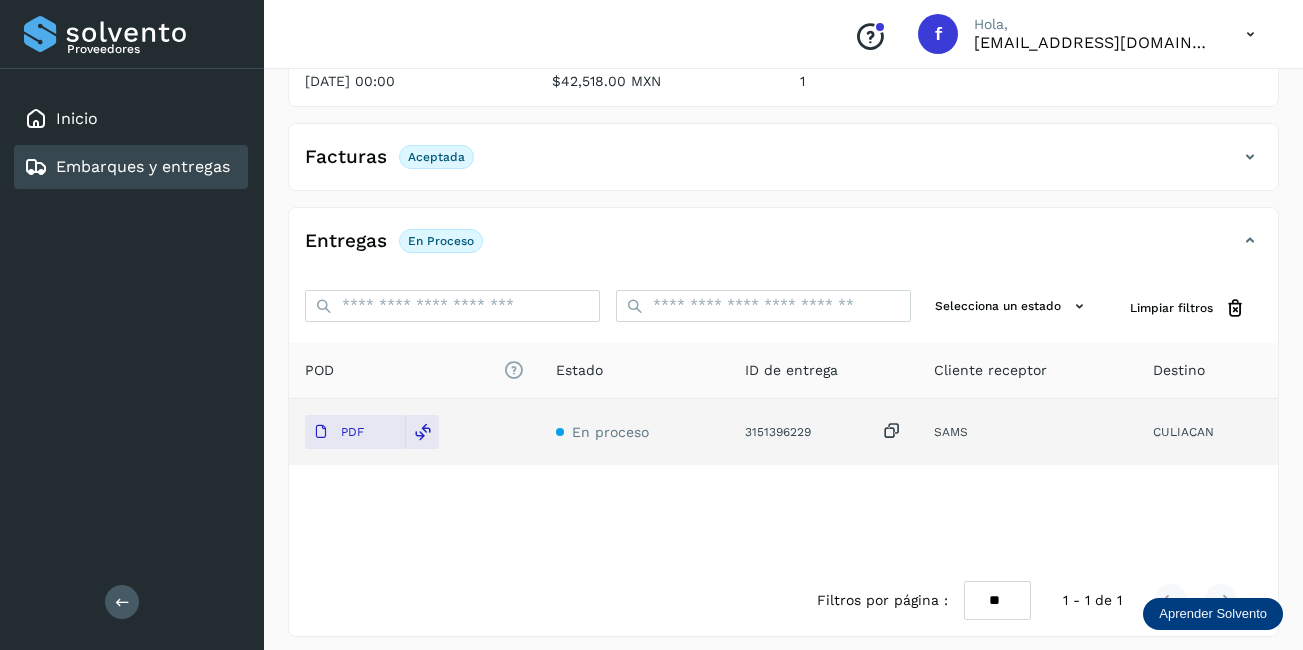 click on "Embarques y entregas" at bounding box center (143, 166) 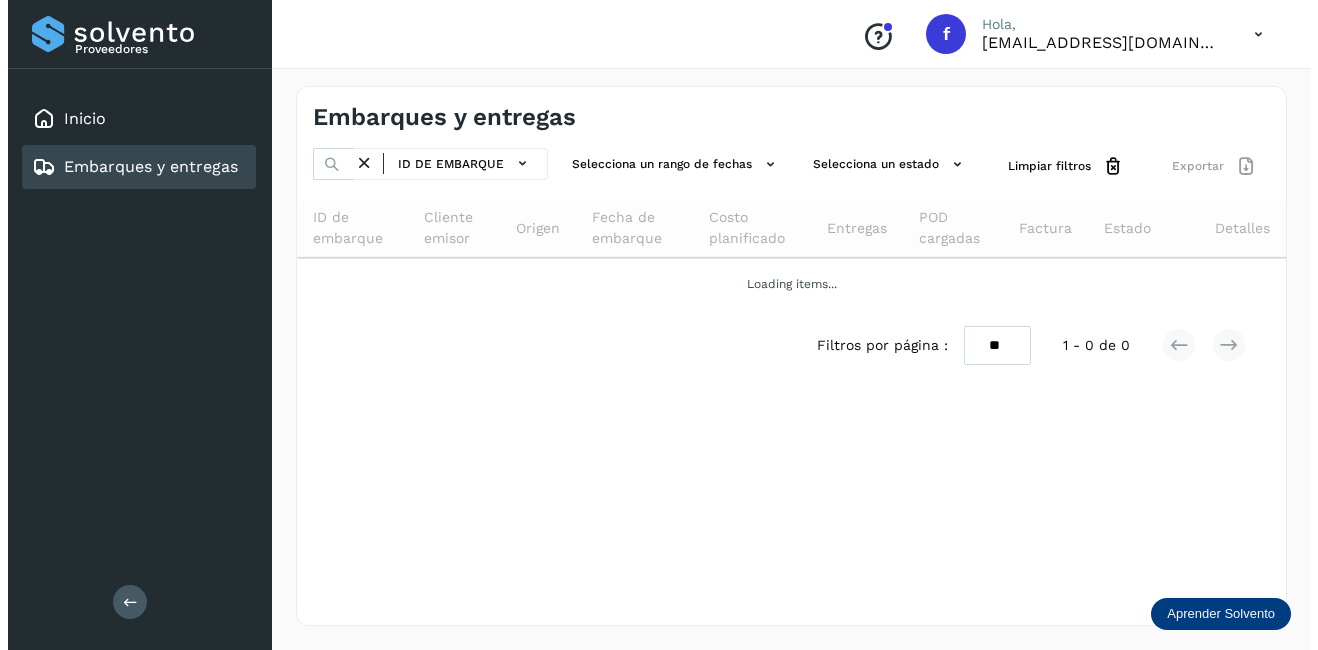 scroll, scrollTop: 0, scrollLeft: 0, axis: both 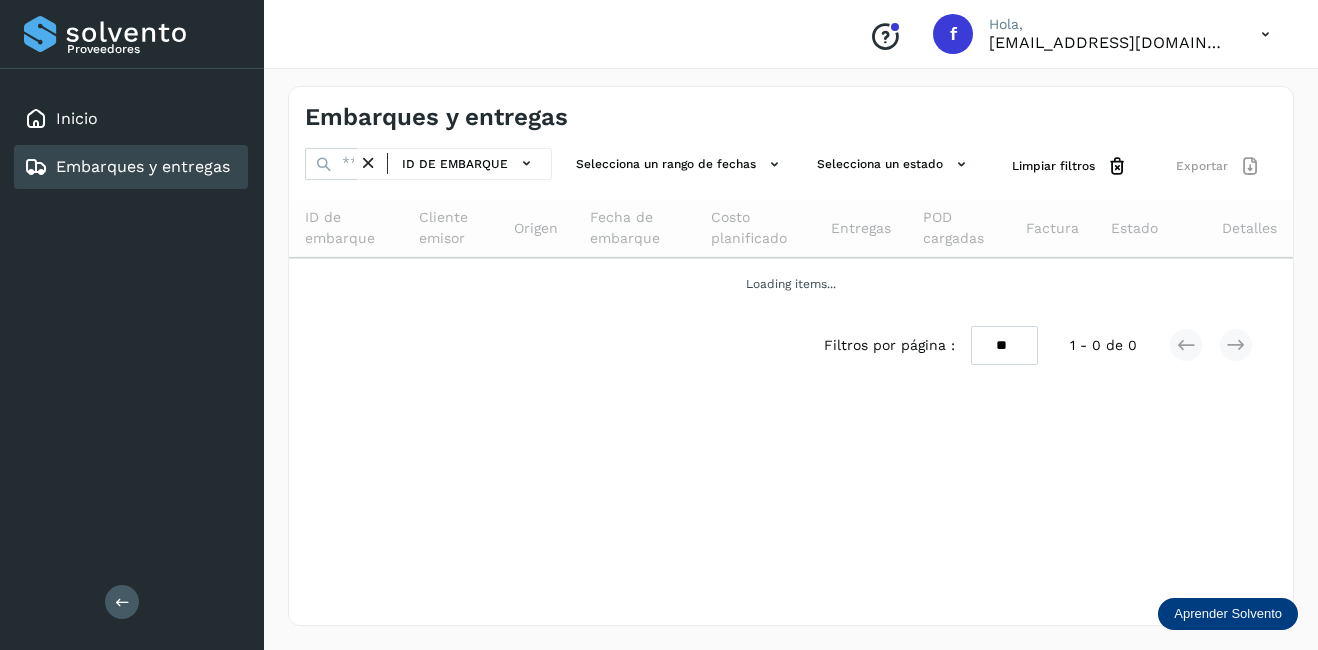 click at bounding box center (368, 163) 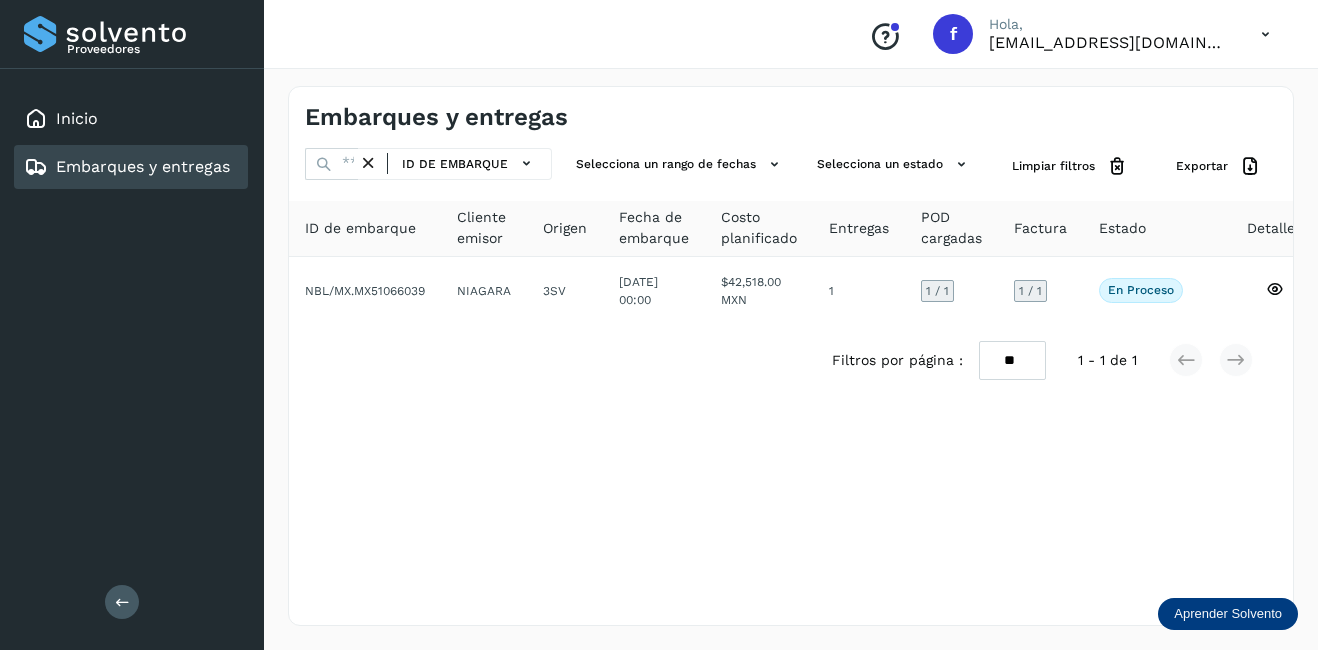 click at bounding box center (368, 163) 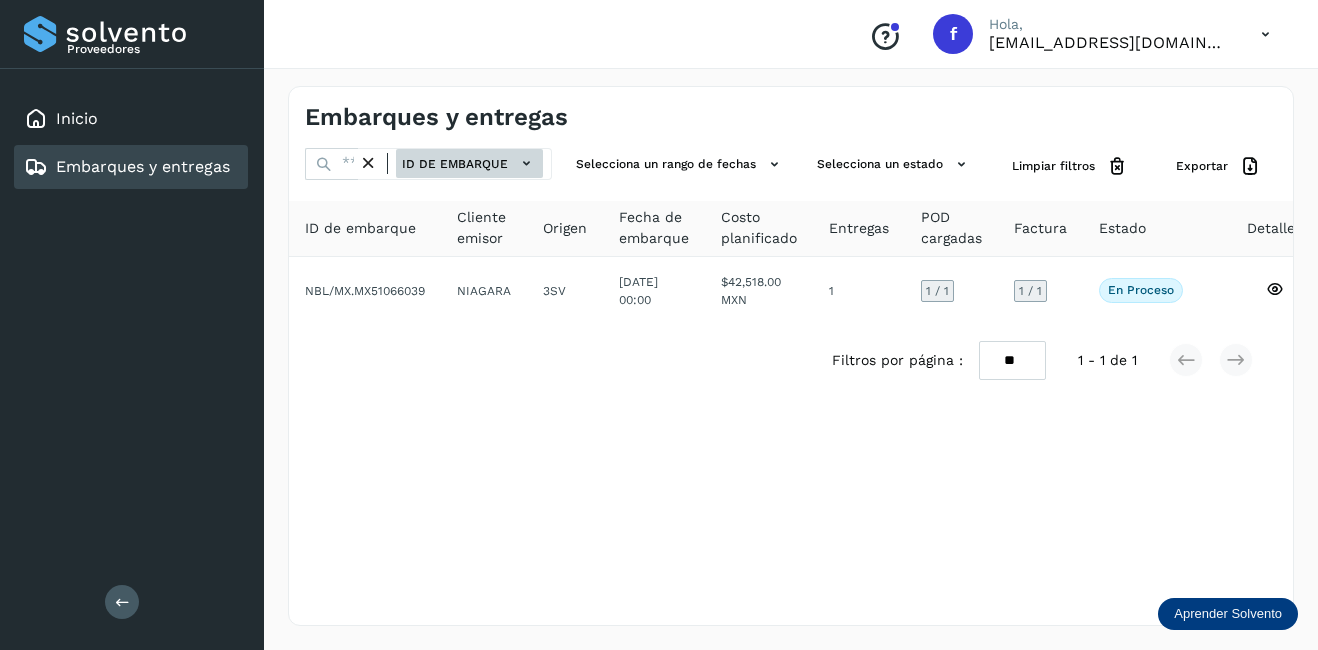 click on "ID de embarque" 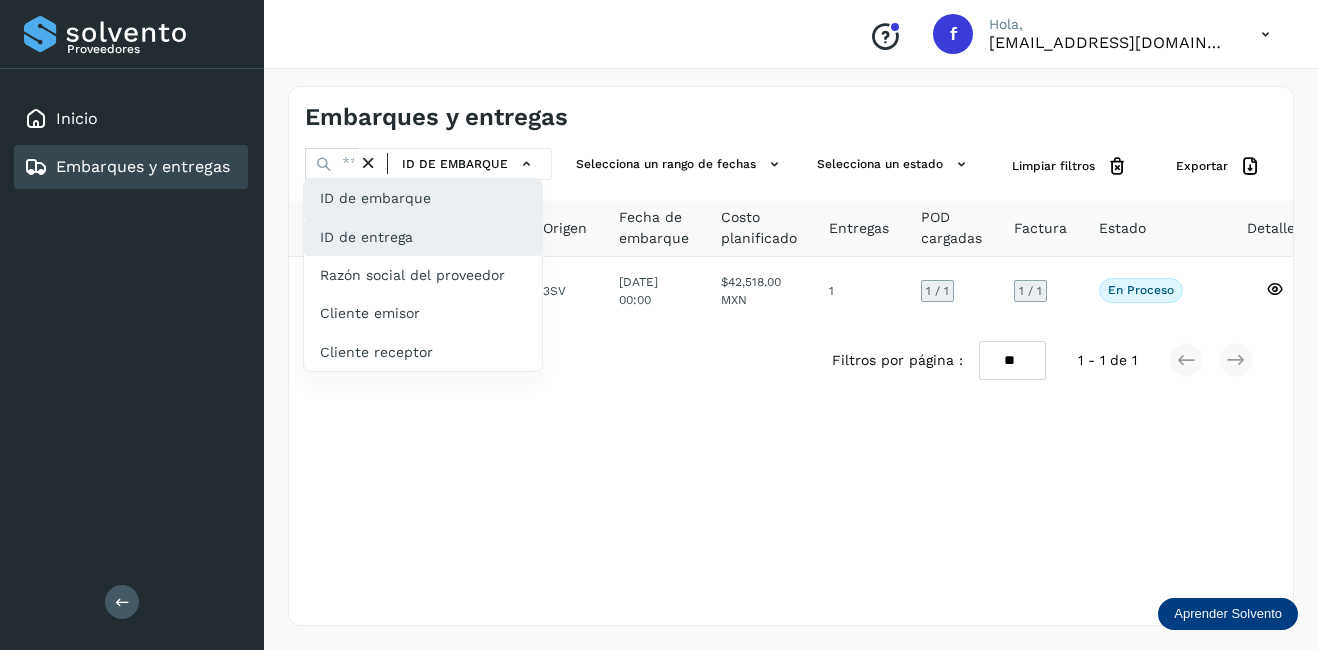 click on "ID de entrega" 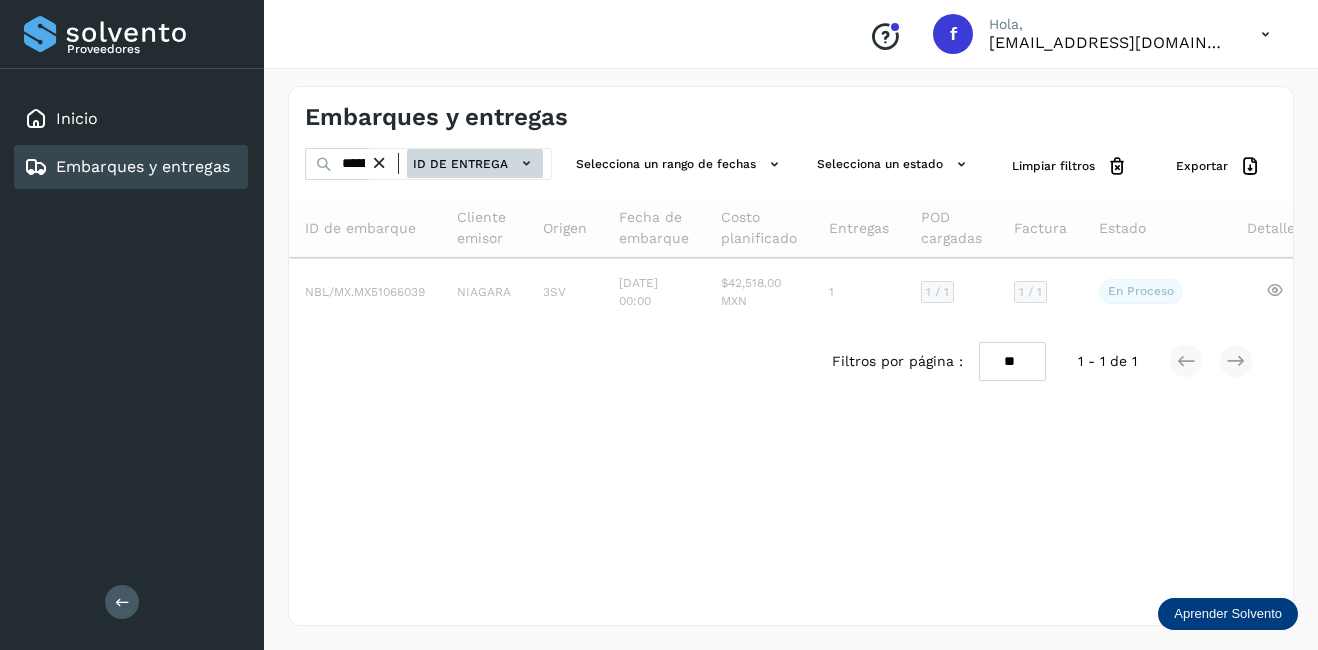 click on "ID de entrega" 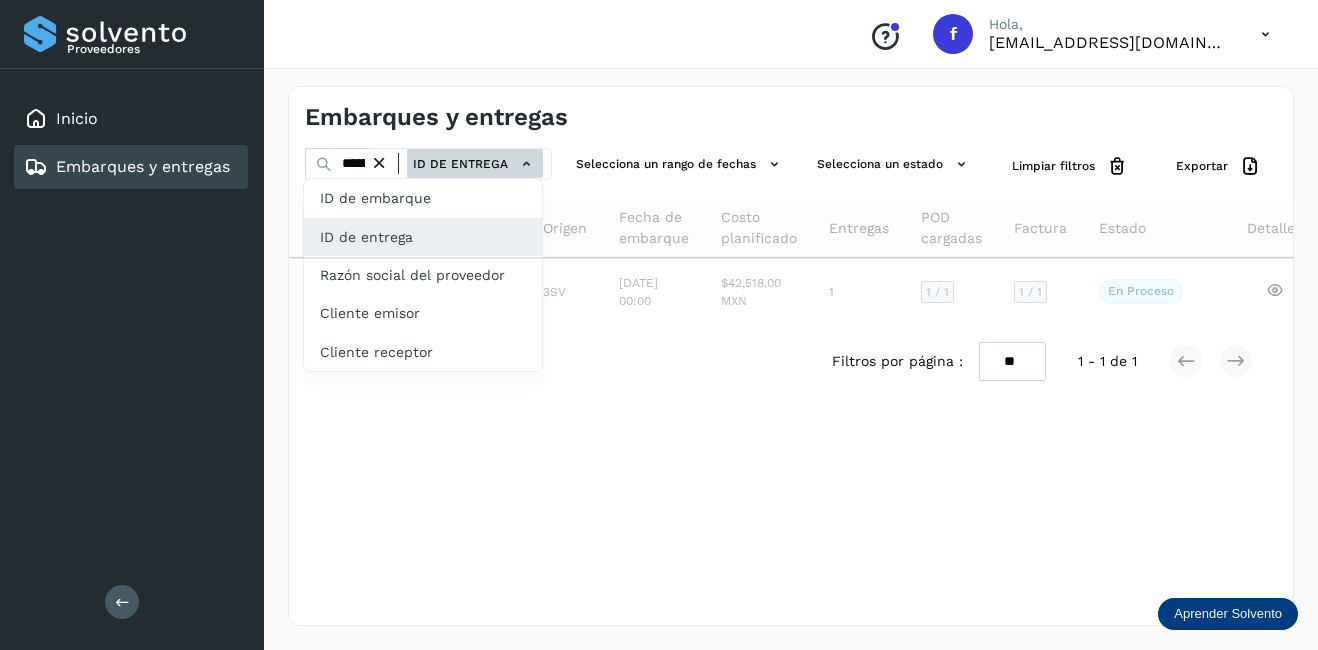 click at bounding box center (659, 325) 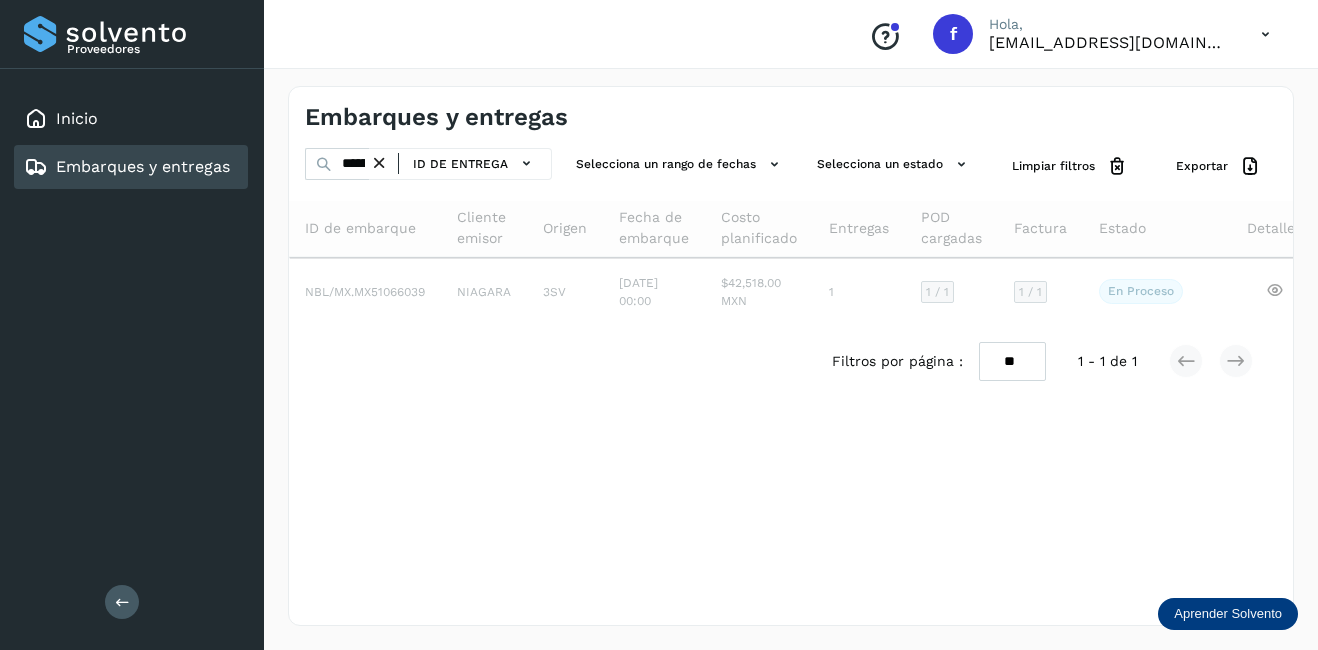 click at bounding box center (379, 163) 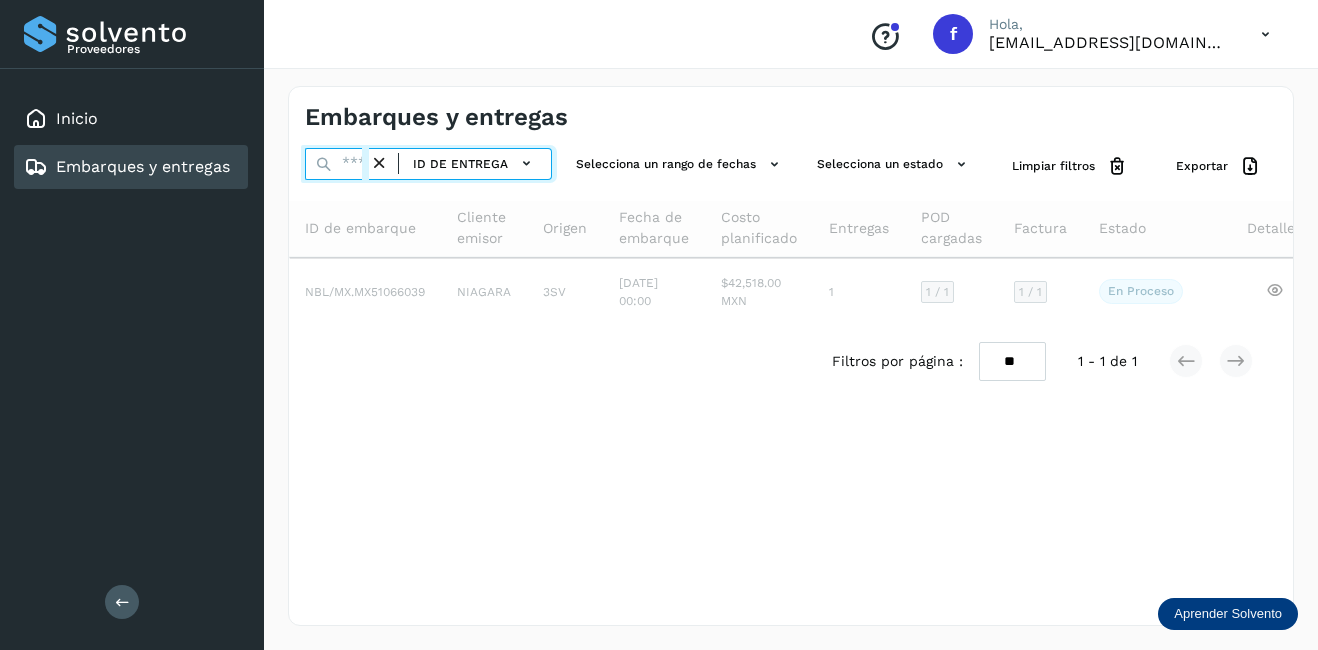 click at bounding box center (337, 164) 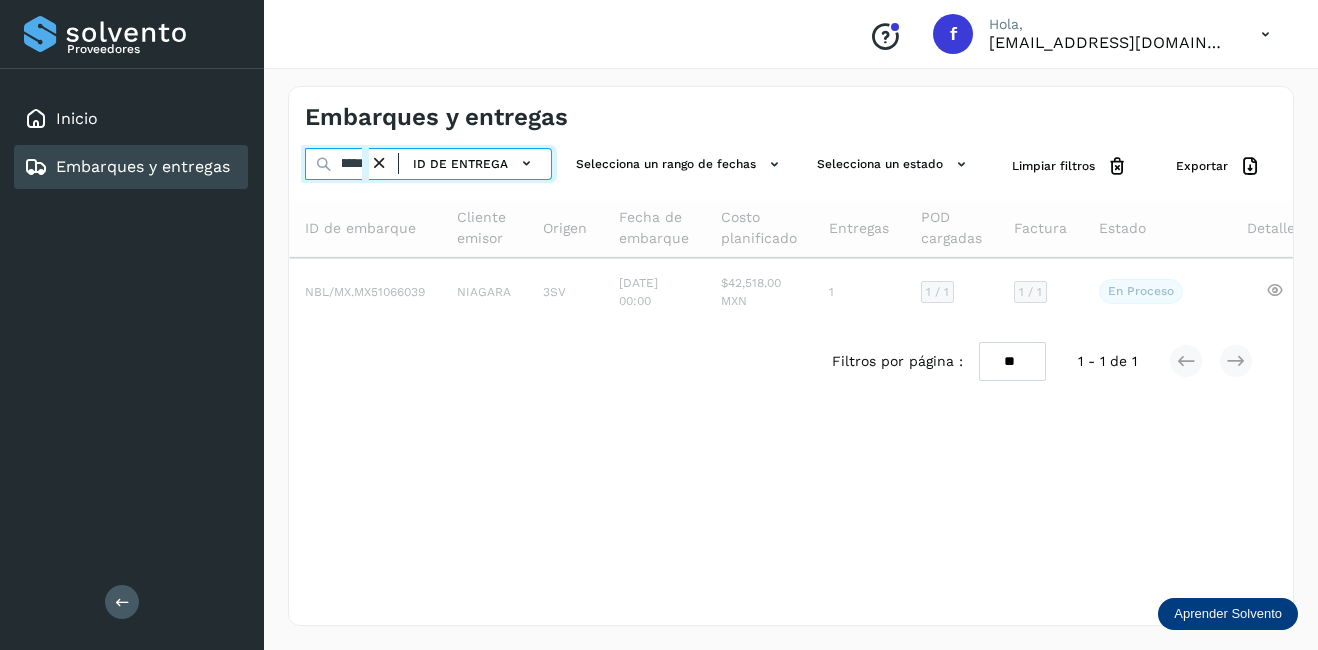 scroll, scrollTop: 0, scrollLeft: 38, axis: horizontal 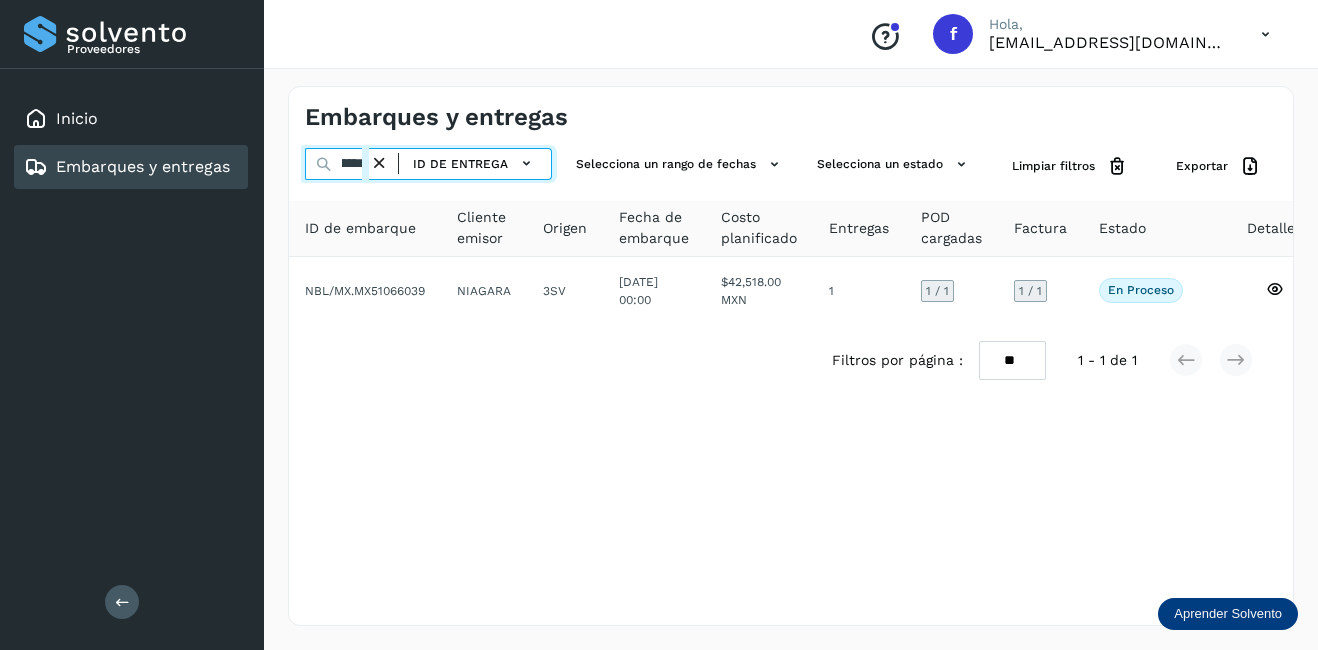 type on "********" 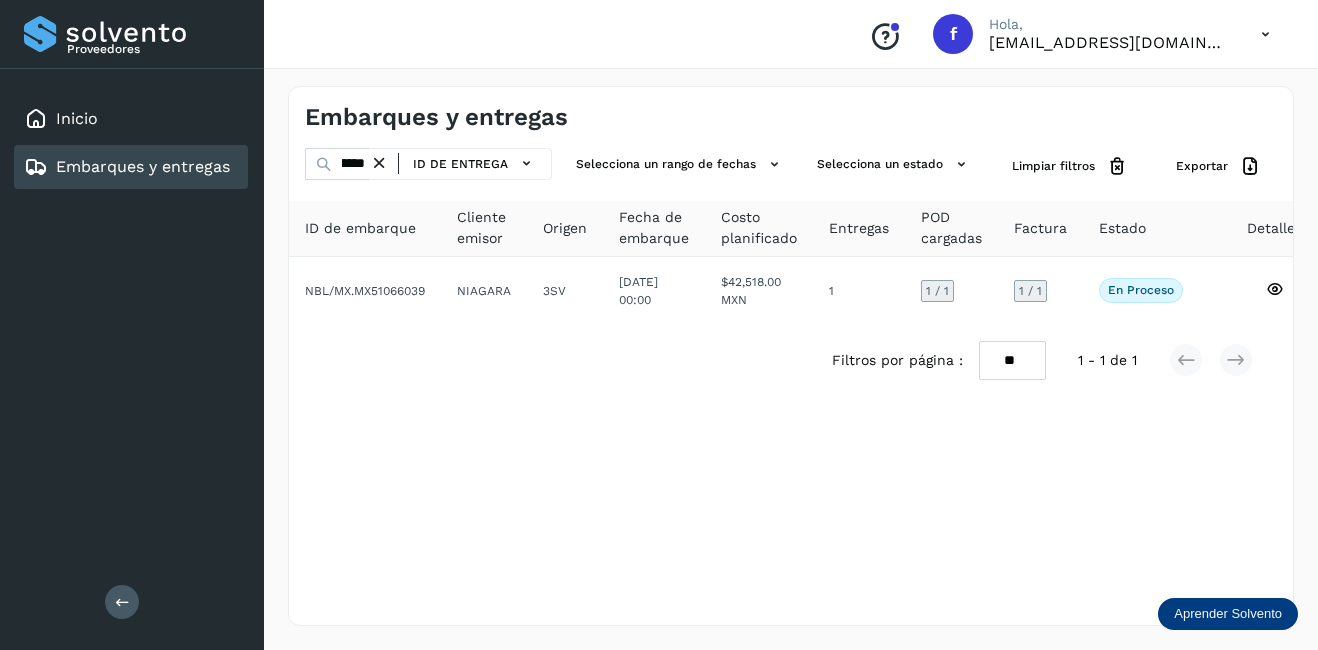 click at bounding box center [379, 163] 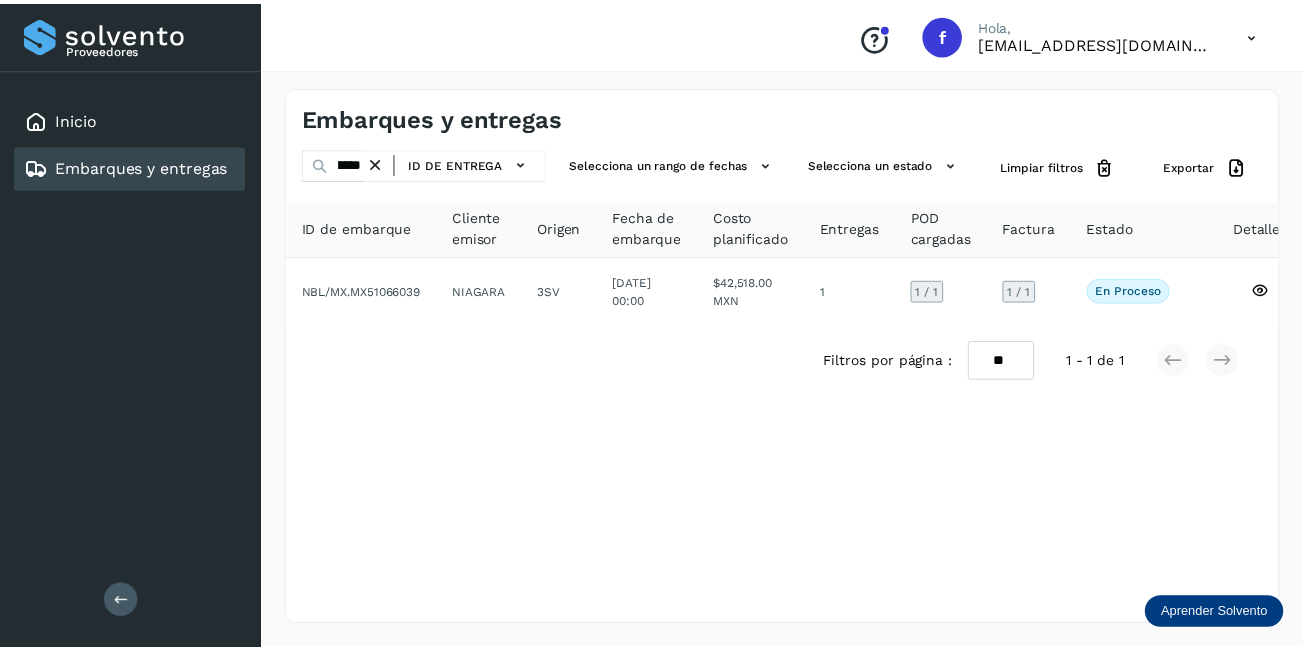 scroll, scrollTop: 0, scrollLeft: 0, axis: both 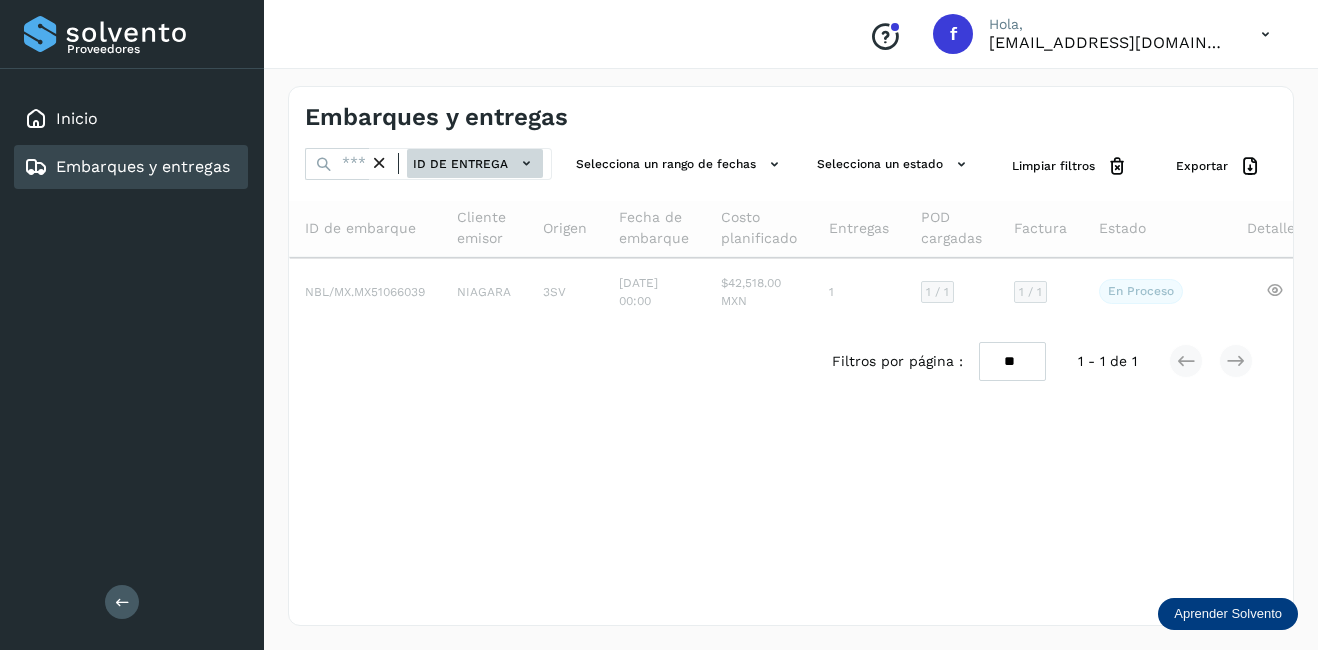 click on "ID de entrega" at bounding box center (475, 163) 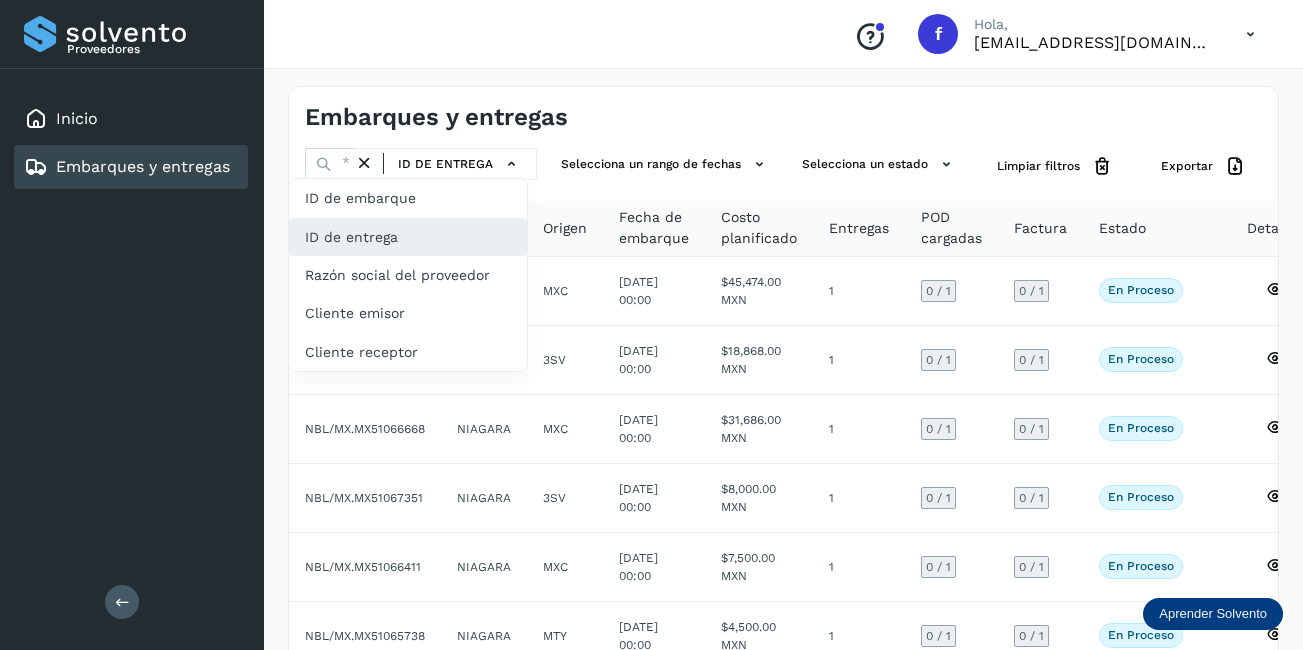 click on "ID de entrega" 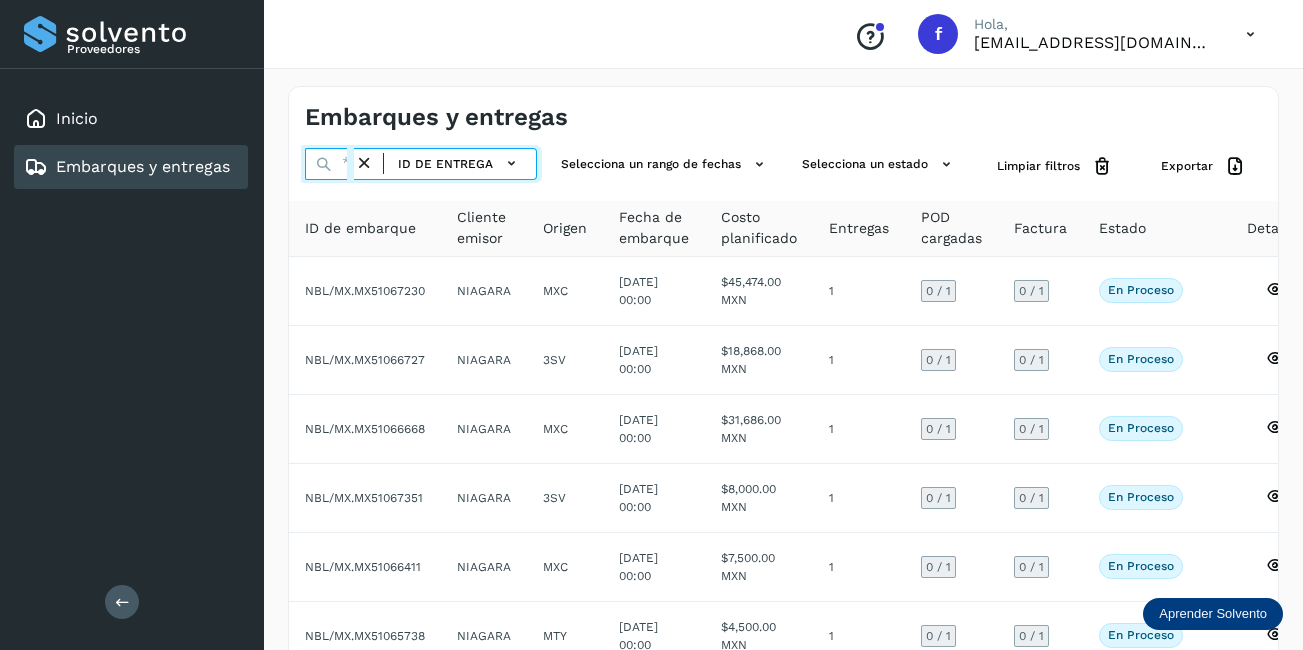 click at bounding box center [329, 164] 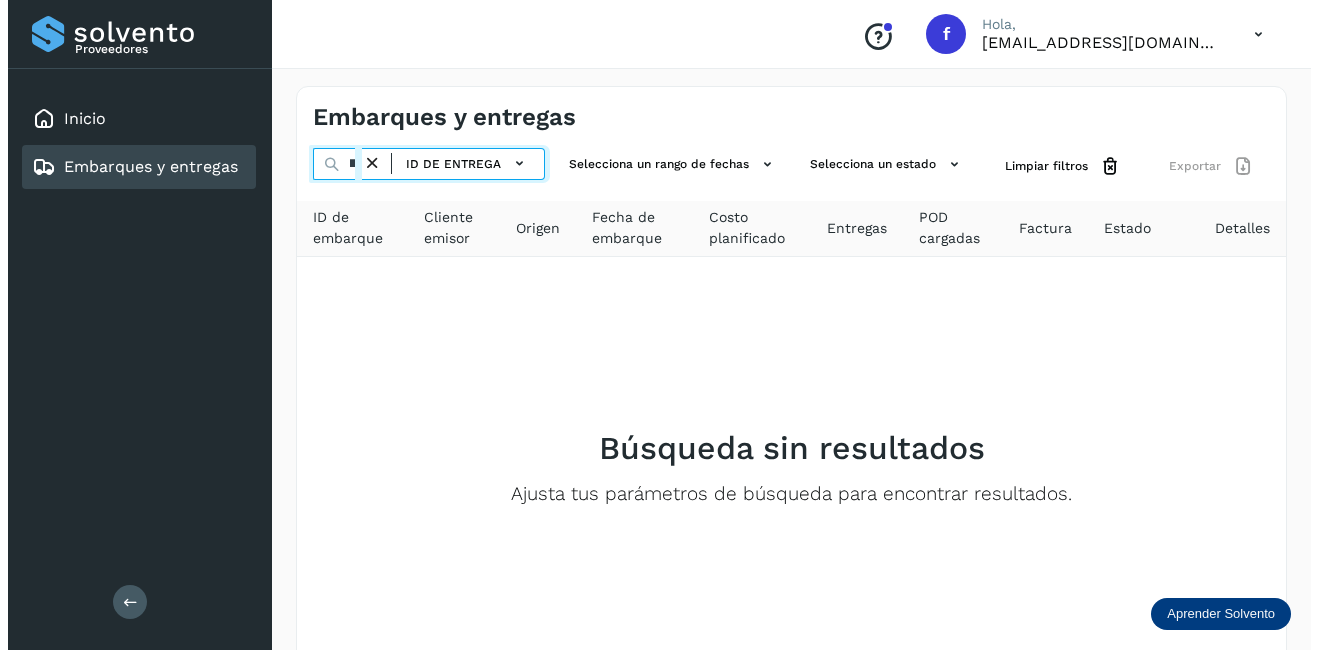scroll, scrollTop: 0, scrollLeft: 54, axis: horizontal 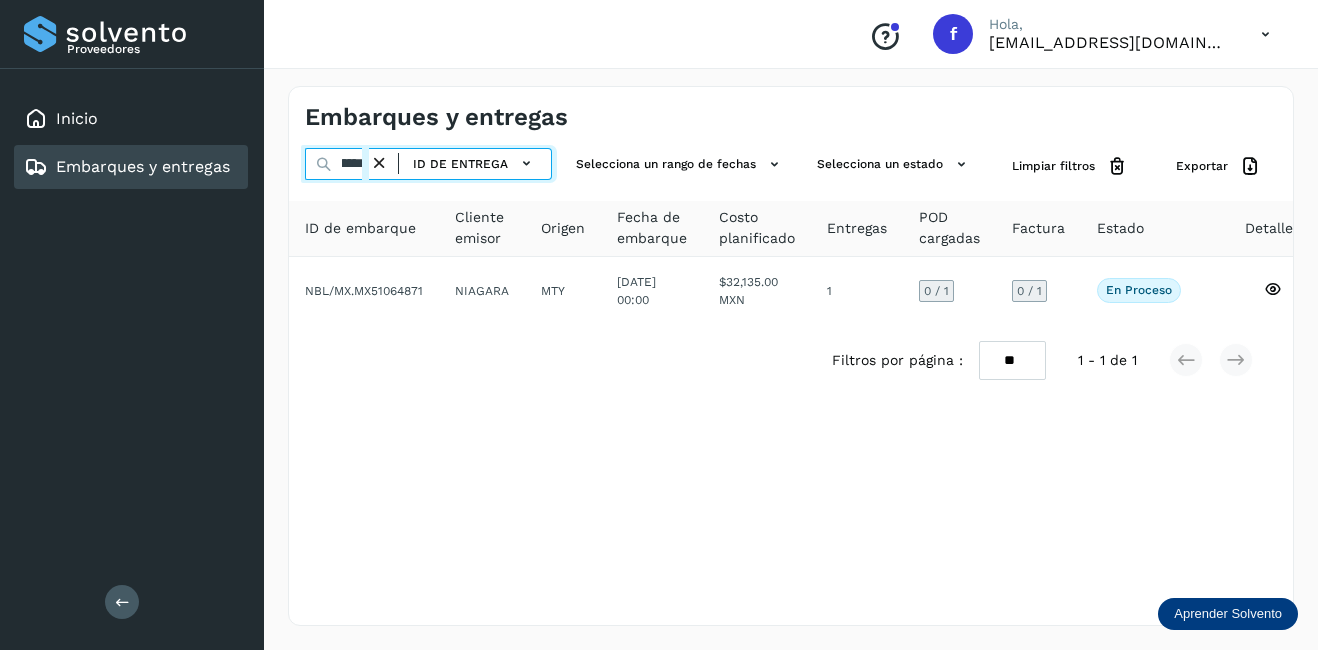 type on "**********" 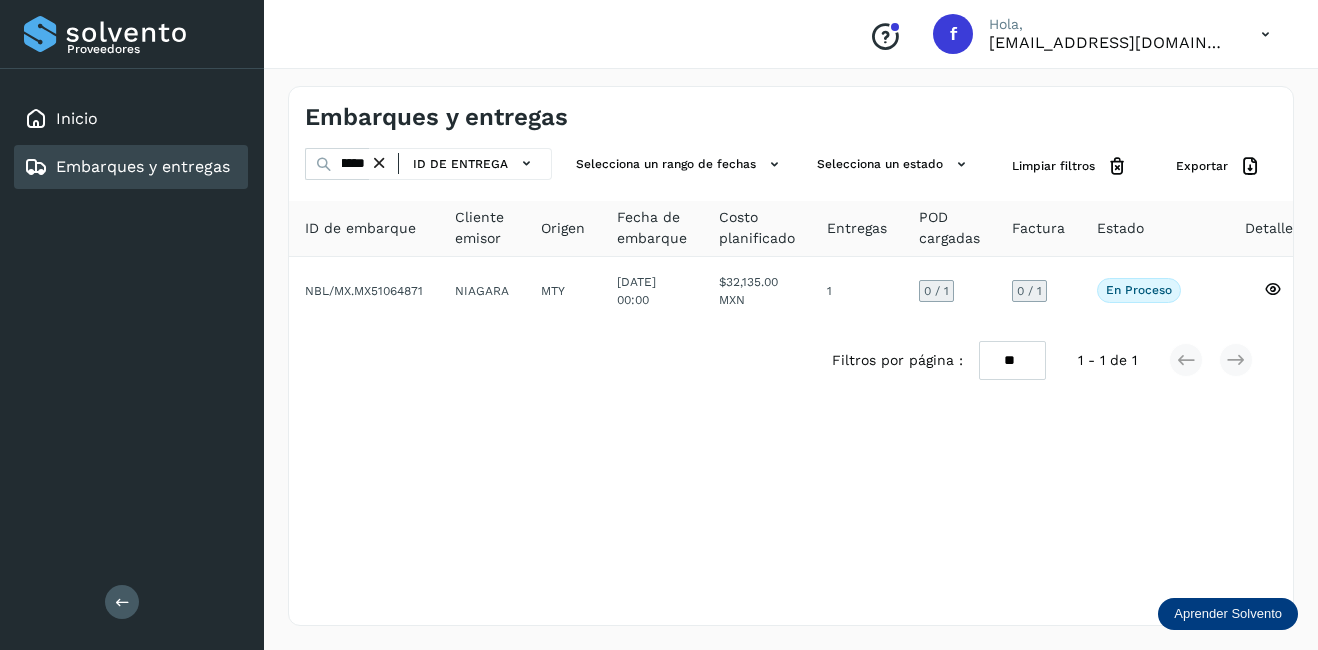 click at bounding box center [379, 163] 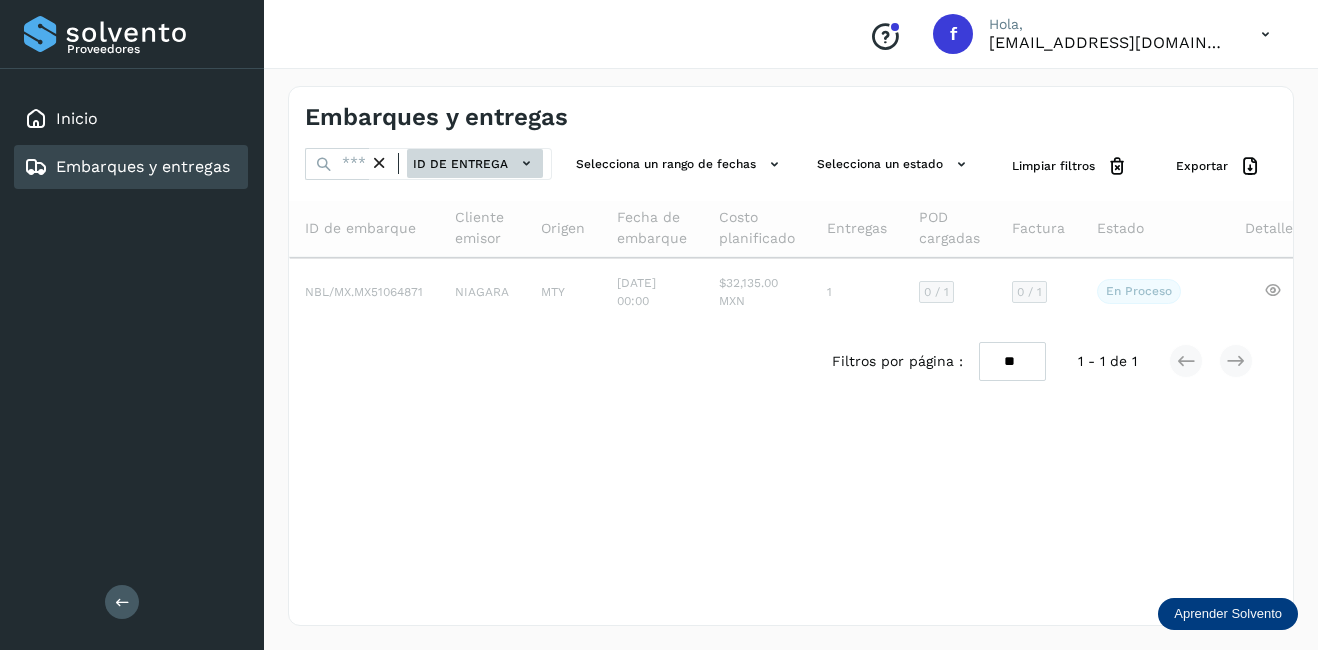 click on "ID de entrega" 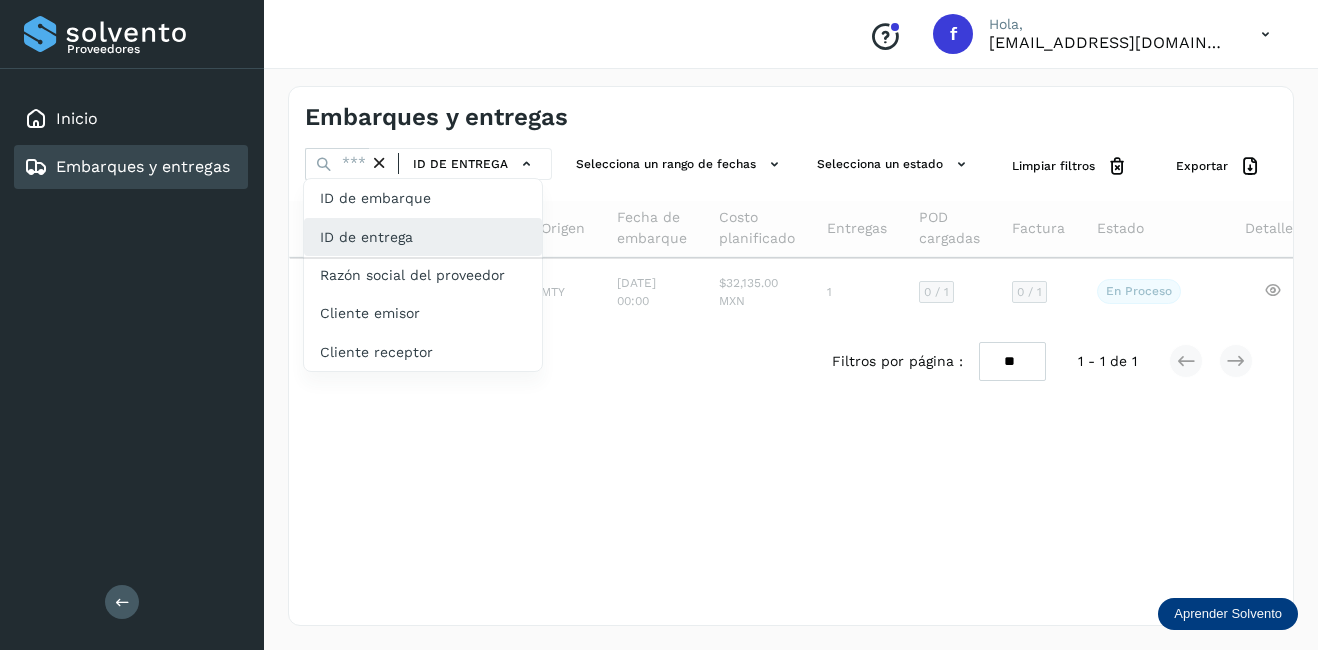 click on "ID de entrega" 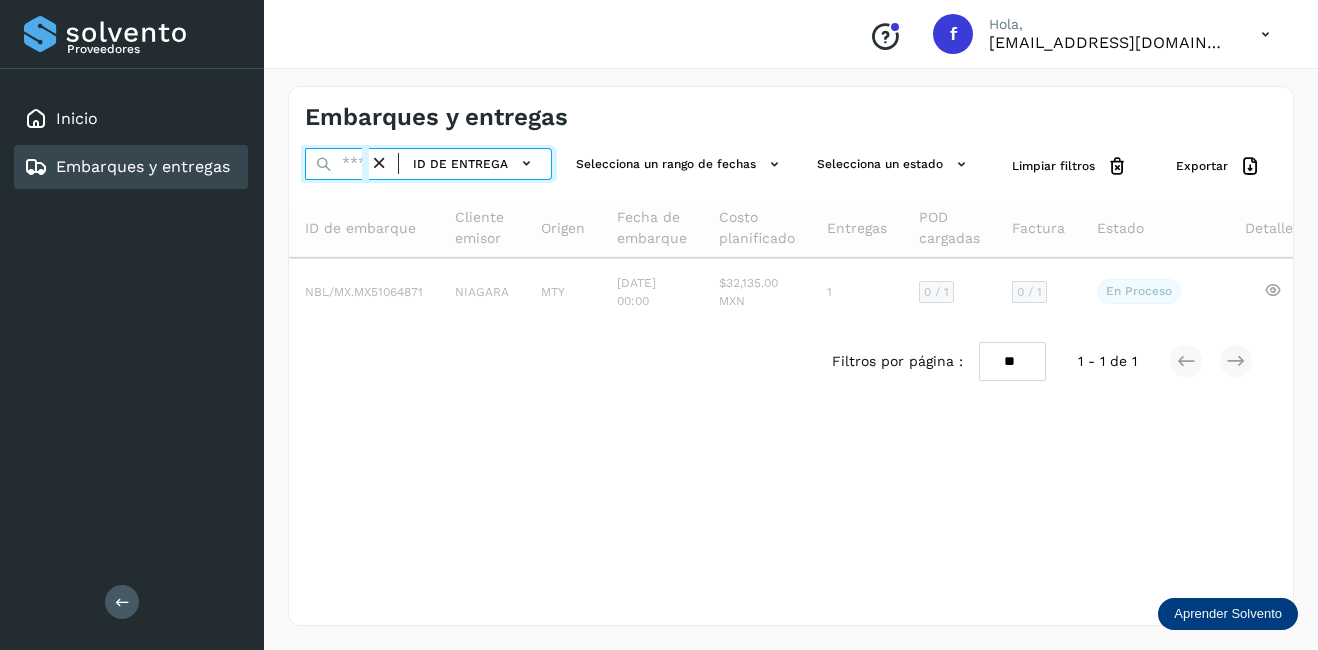 click at bounding box center (337, 164) 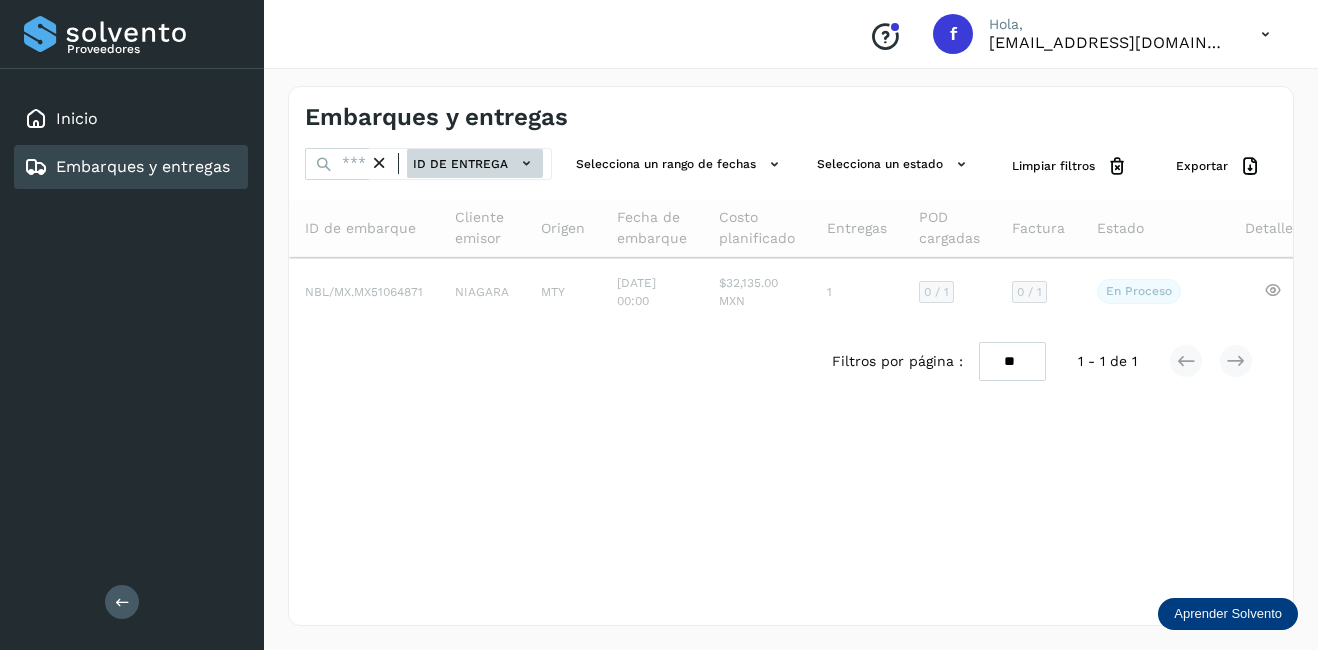 click on "ID de entrega" 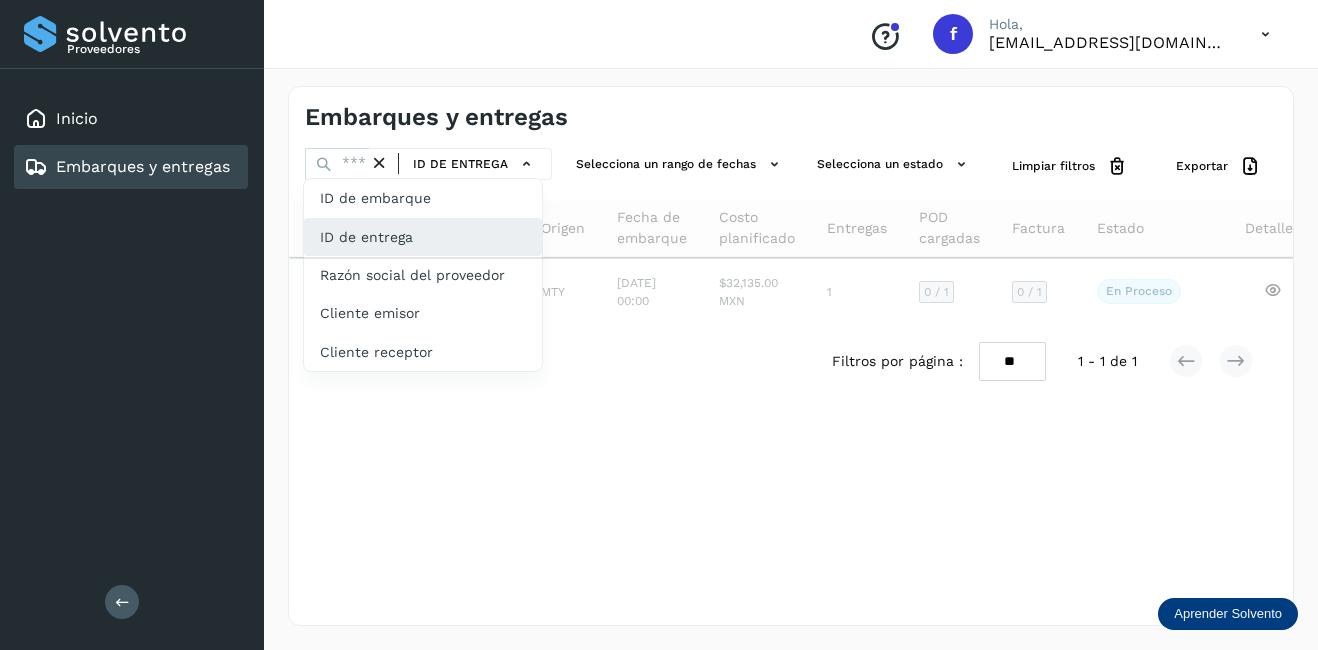click on "ID de entrega" 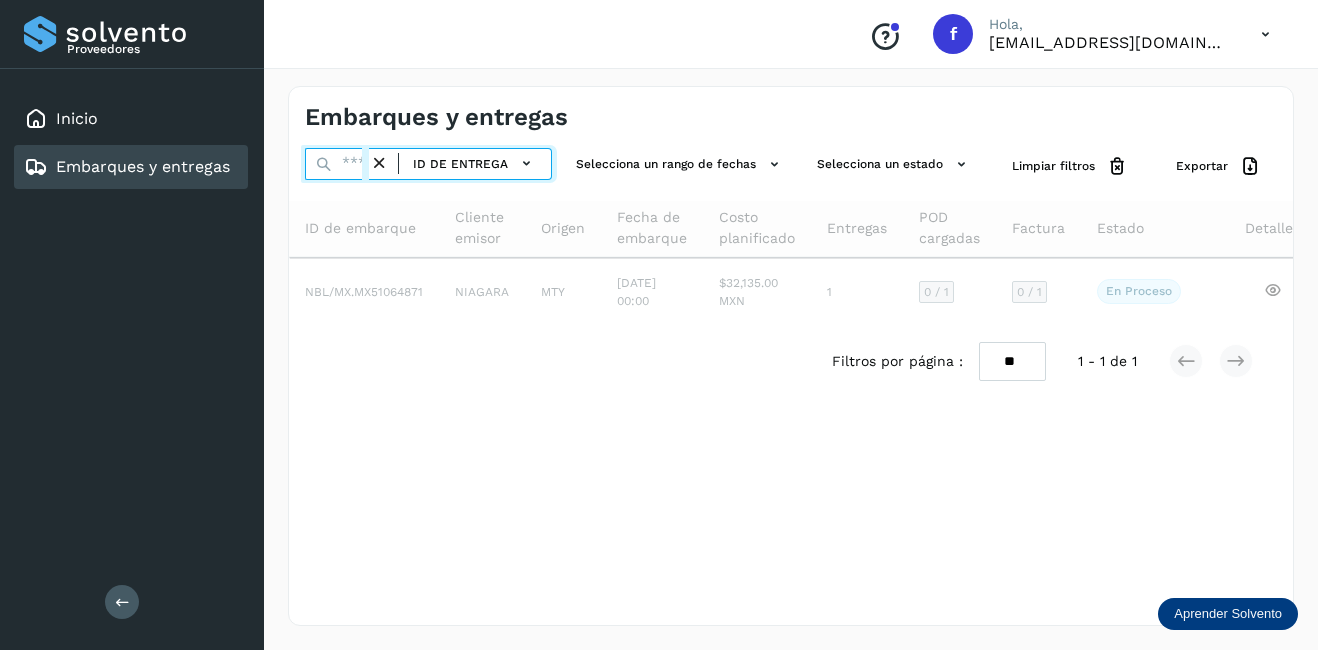 click at bounding box center [337, 164] 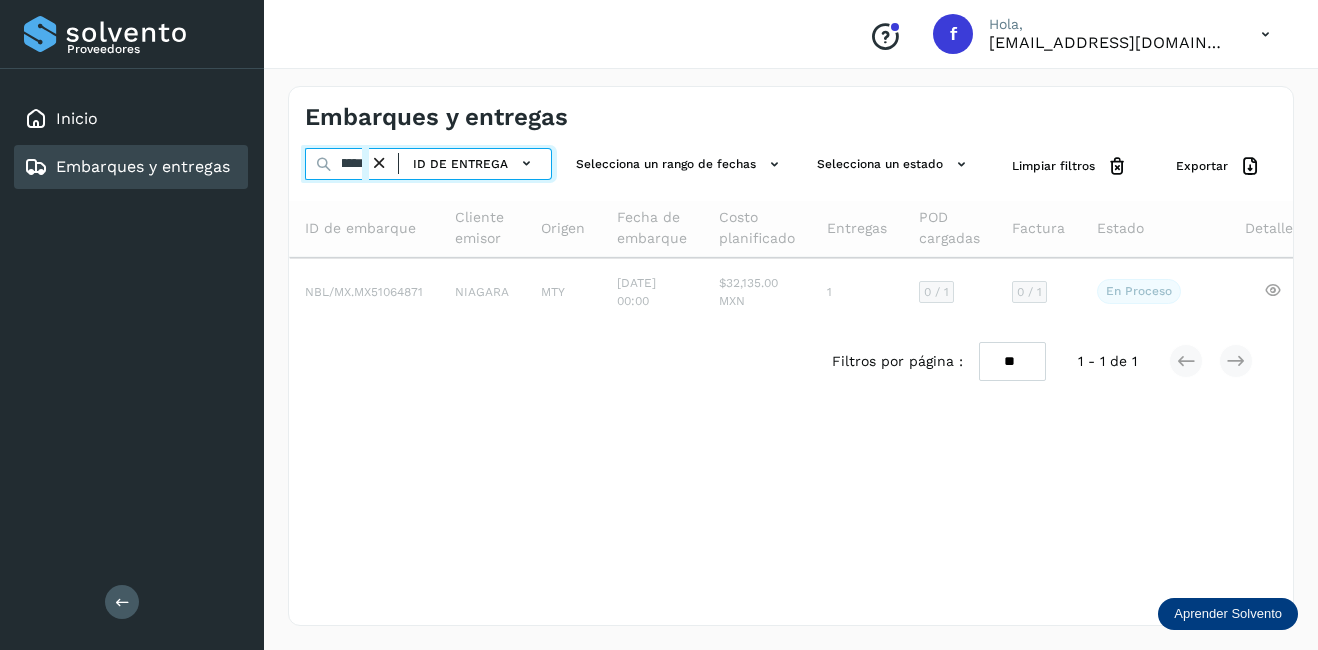 scroll, scrollTop: 0, scrollLeft: 54, axis: horizontal 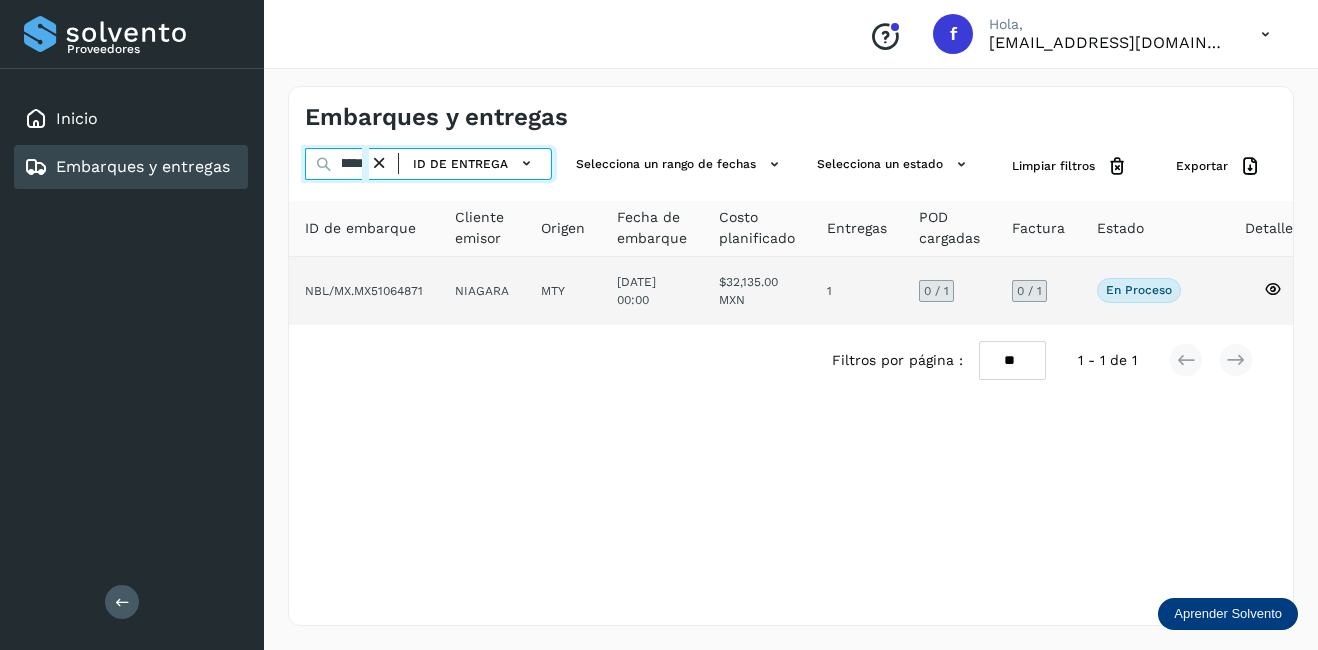 type on "**********" 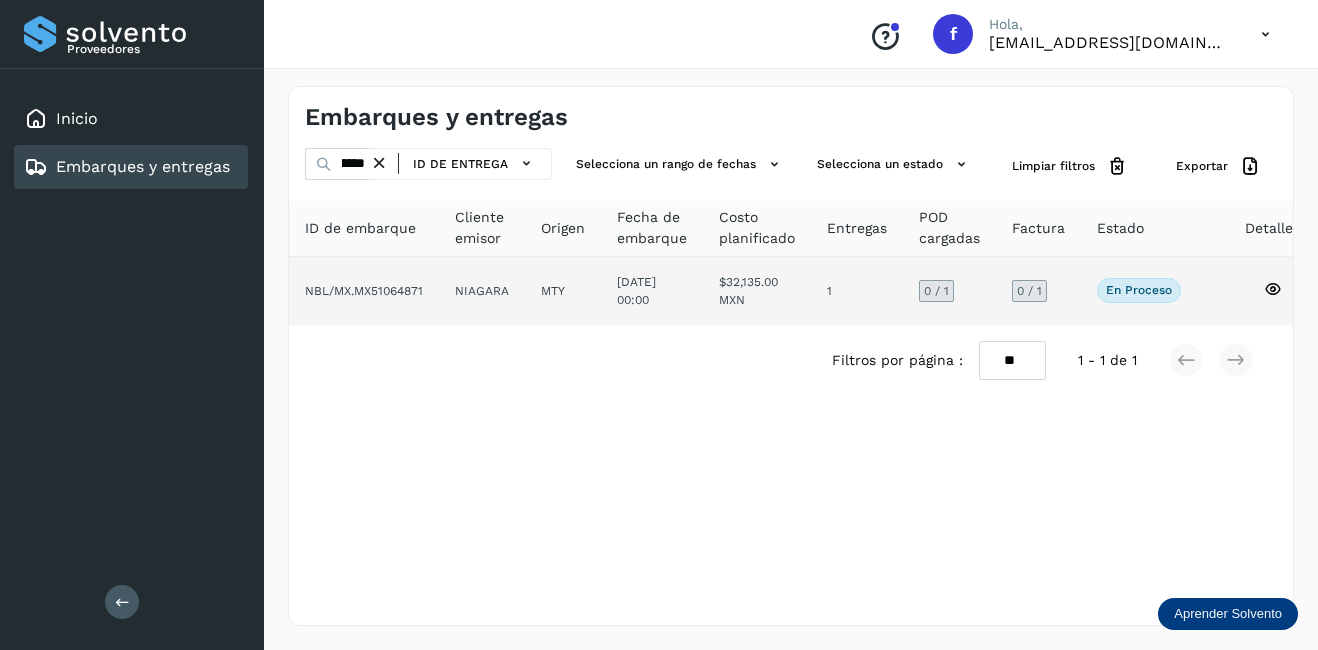 click on "NIAGARA" 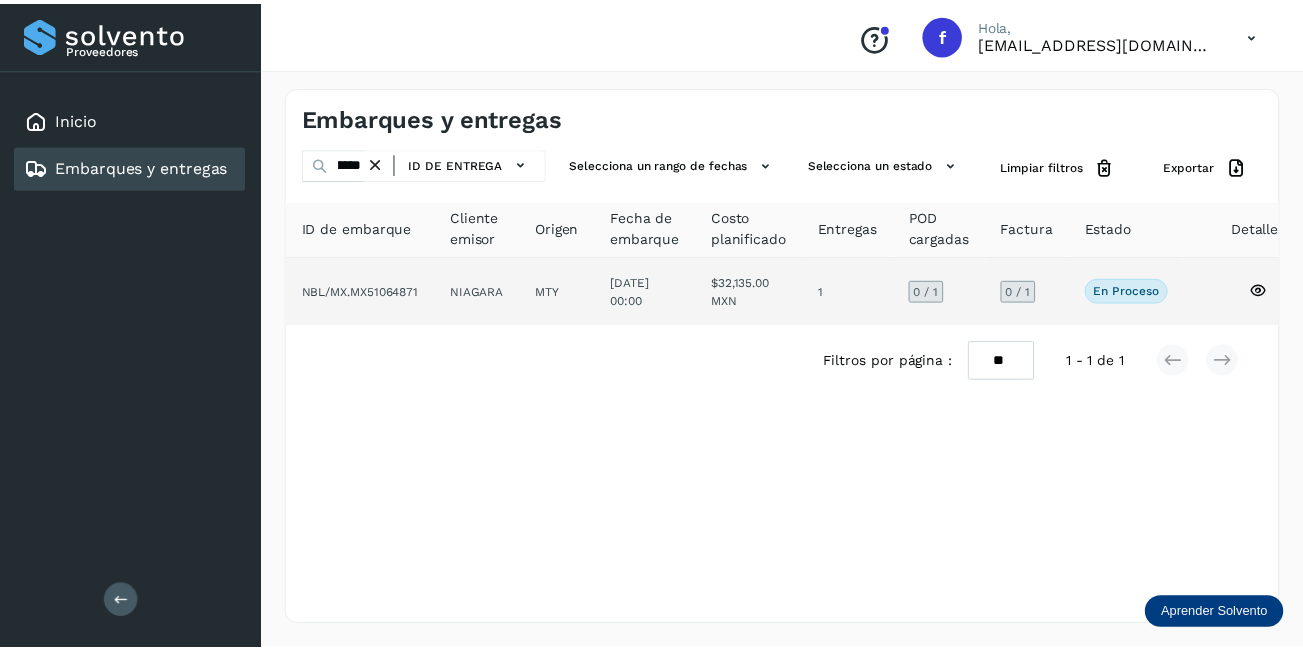 scroll, scrollTop: 0, scrollLeft: 0, axis: both 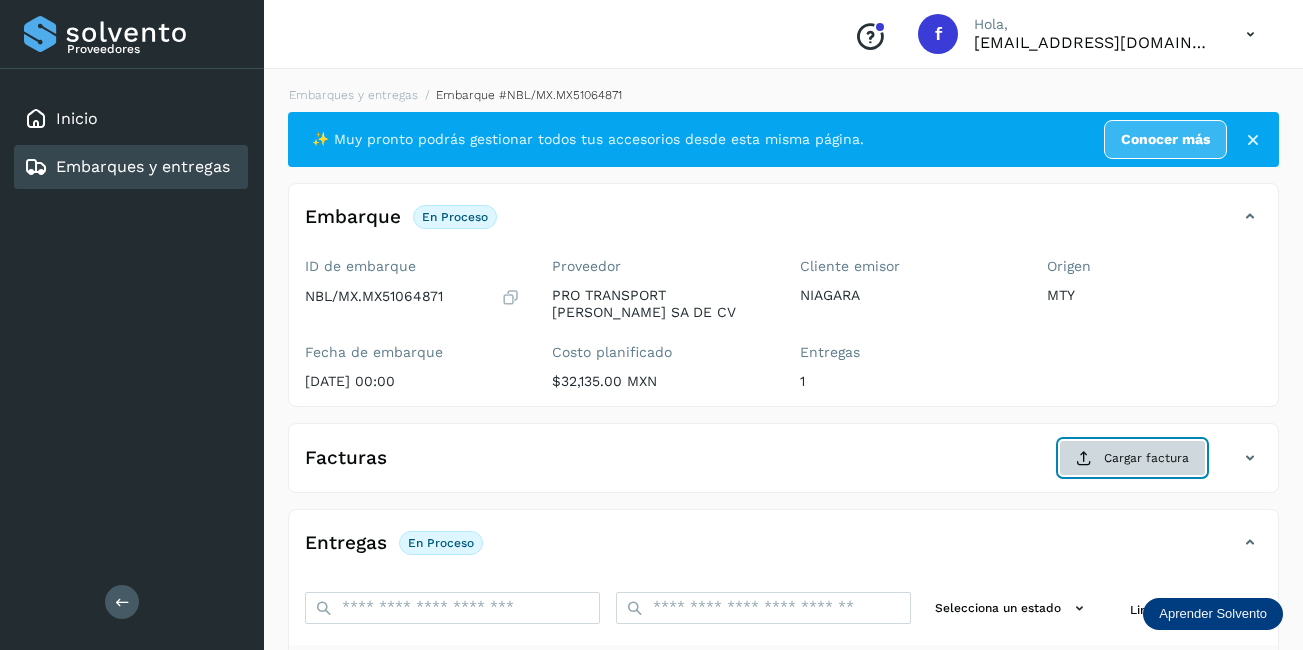 click on "Cargar factura" 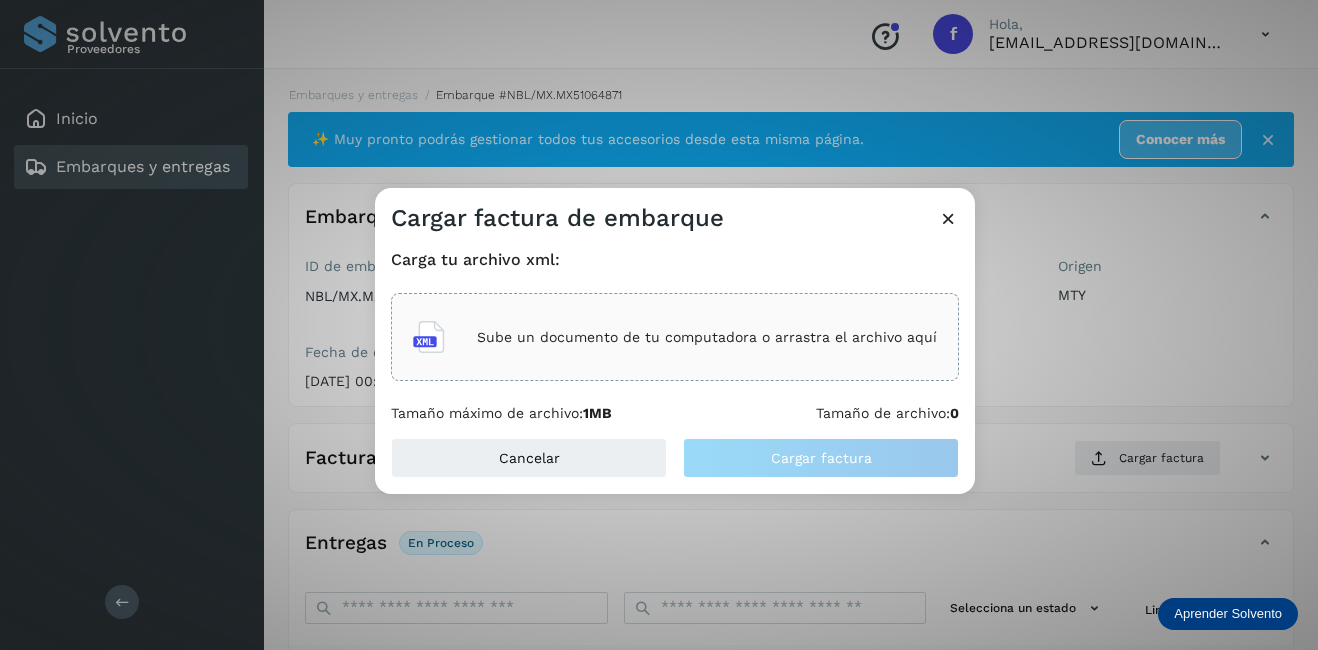 click on "Sube un documento de tu computadora o arrastra el archivo aquí" at bounding box center (707, 337) 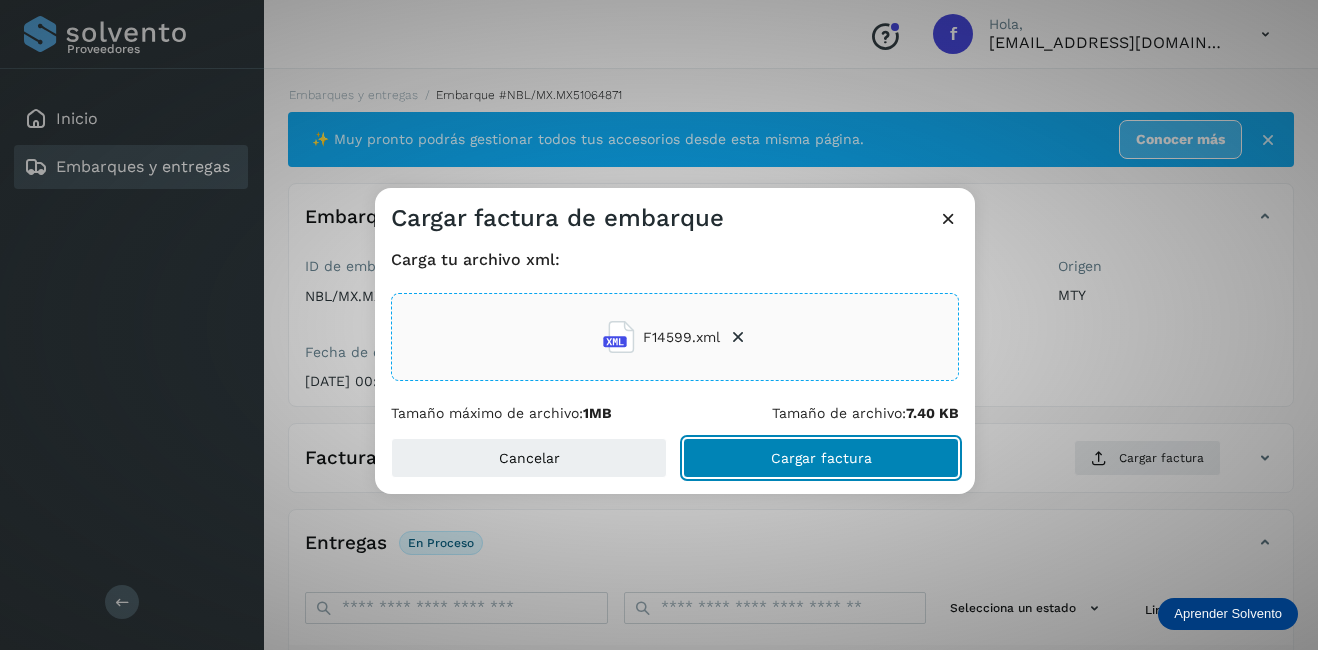 click on "Cargar factura" 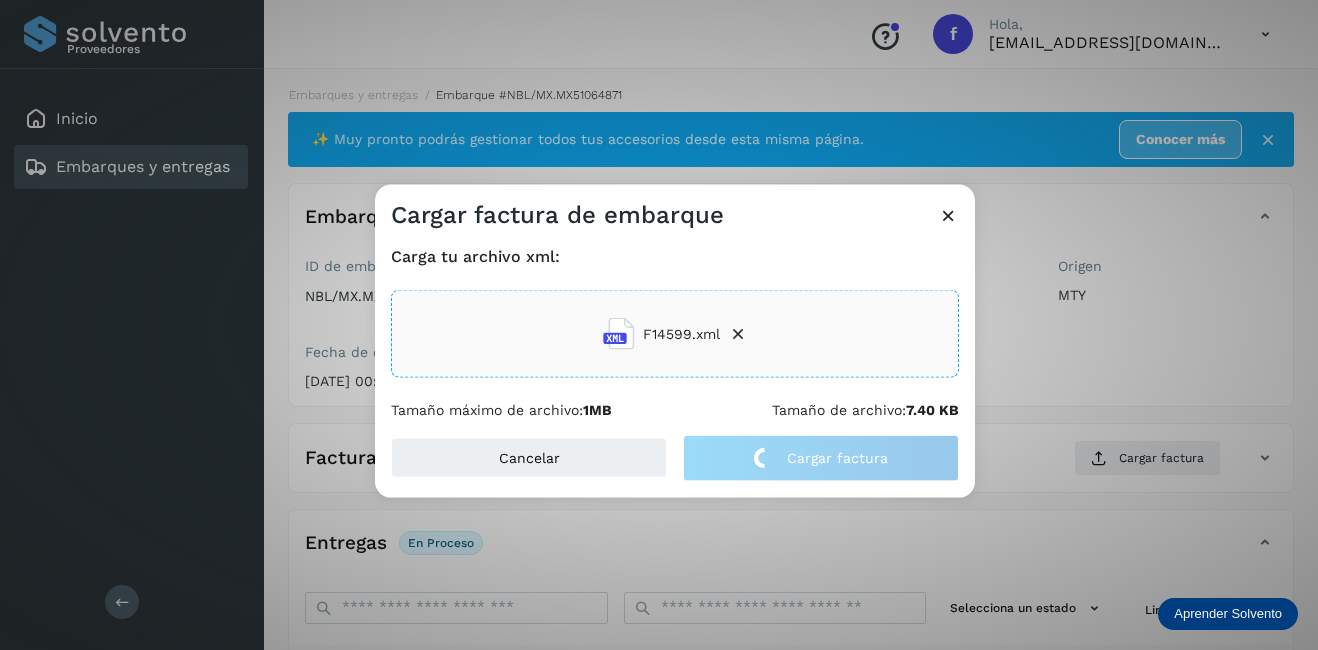 click on "Cargar factura de embarque Carga tu archivo xml: F14599.xml Tamaño máximo de archivo:  1MB Tamaño de archivo:  7.40 KB Cancelar Cargar factura" 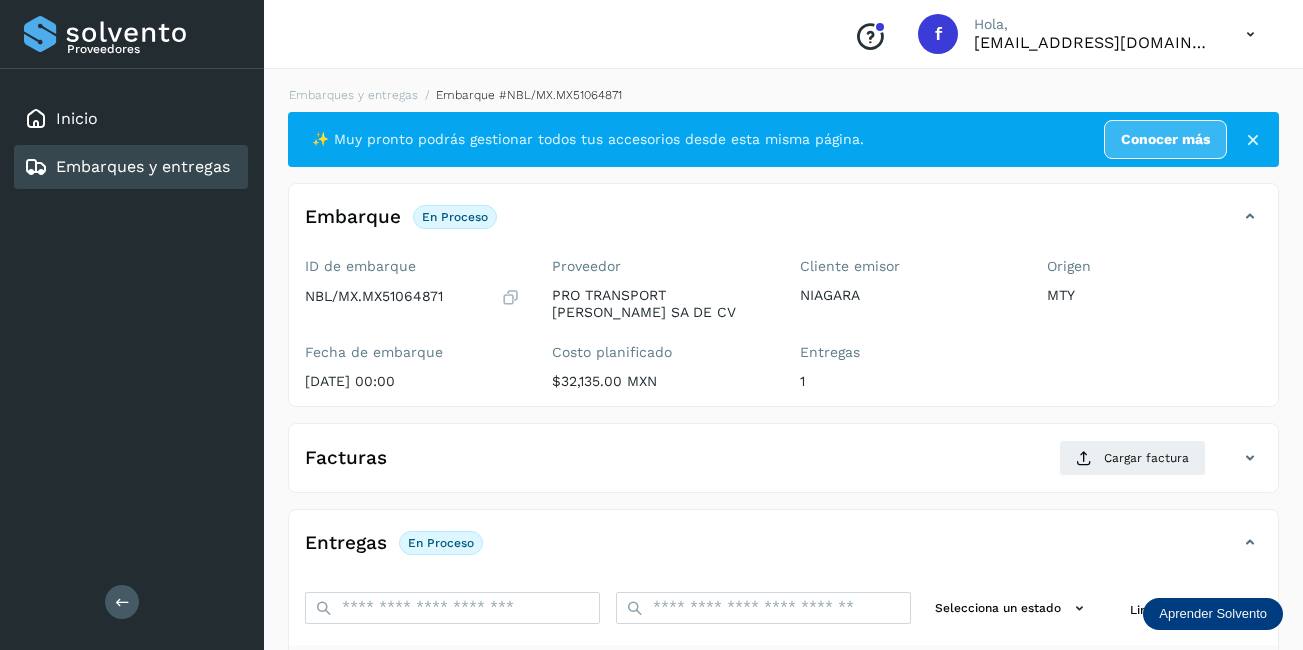 scroll, scrollTop: 200, scrollLeft: 0, axis: vertical 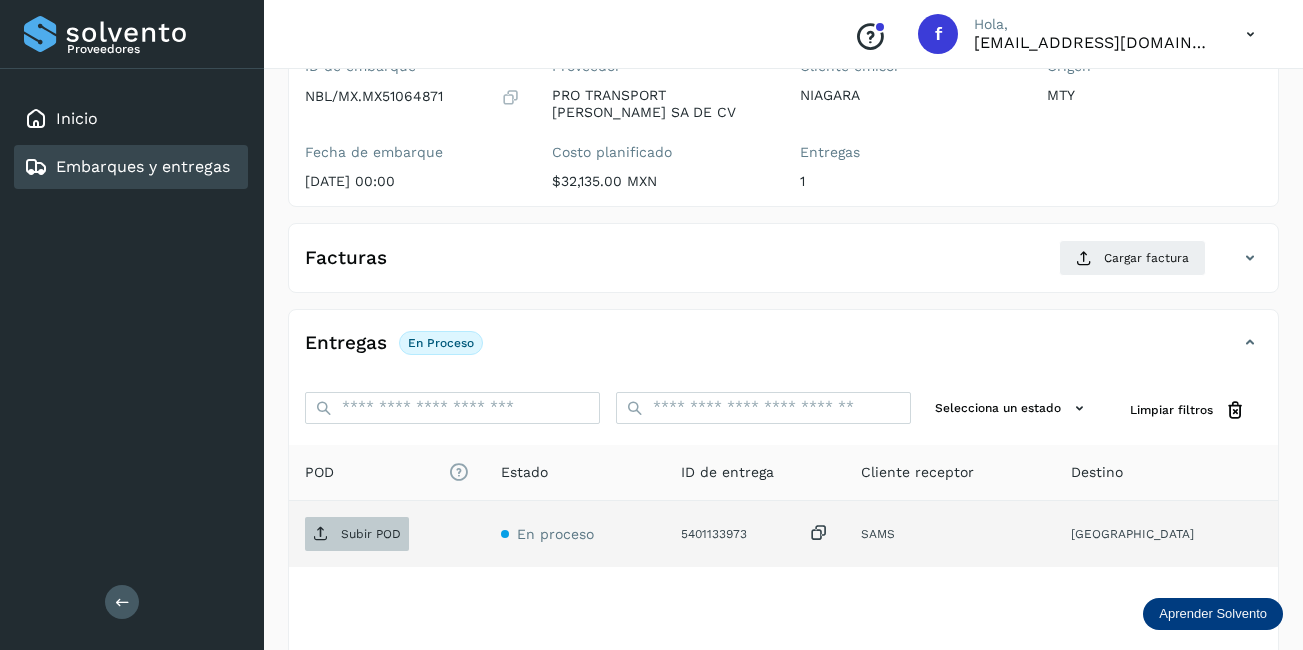 click on "Subir POD" at bounding box center (371, 534) 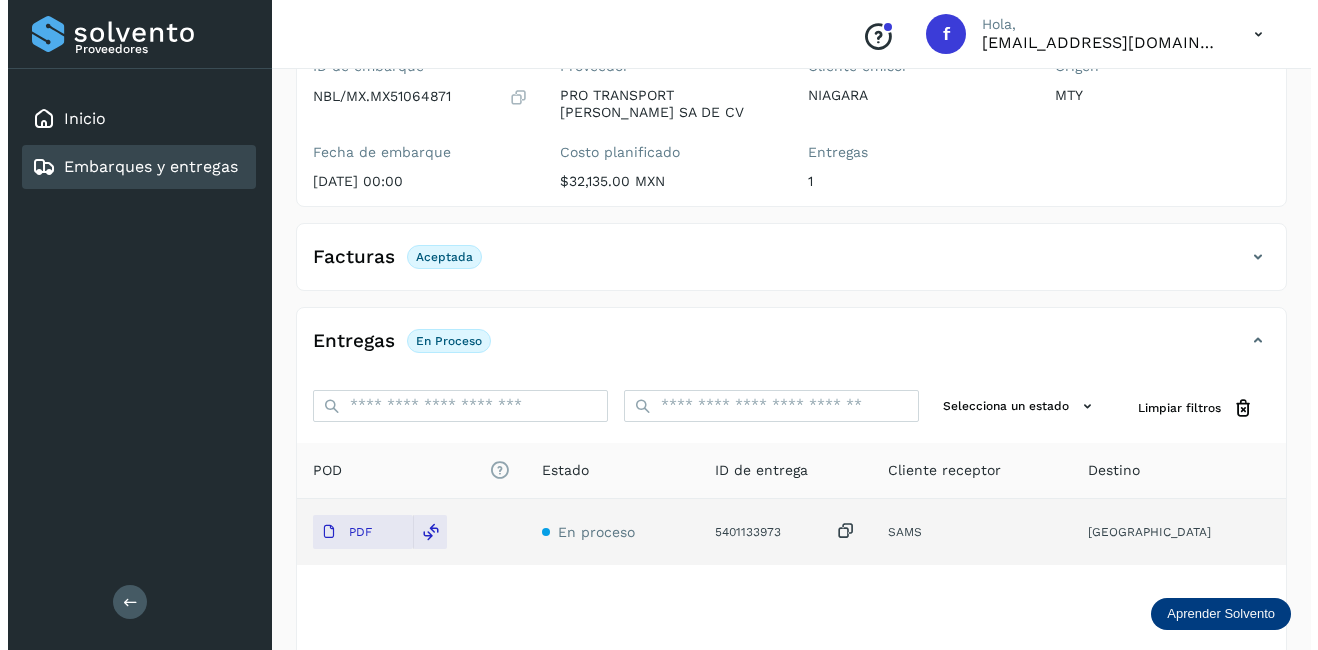 scroll, scrollTop: 0, scrollLeft: 0, axis: both 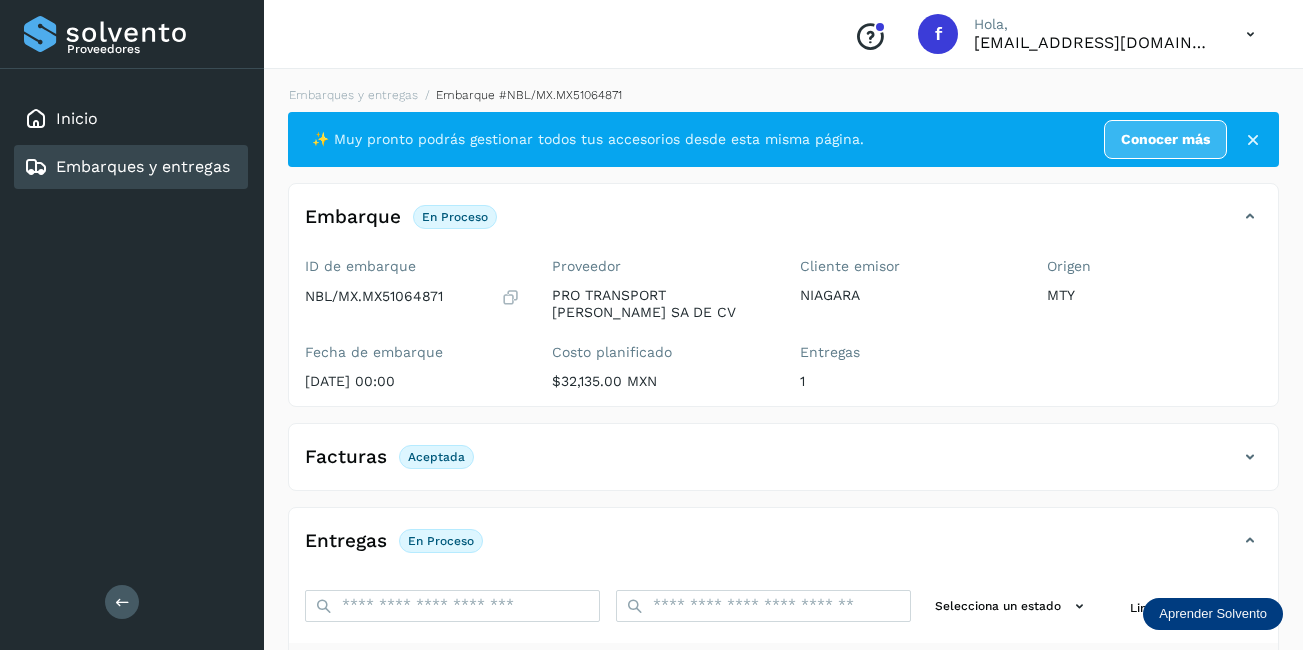 click on "Embarques y entregas" at bounding box center (127, 167) 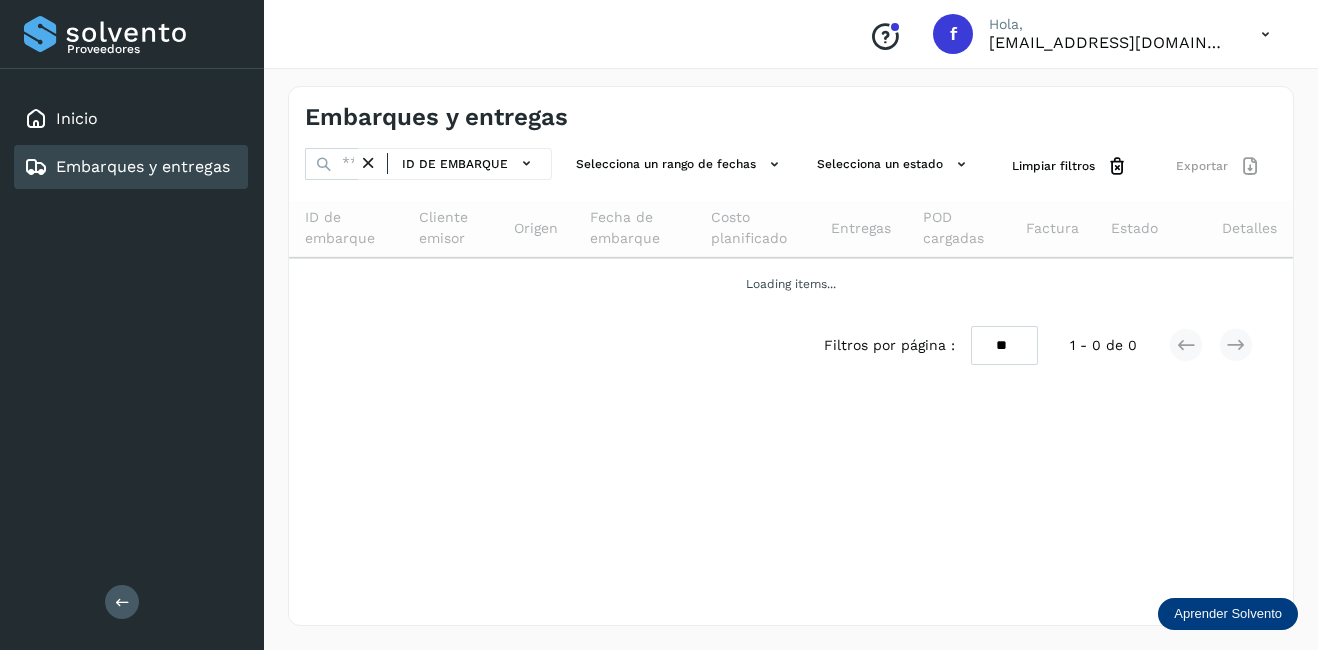 click at bounding box center (368, 163) 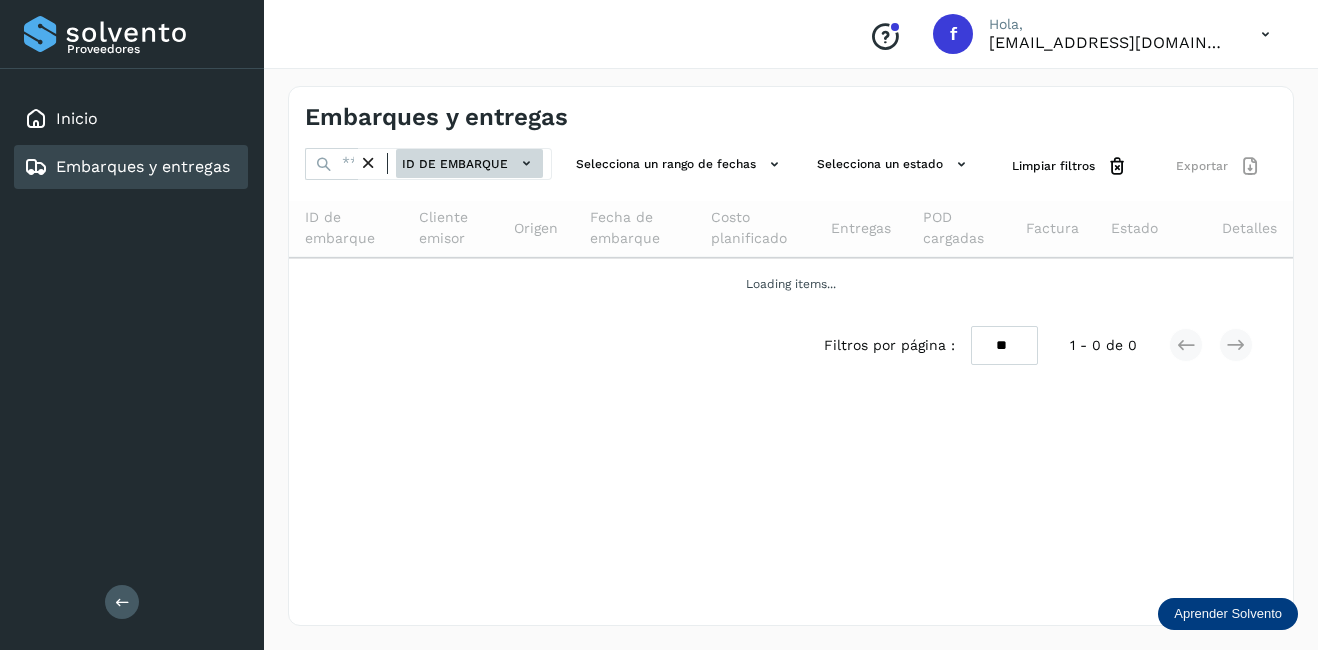 click on "ID de embarque" 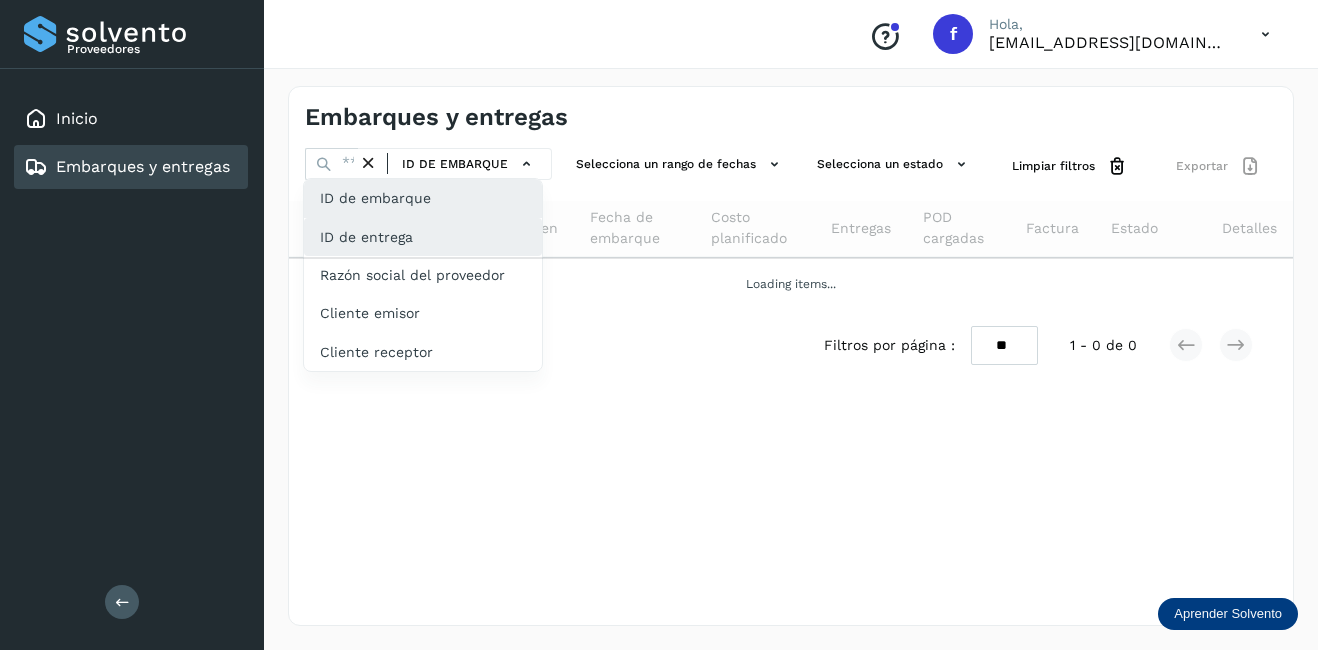 click on "ID de entrega" 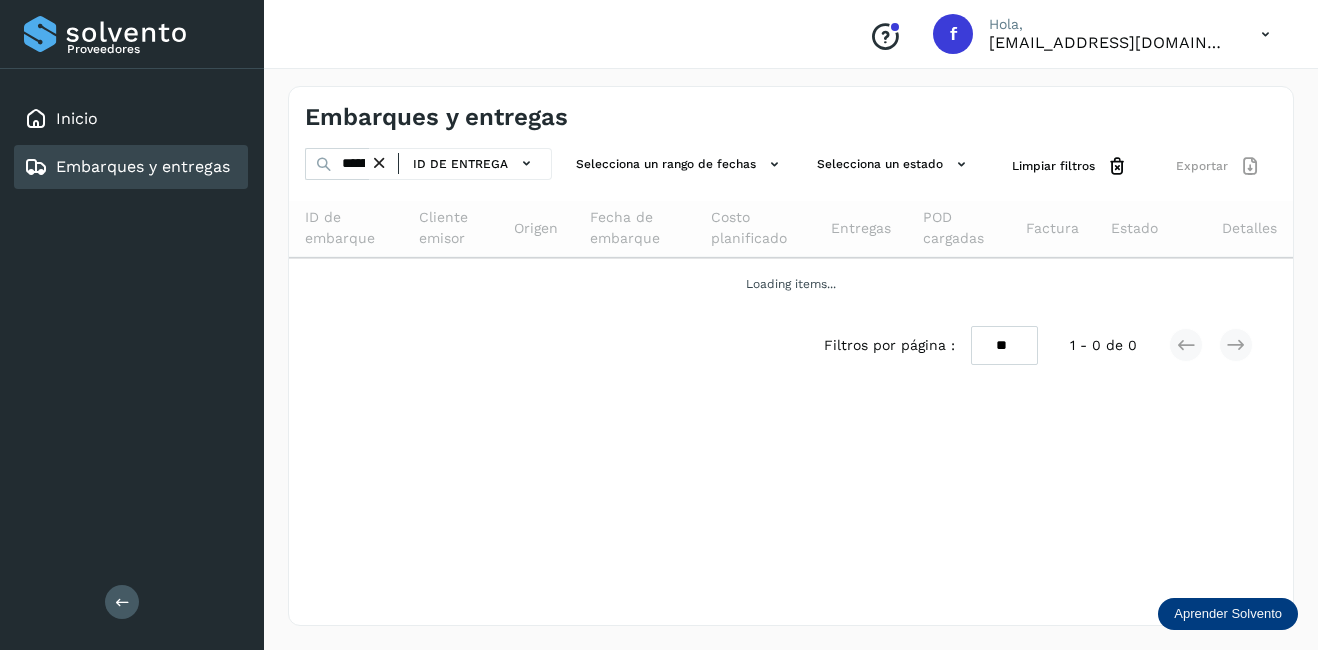 click at bounding box center (379, 163) 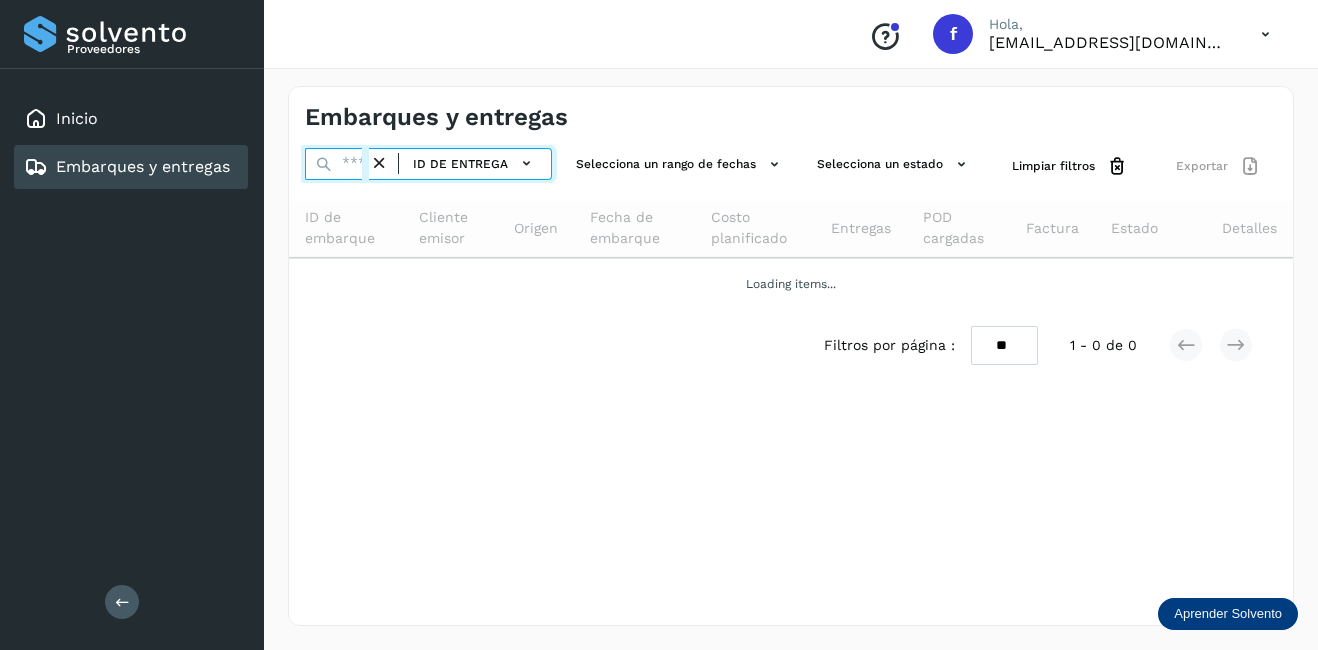 click at bounding box center (337, 164) 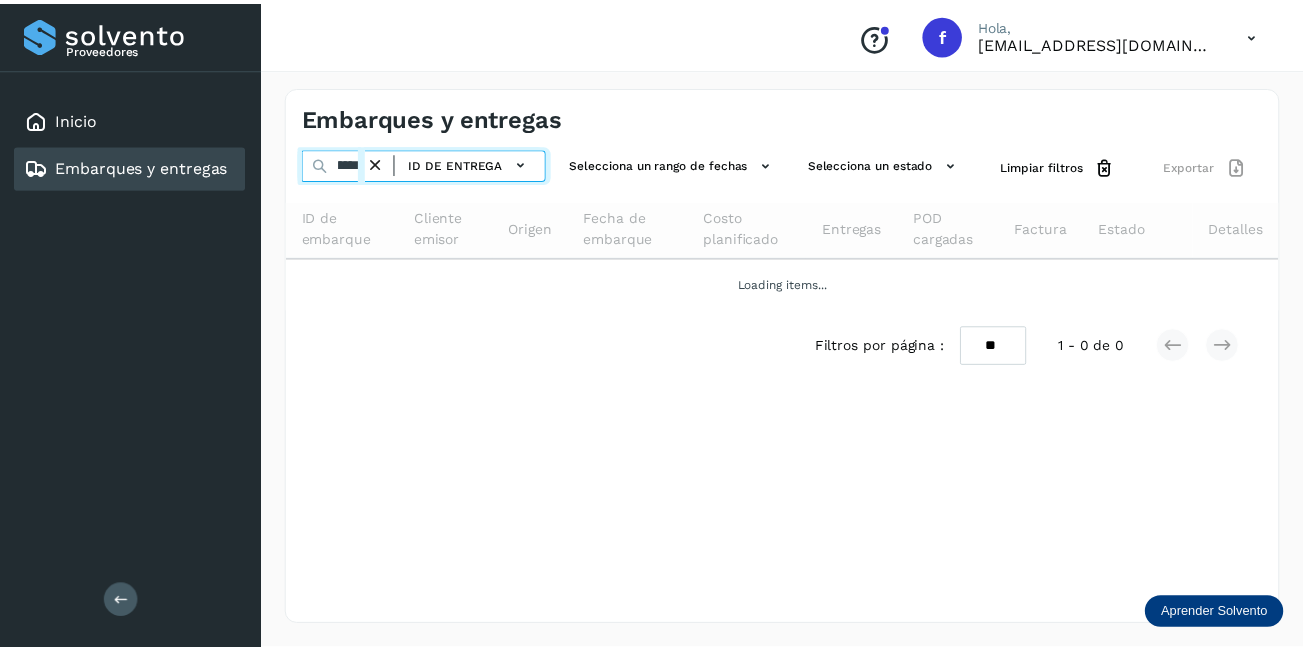 scroll, scrollTop: 0, scrollLeft: 62, axis: horizontal 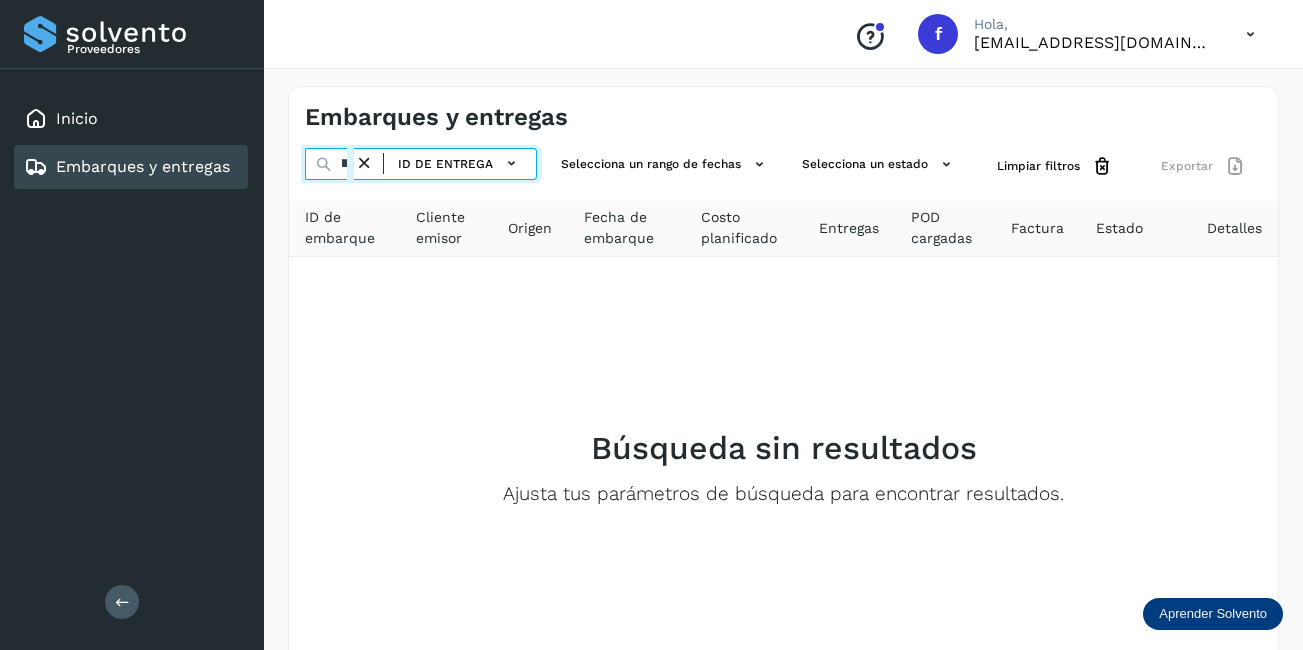 type on "**********" 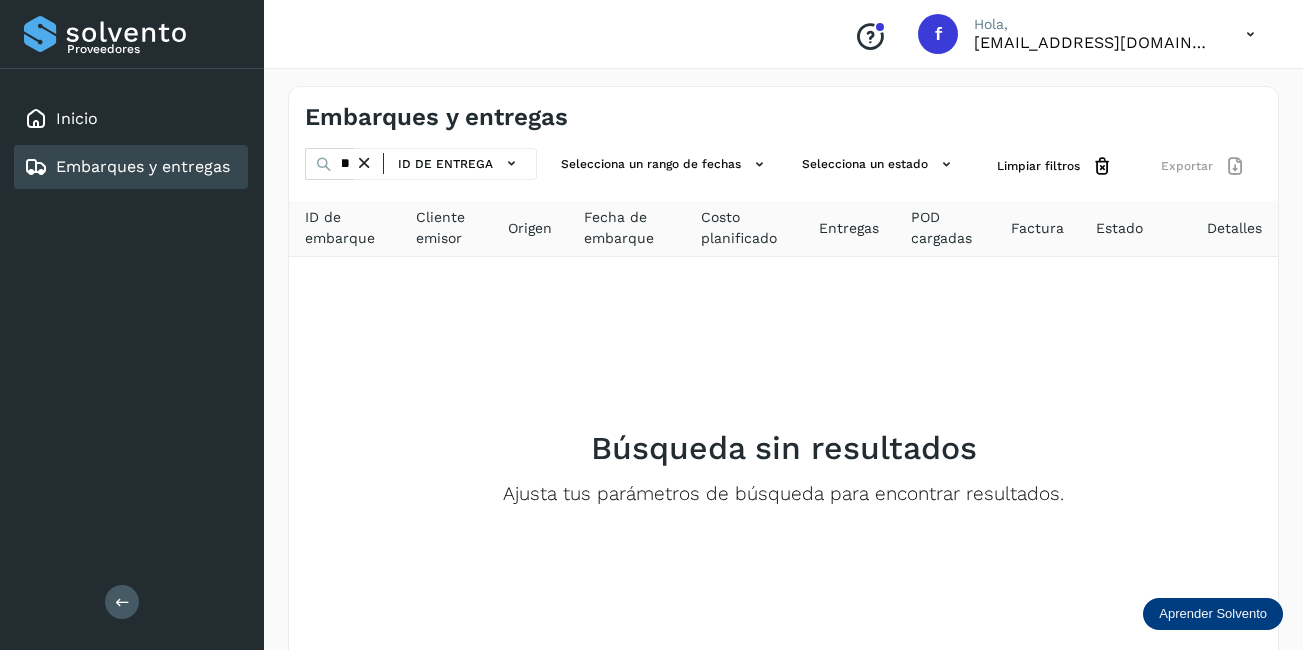 scroll, scrollTop: 0, scrollLeft: 0, axis: both 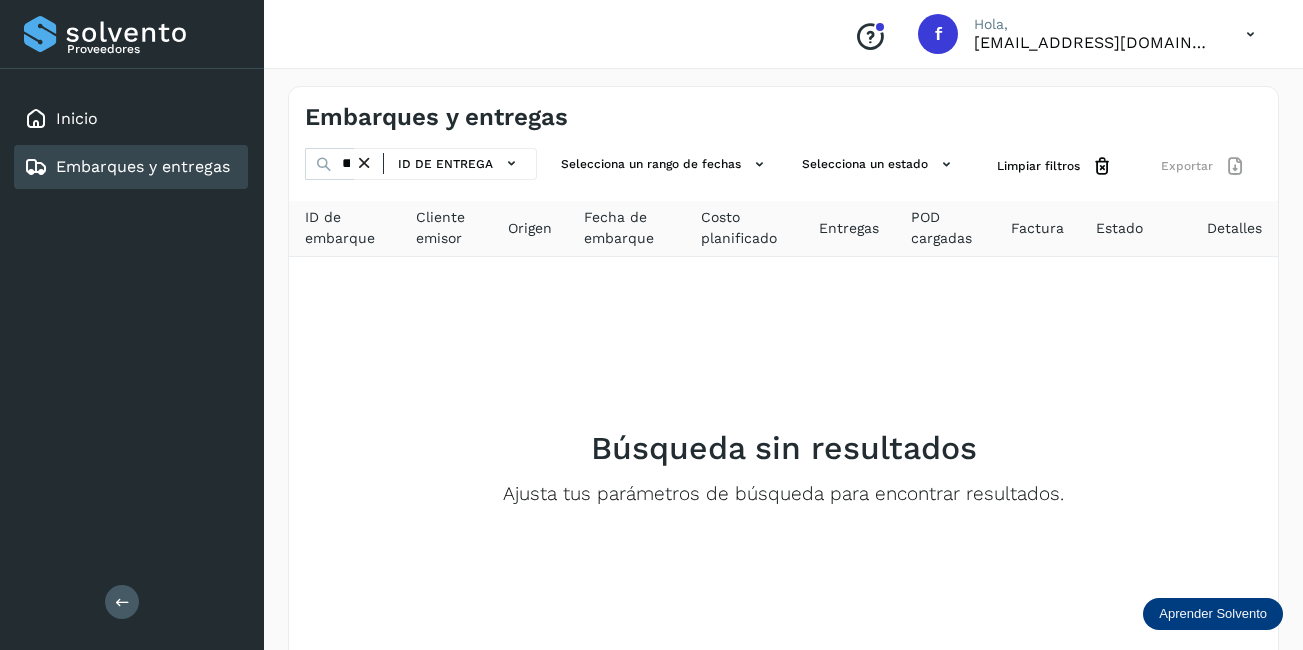 click at bounding box center [364, 163] 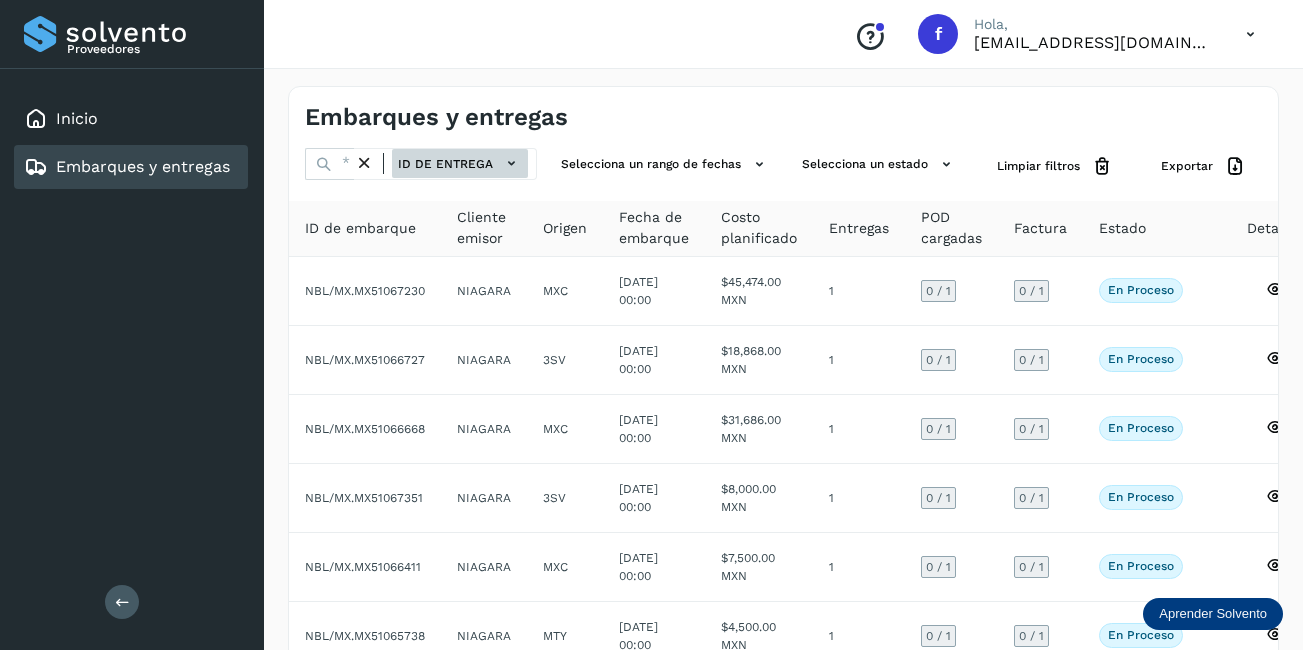 click on "ID de entrega" 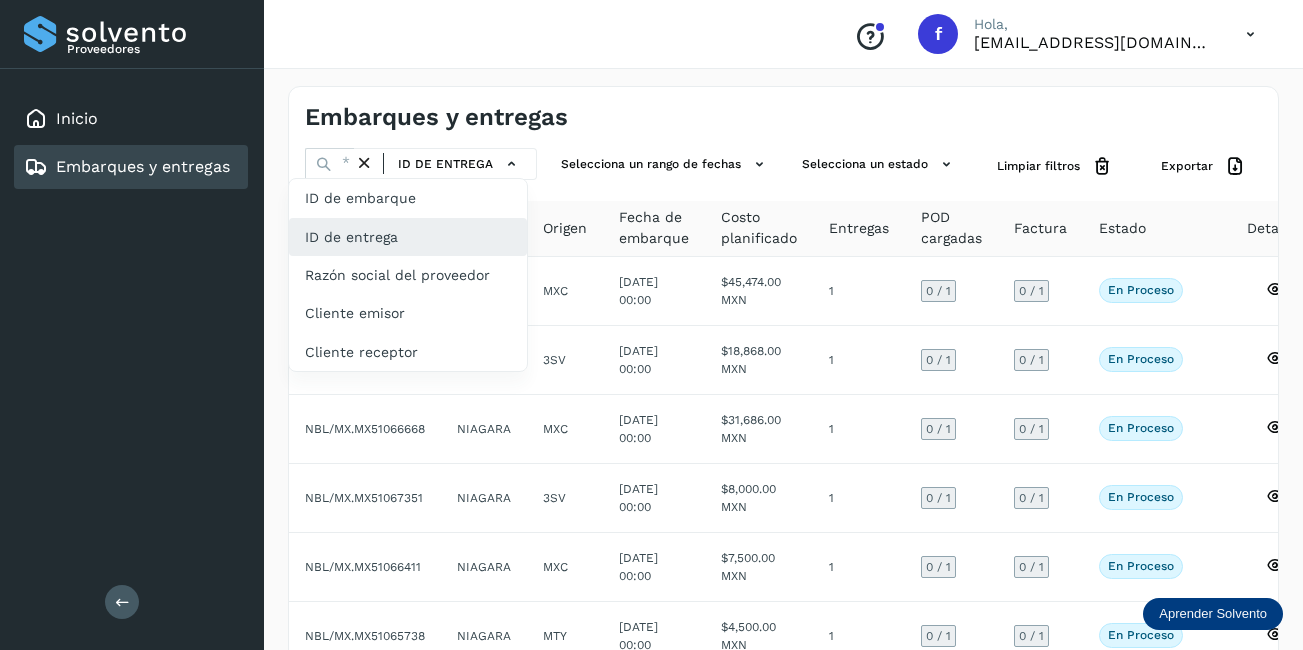 click on "ID de entrega" 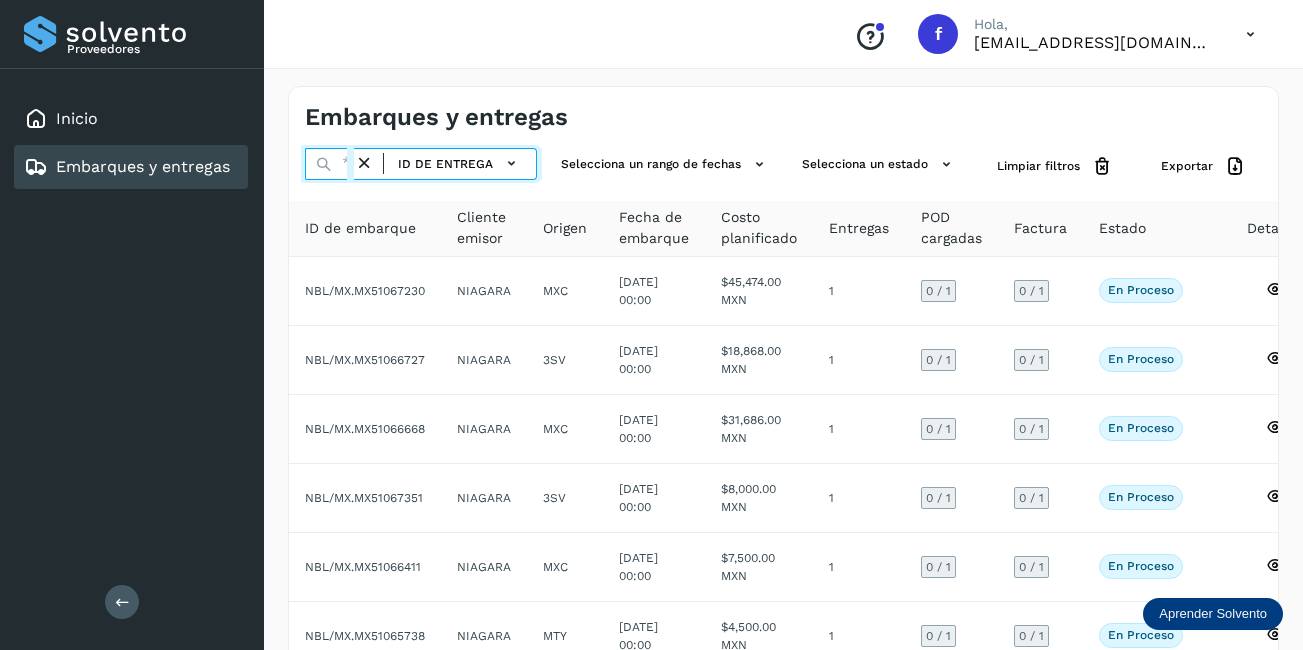 click at bounding box center (329, 164) 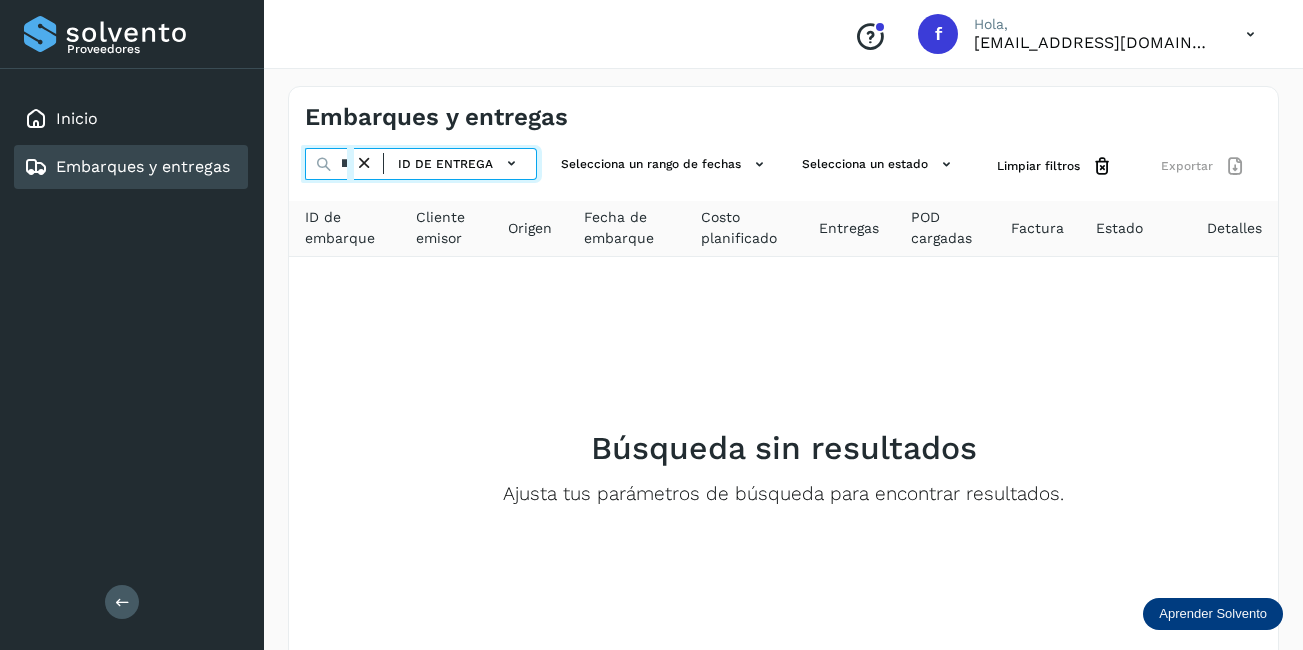 scroll, scrollTop: 0, scrollLeft: 77, axis: horizontal 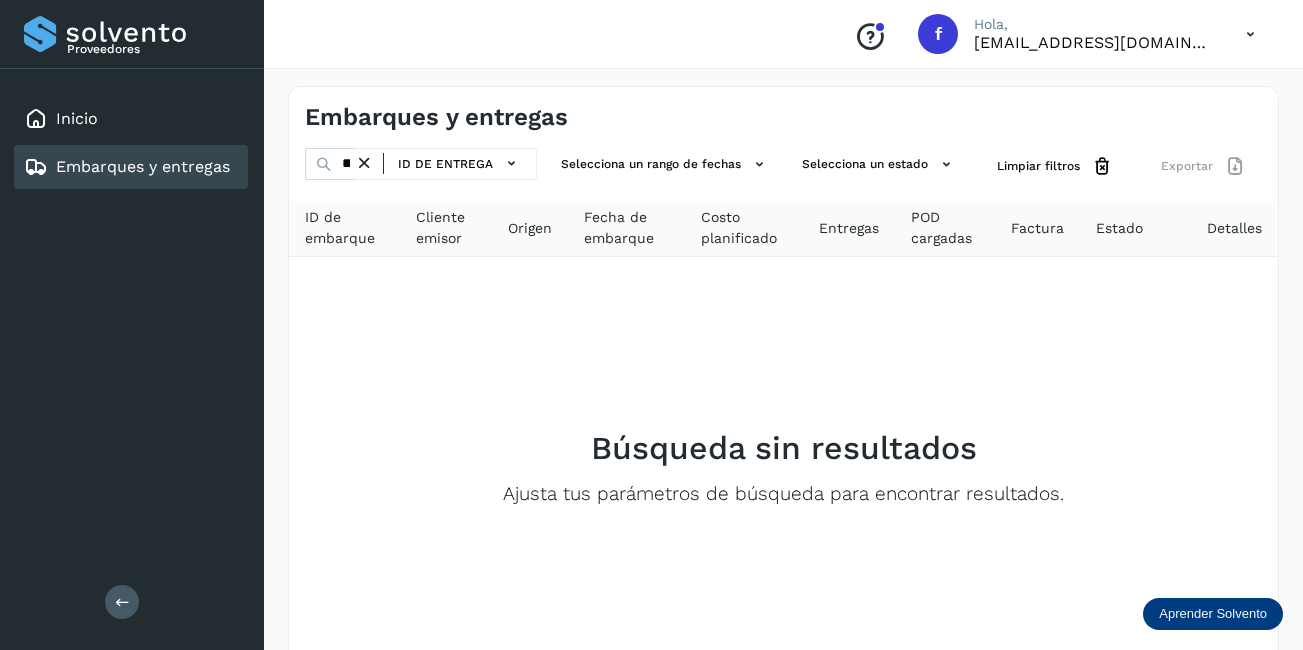 click at bounding box center (364, 163) 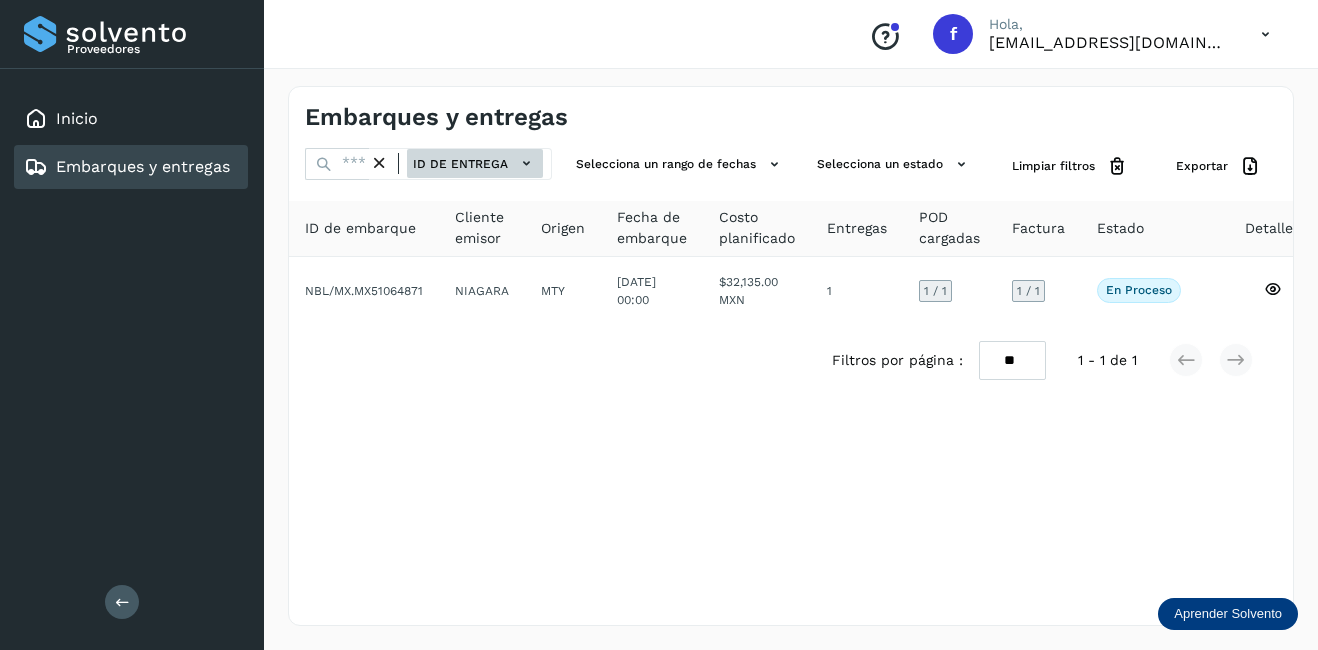 click on "ID de entrega" 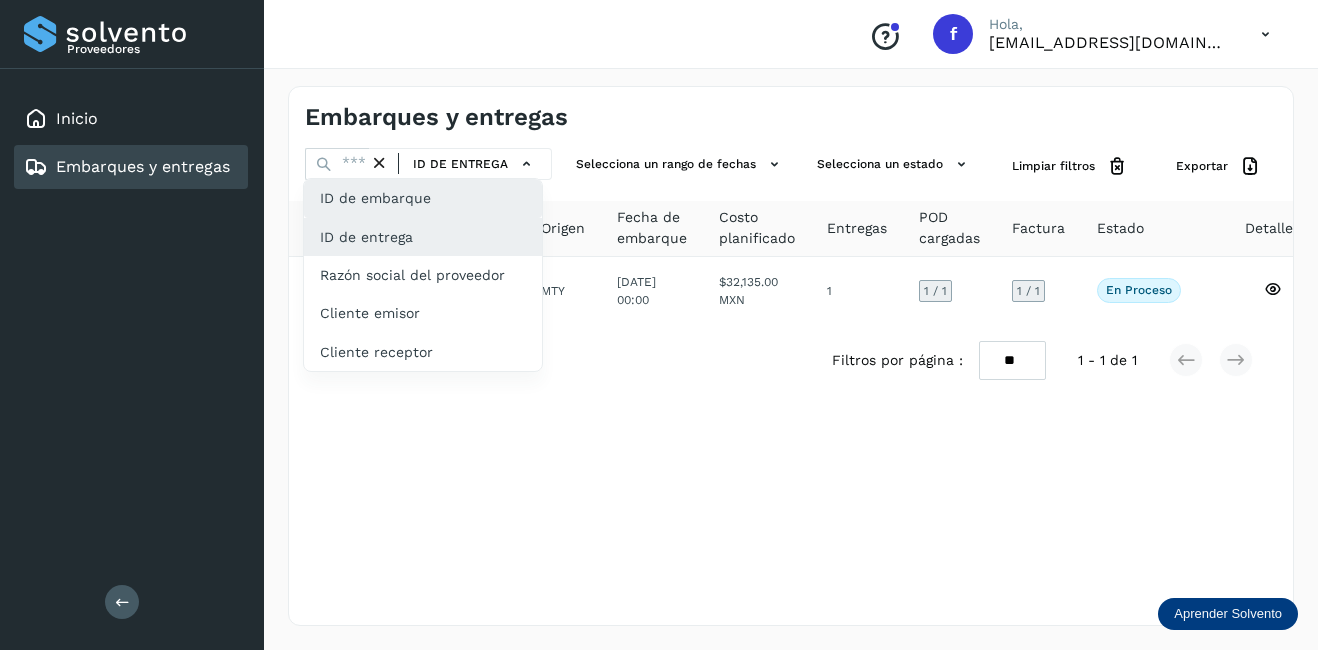click on "ID de embarque" 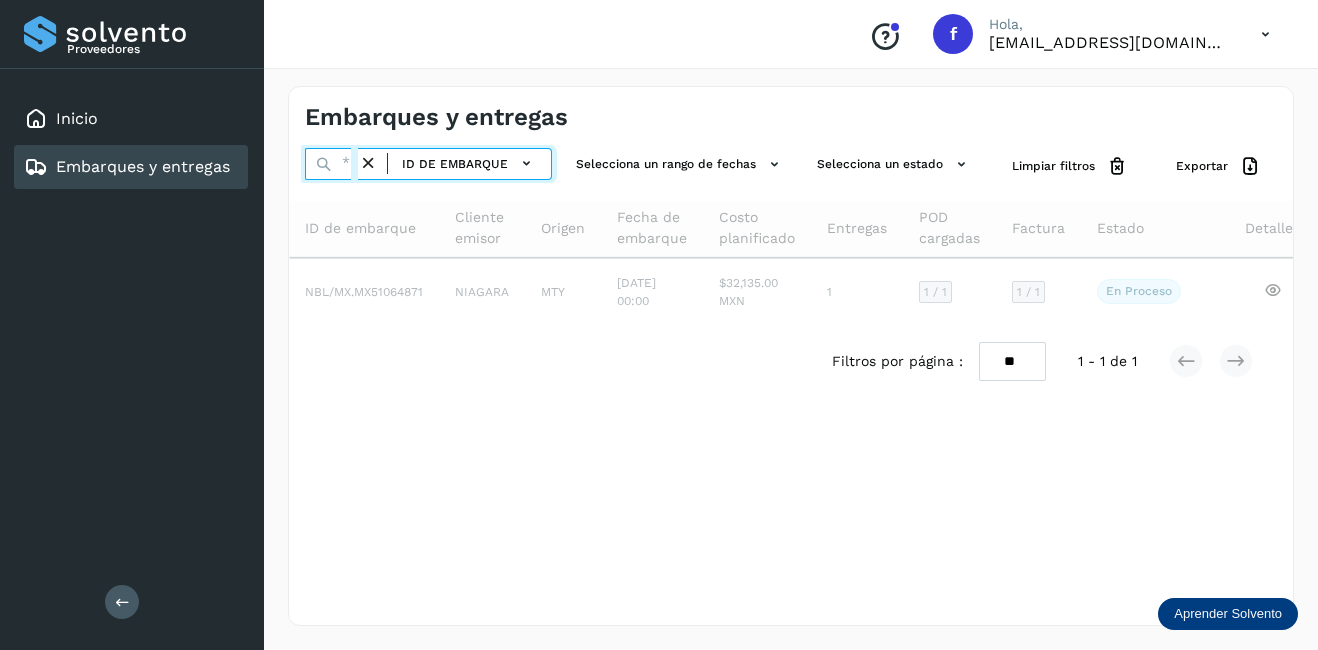 click at bounding box center [331, 164] 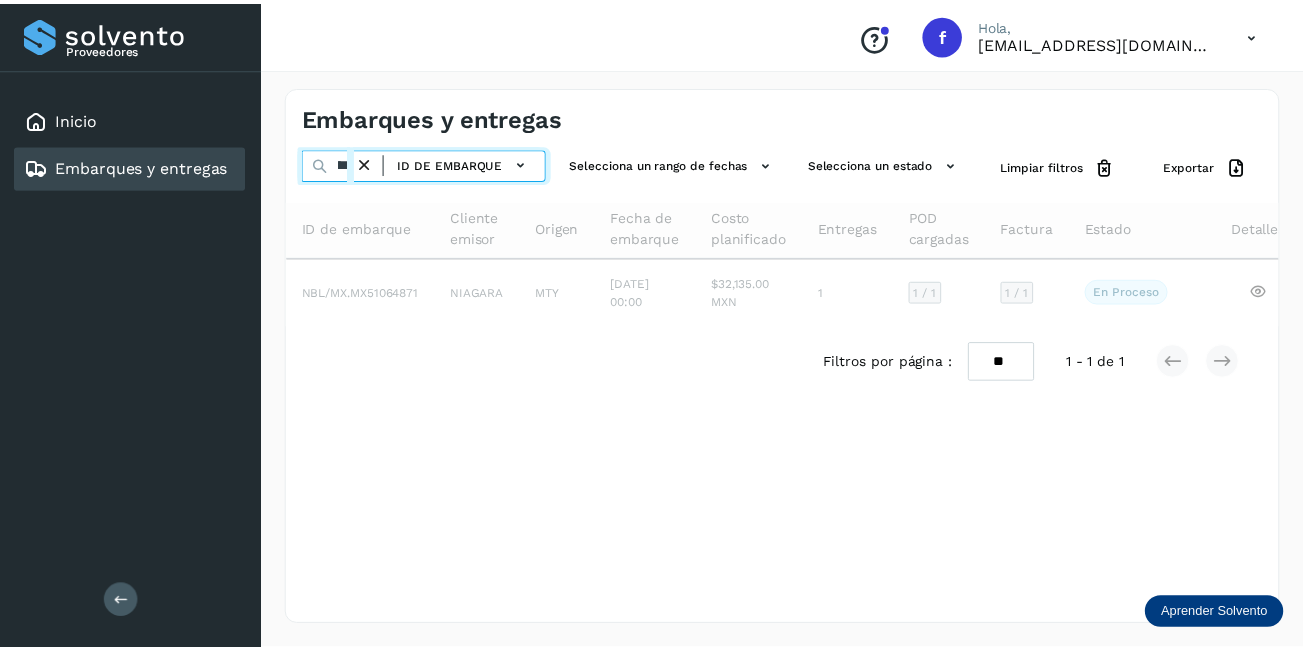 scroll, scrollTop: 0, scrollLeft: 49, axis: horizontal 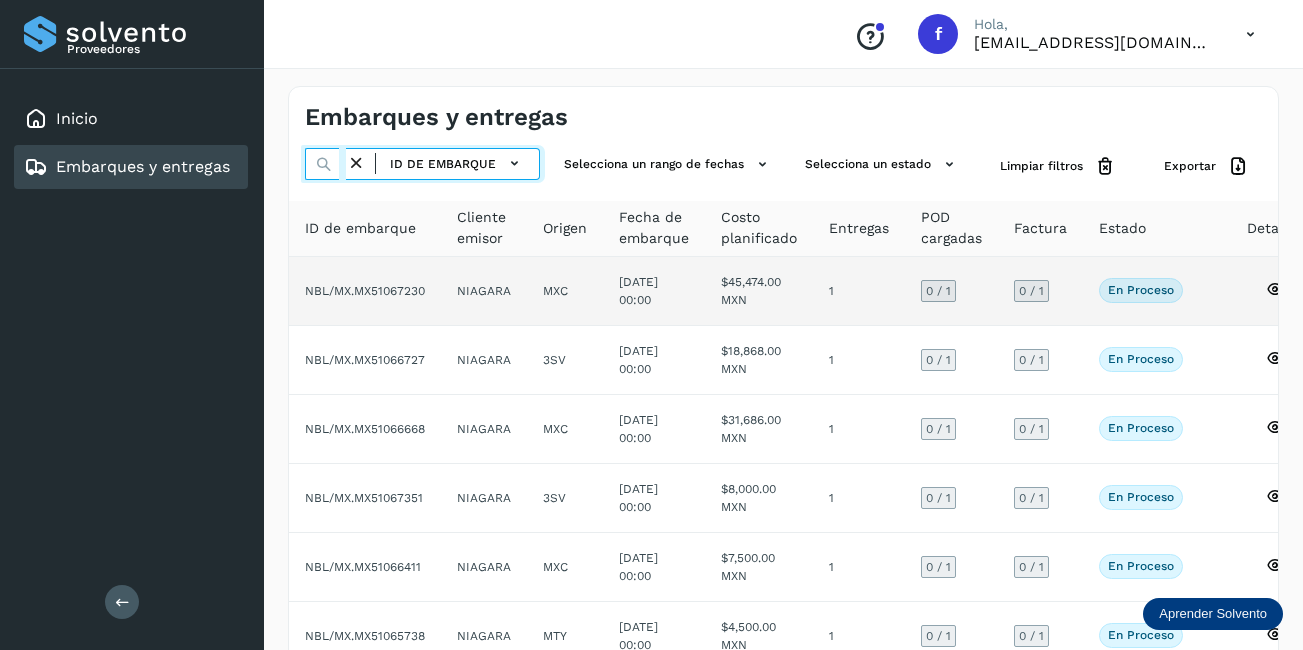 type on "*" 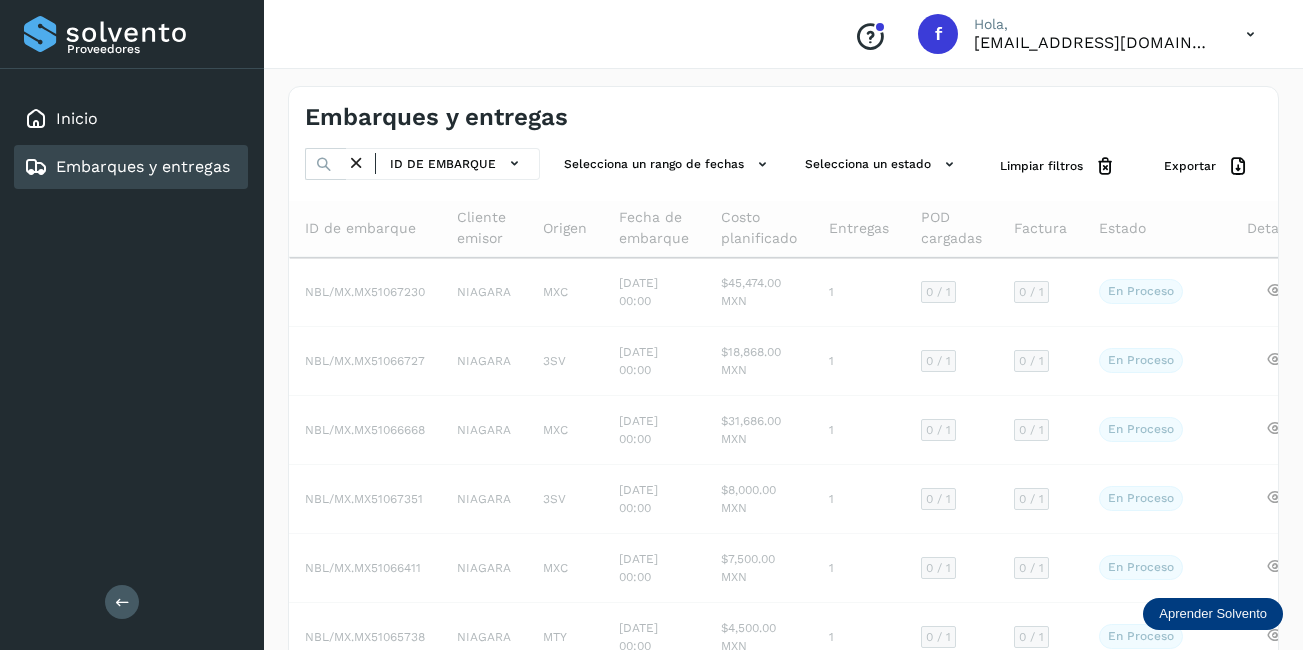click at bounding box center [356, 163] 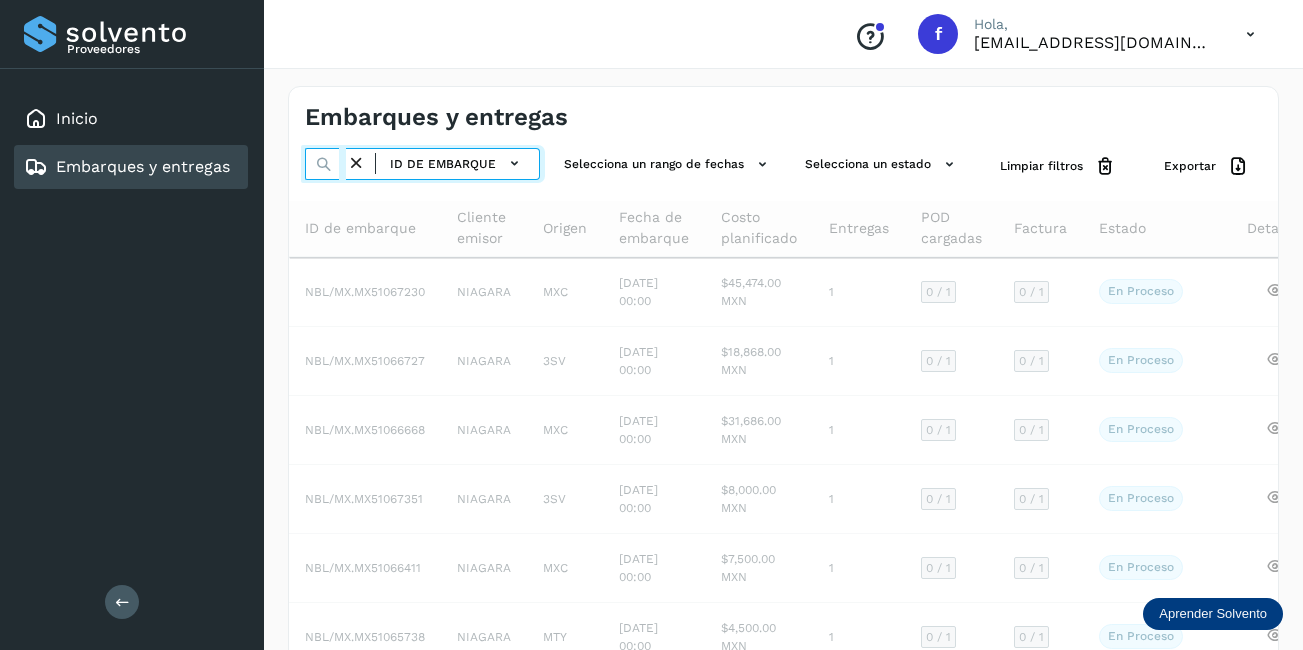 click at bounding box center (325, 164) 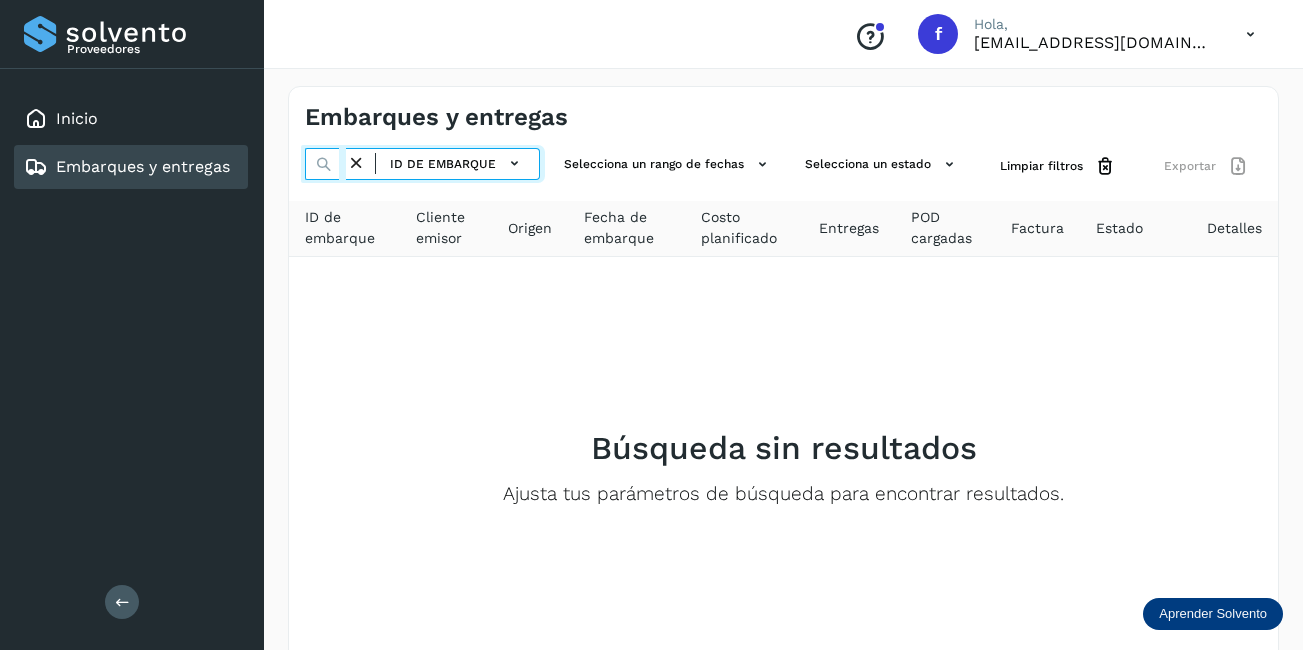 type on "********" 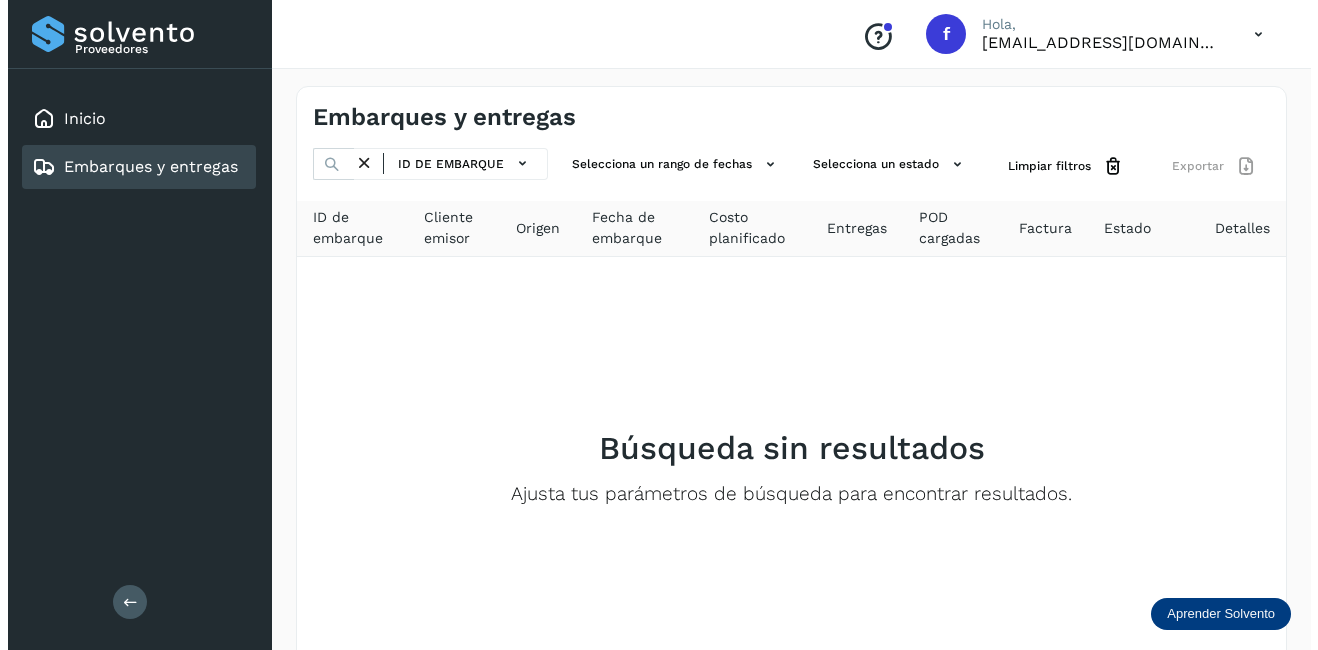 scroll, scrollTop: 0, scrollLeft: 0, axis: both 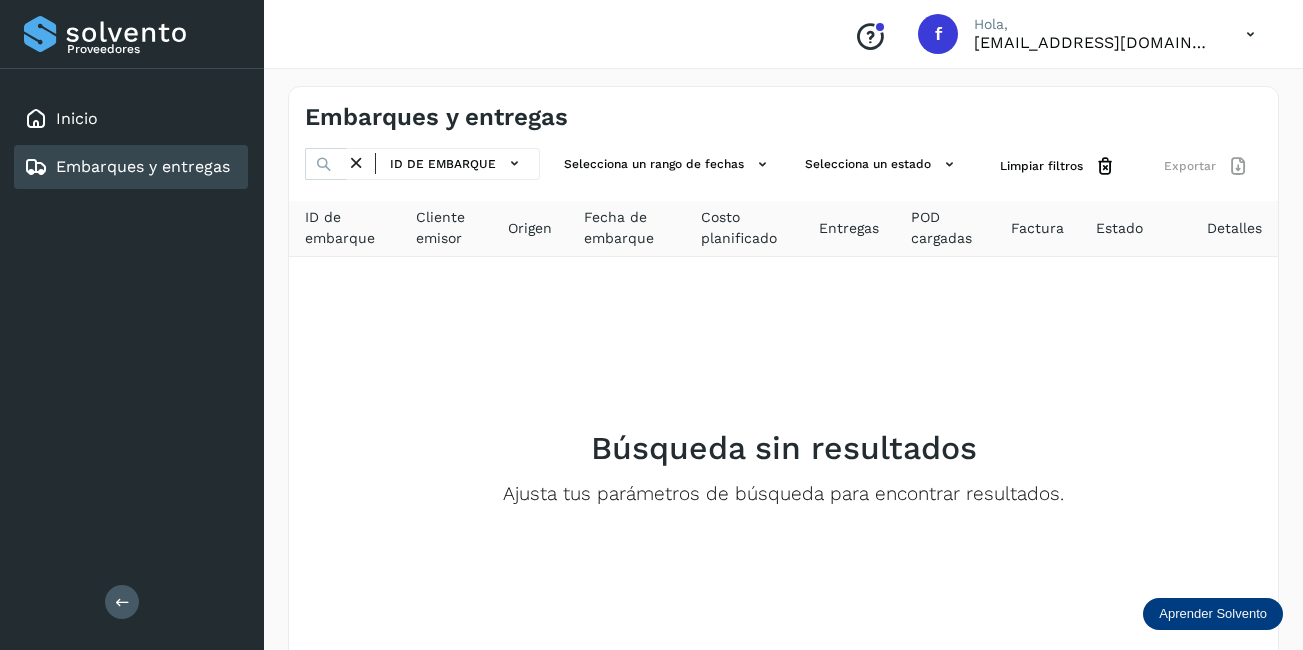 click at bounding box center [356, 163] 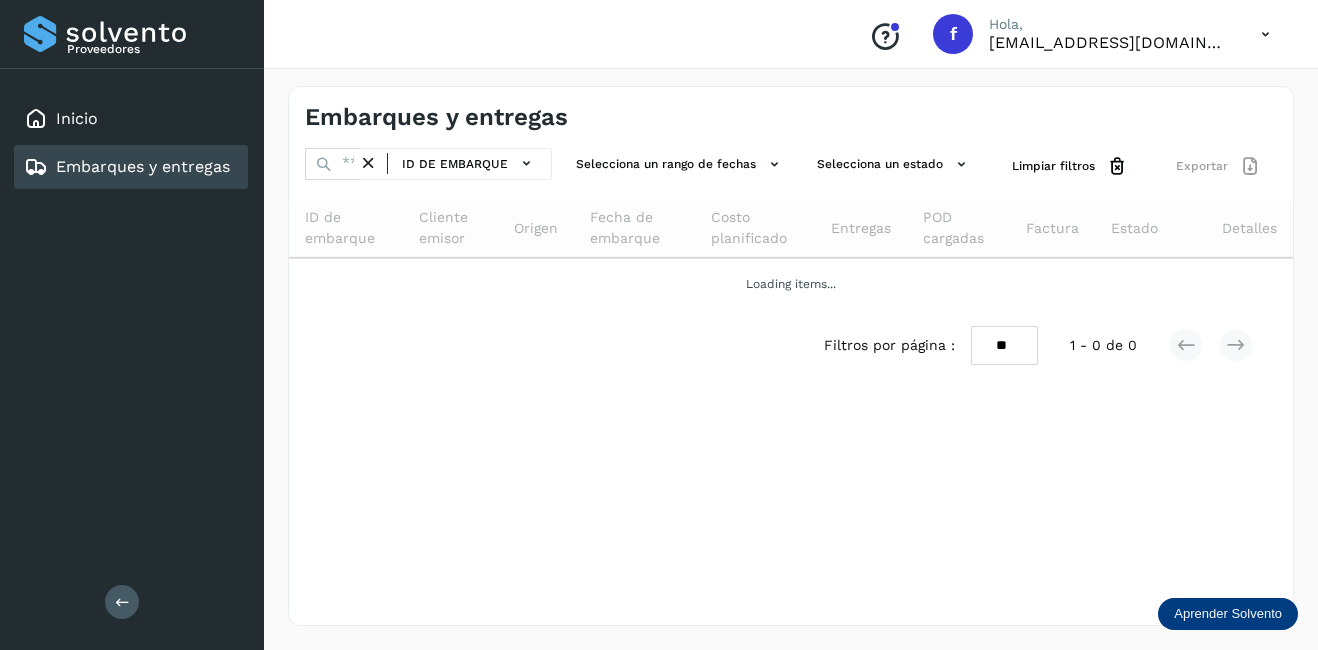 click at bounding box center (368, 163) 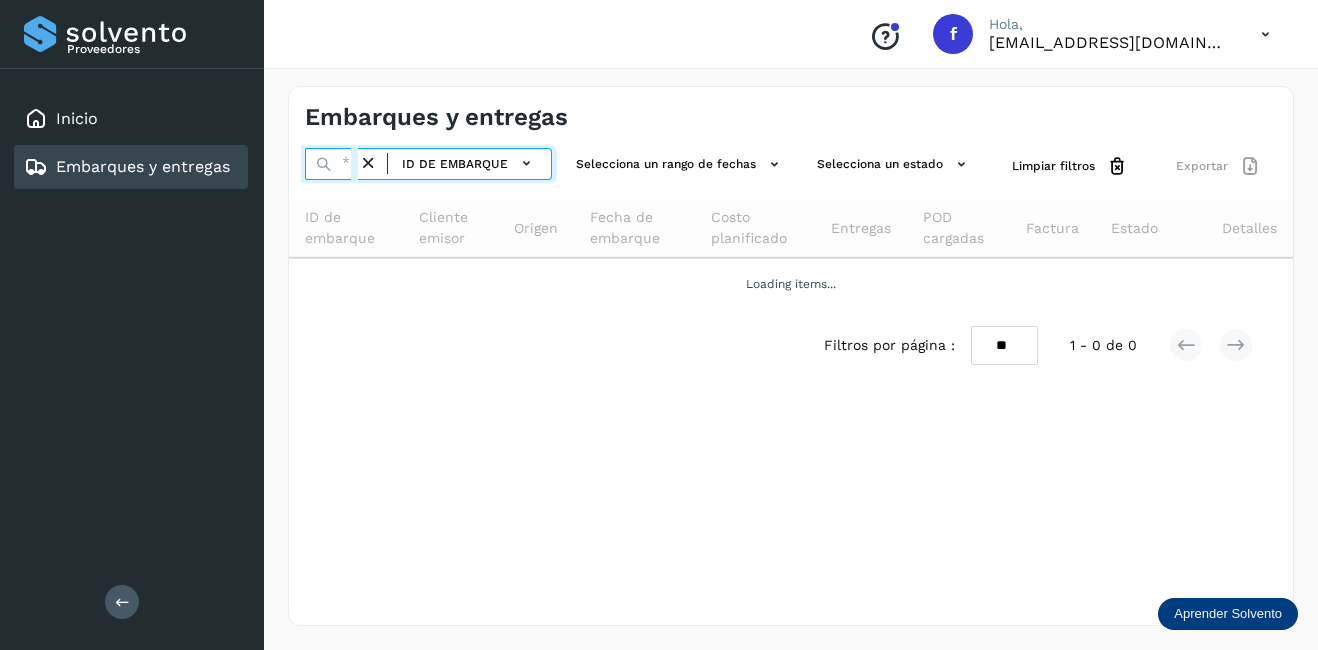 click at bounding box center (331, 164) 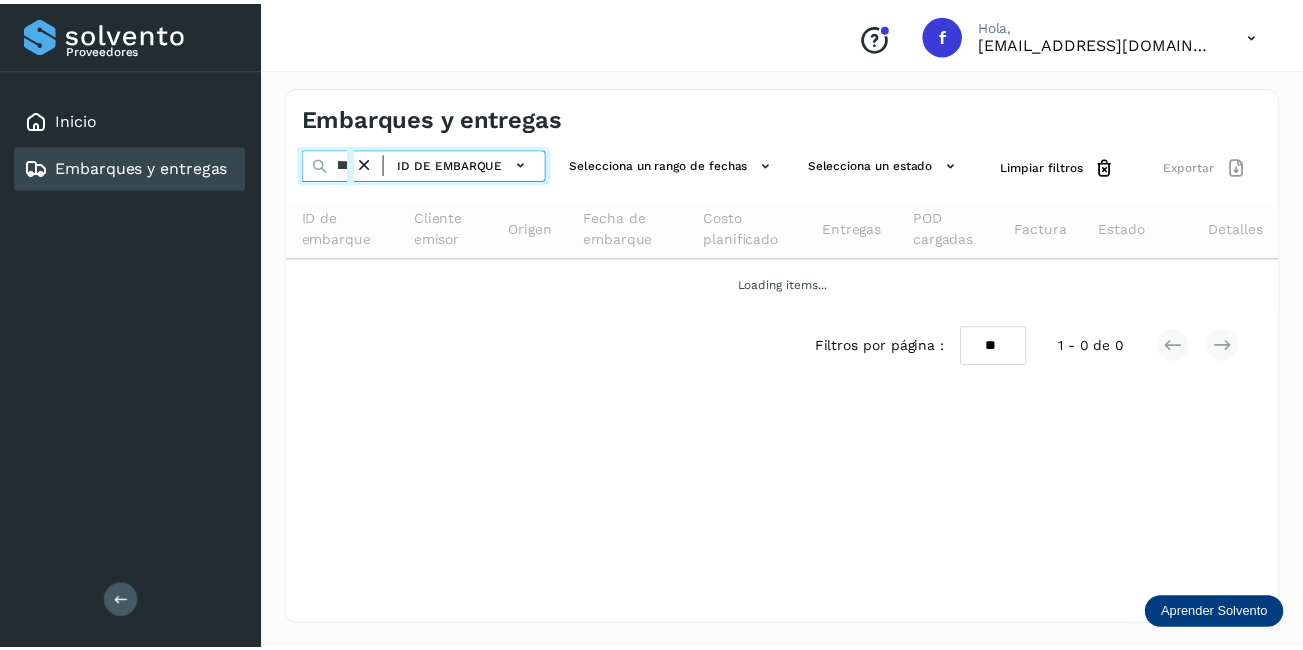 scroll, scrollTop: 0, scrollLeft: 53, axis: horizontal 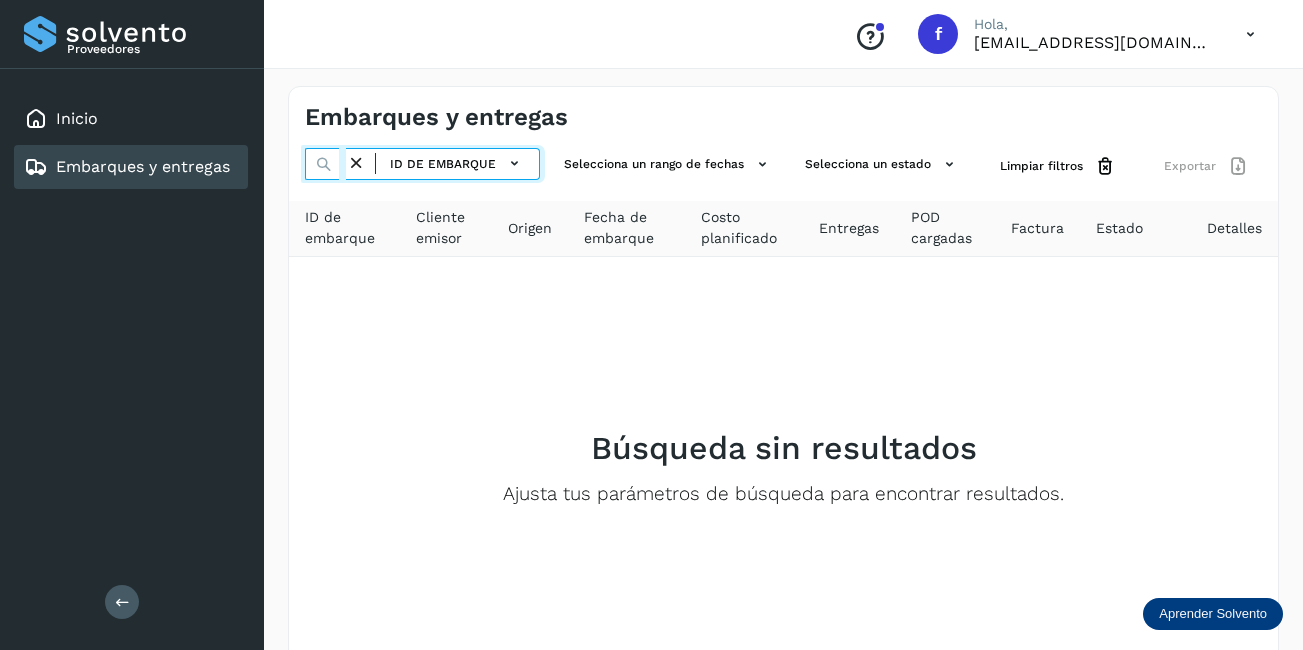 type on "********" 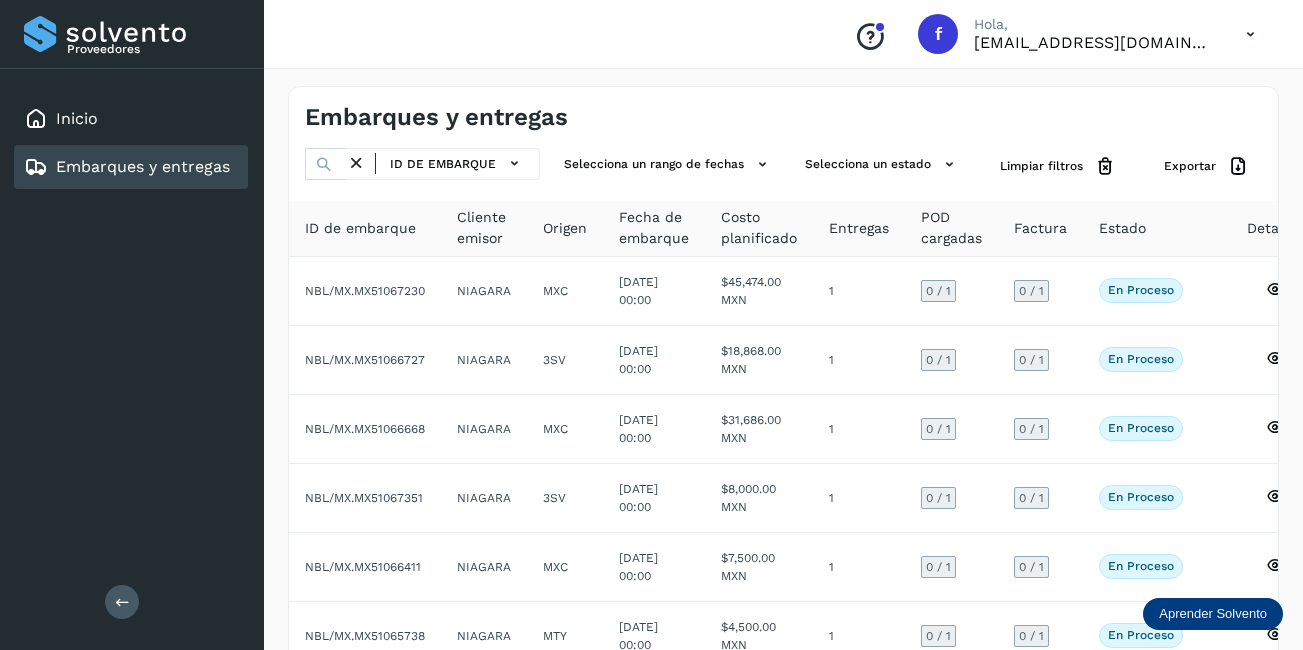 scroll, scrollTop: 0, scrollLeft: 0, axis: both 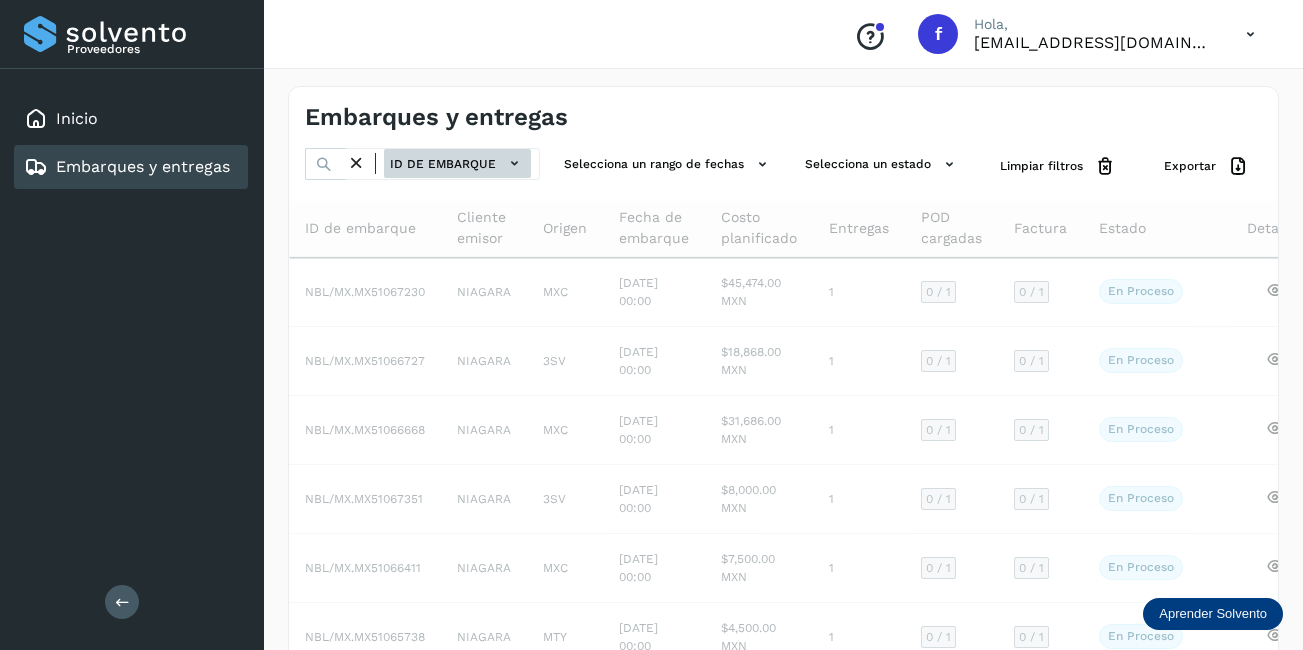 click on "ID de embarque" 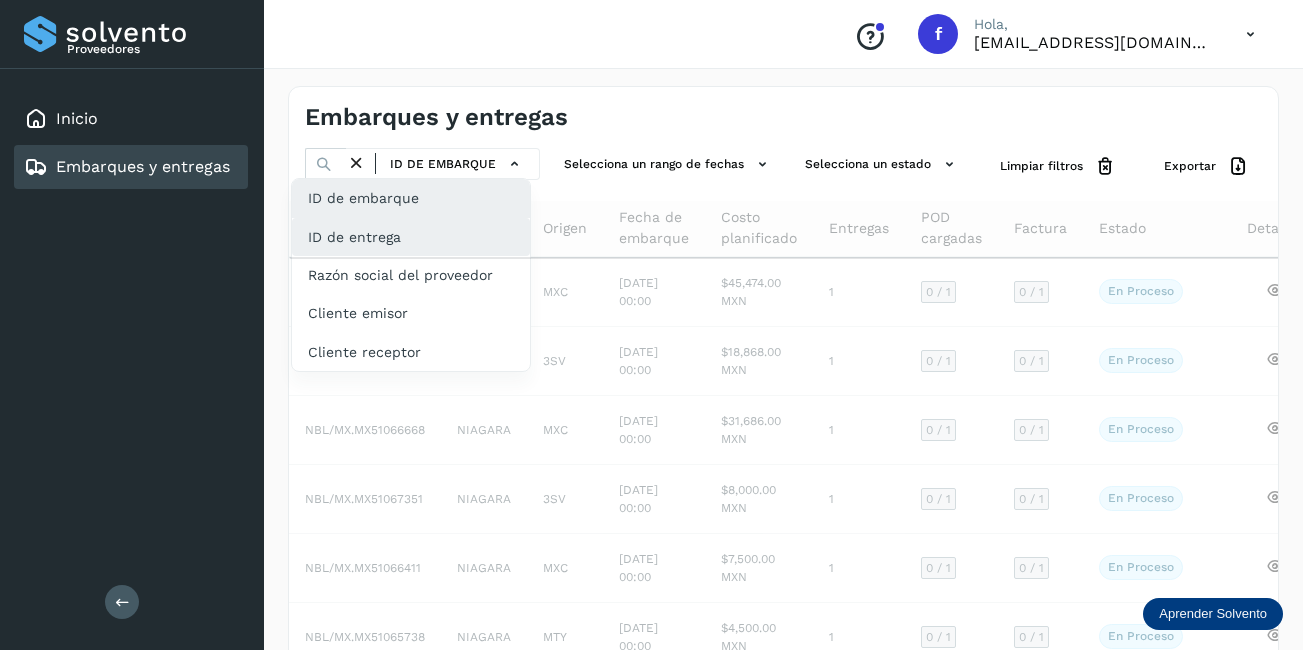 click on "ID de entrega" 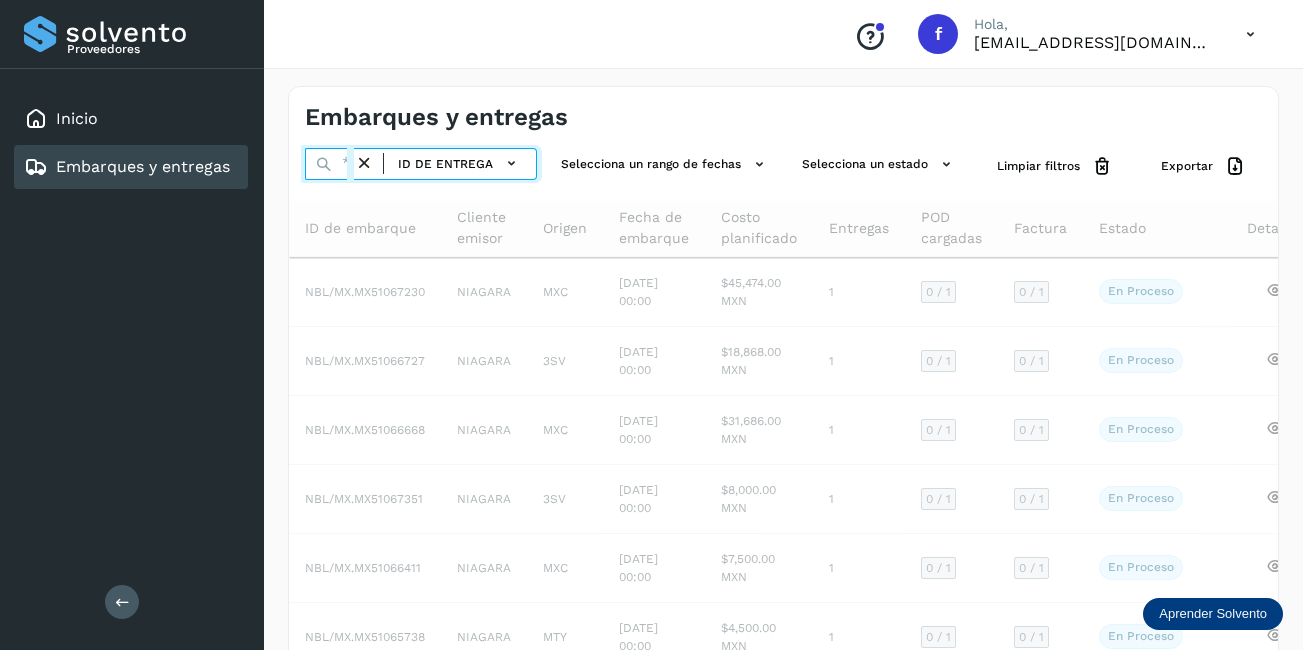 click at bounding box center (329, 164) 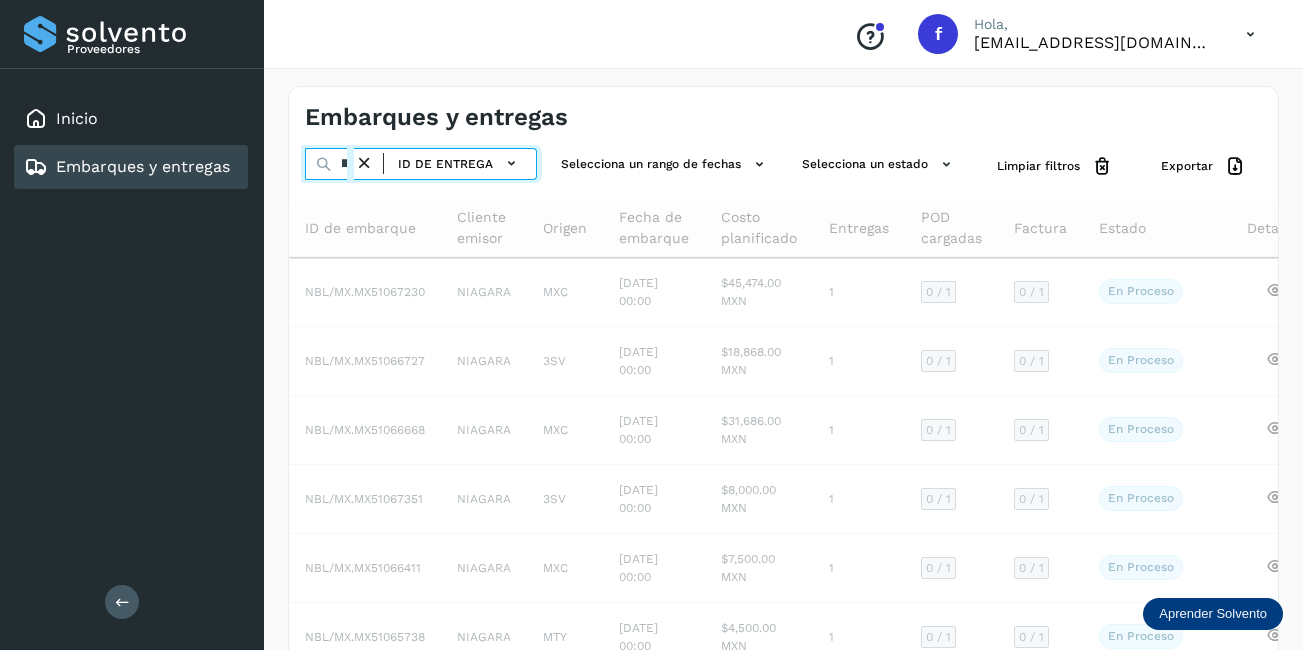 scroll, scrollTop: 0, scrollLeft: 70, axis: horizontal 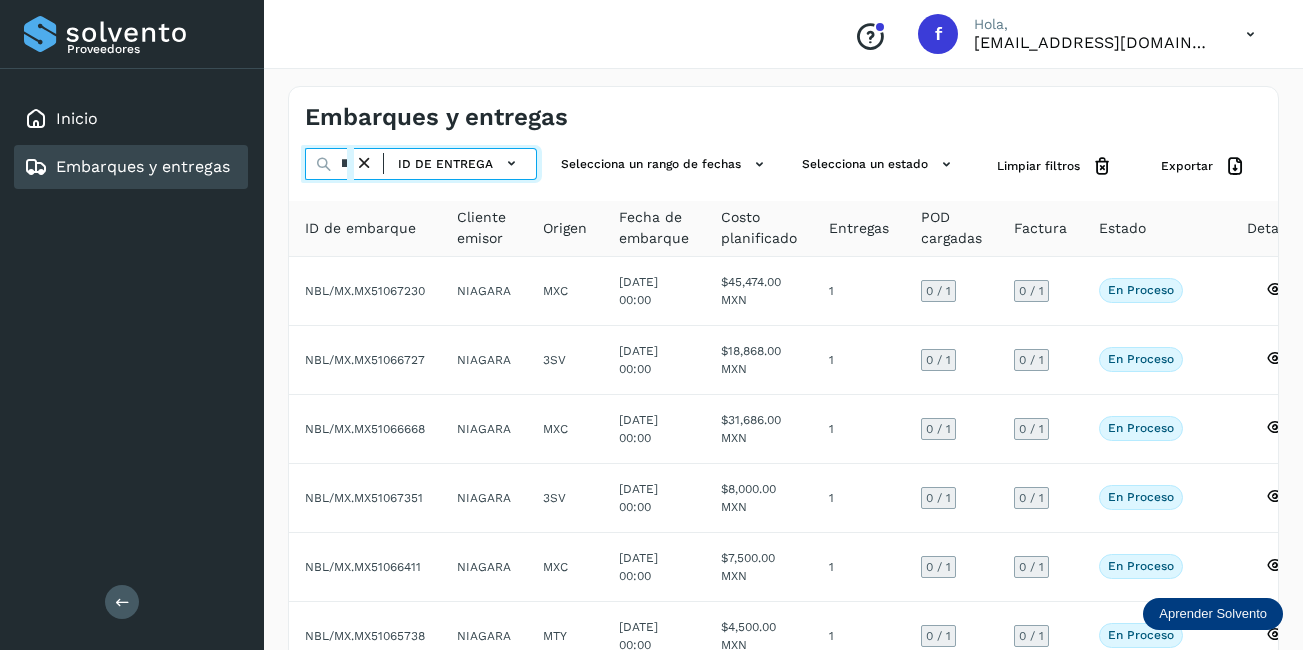 type on "**********" 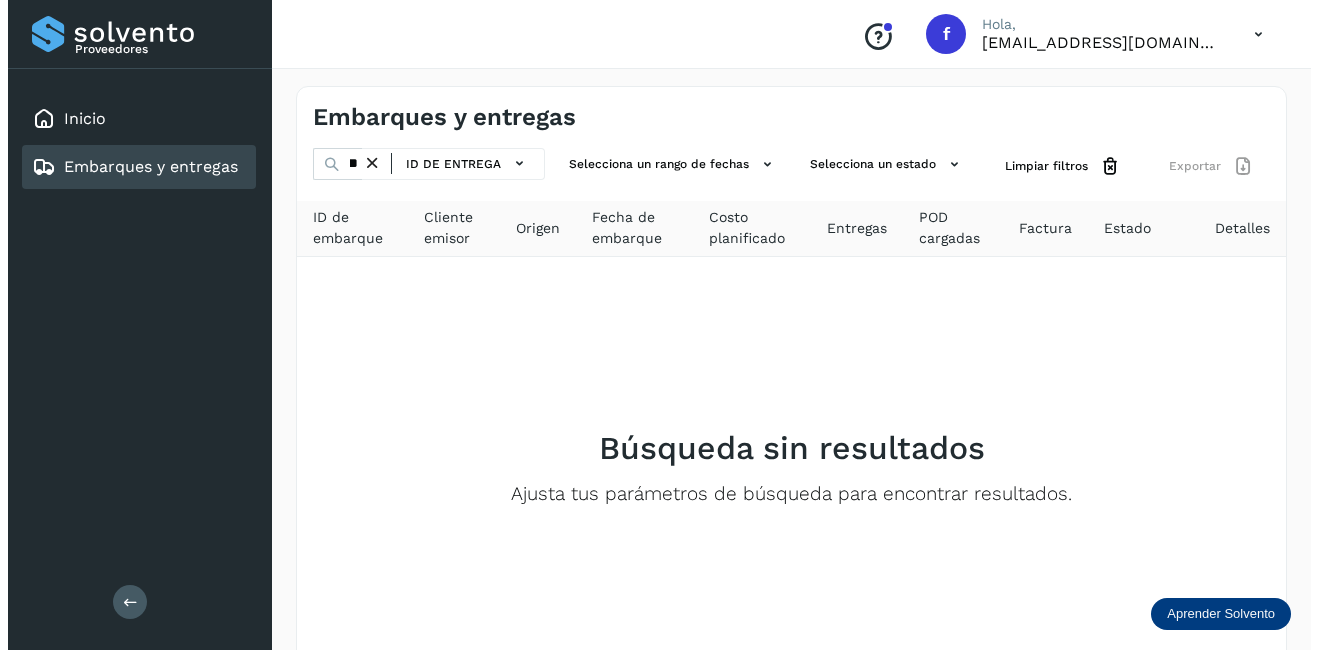 scroll, scrollTop: 0, scrollLeft: 0, axis: both 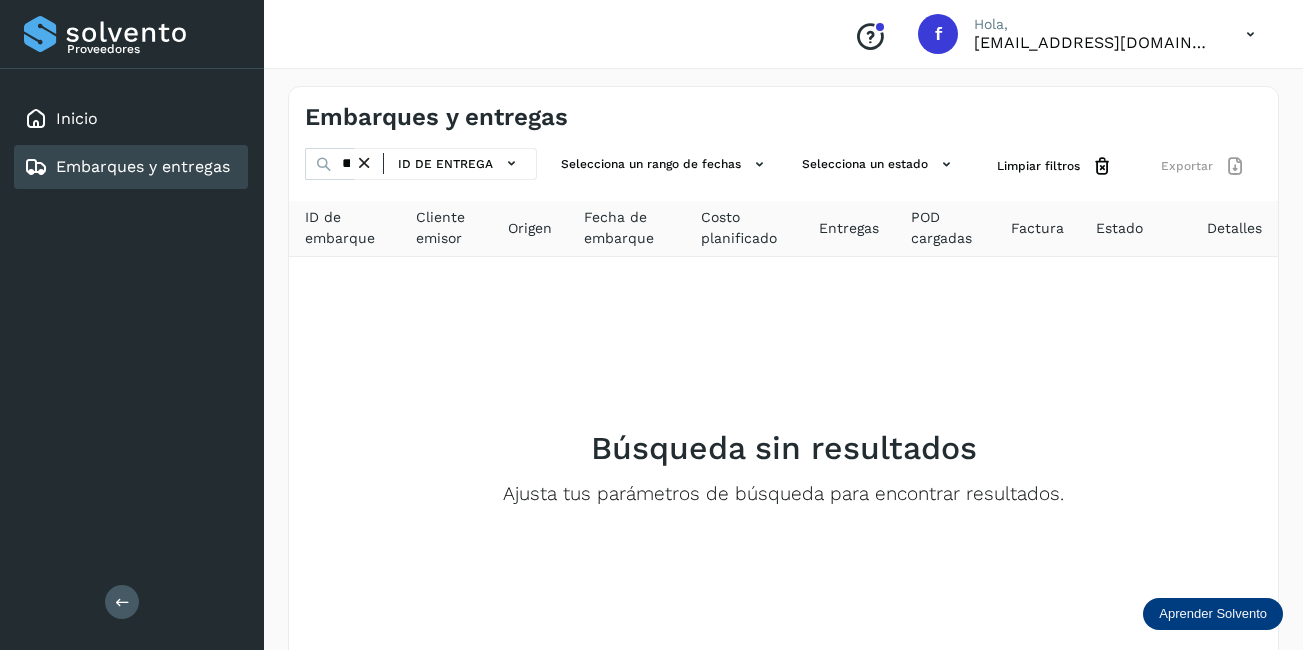click at bounding box center [364, 163] 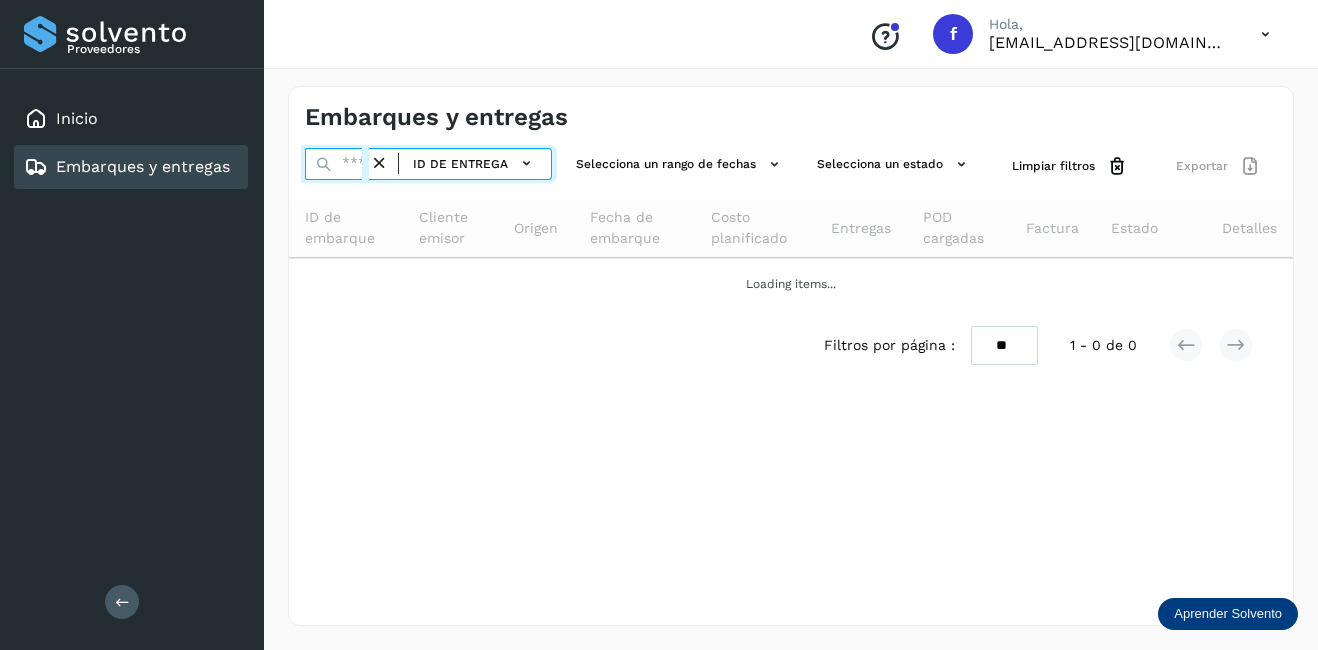 click at bounding box center [337, 164] 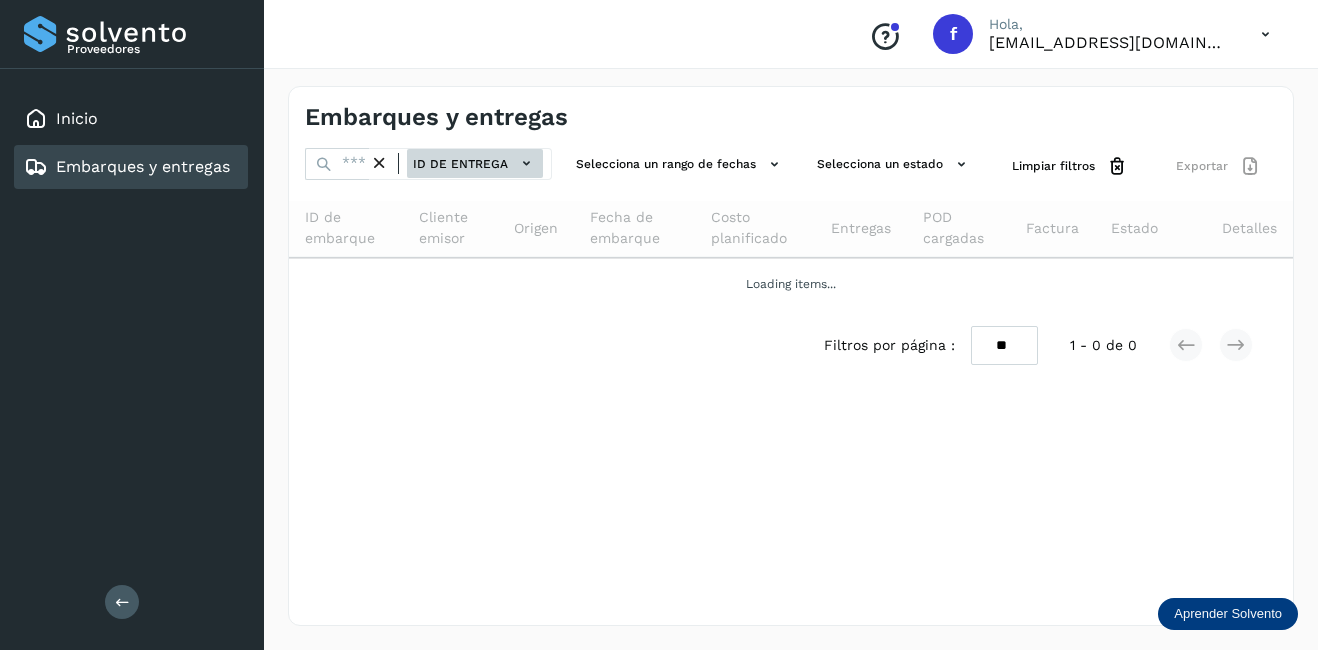 click on "ID de entrega" at bounding box center [475, 163] 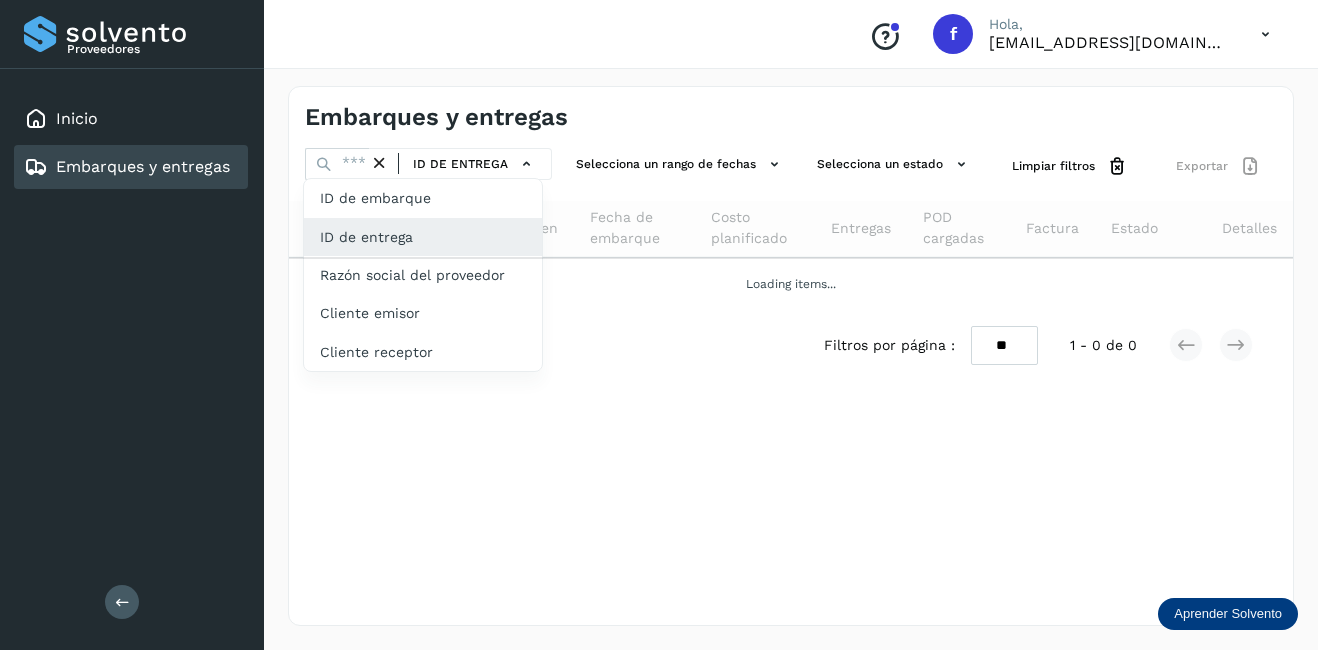 click at bounding box center (659, 325) 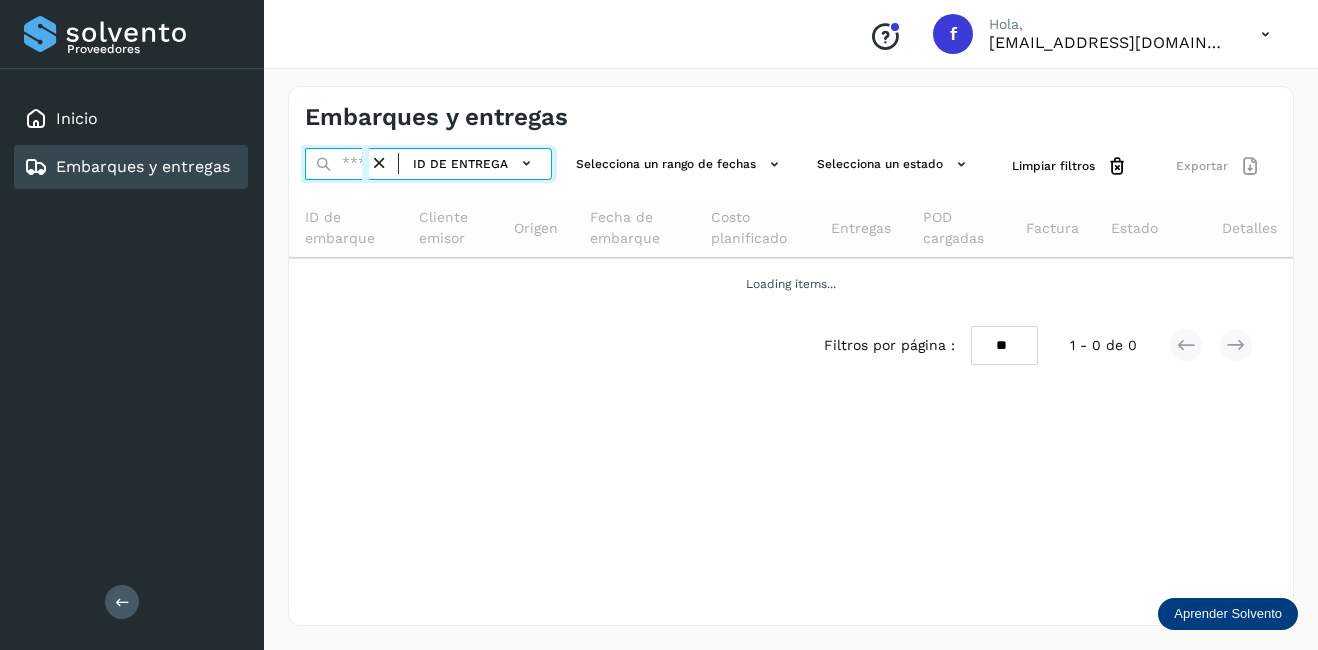 click at bounding box center [337, 164] 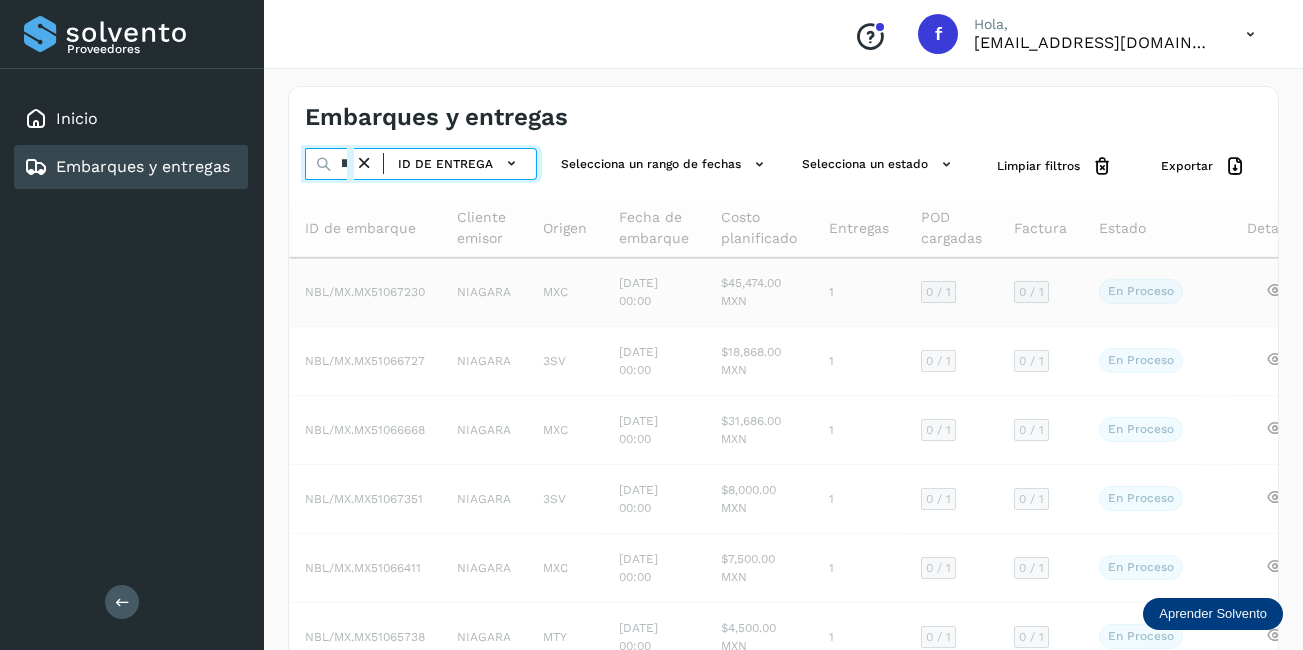 scroll, scrollTop: 0, scrollLeft: 70, axis: horizontal 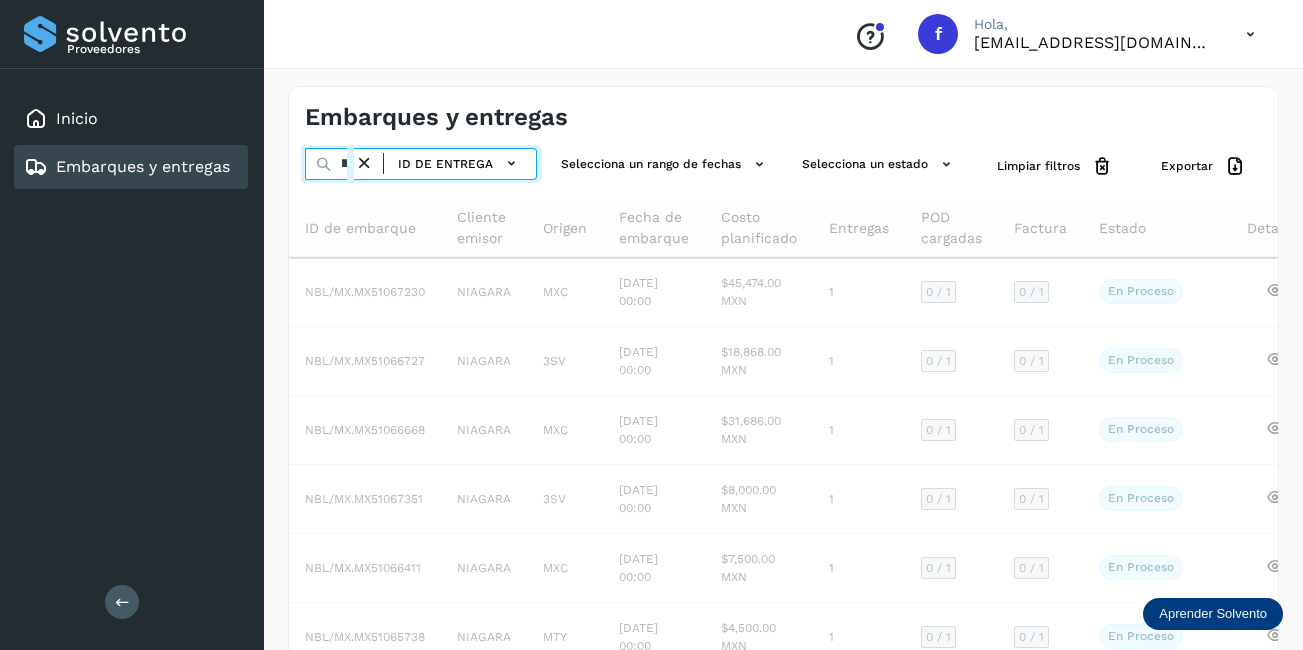 type on "**********" 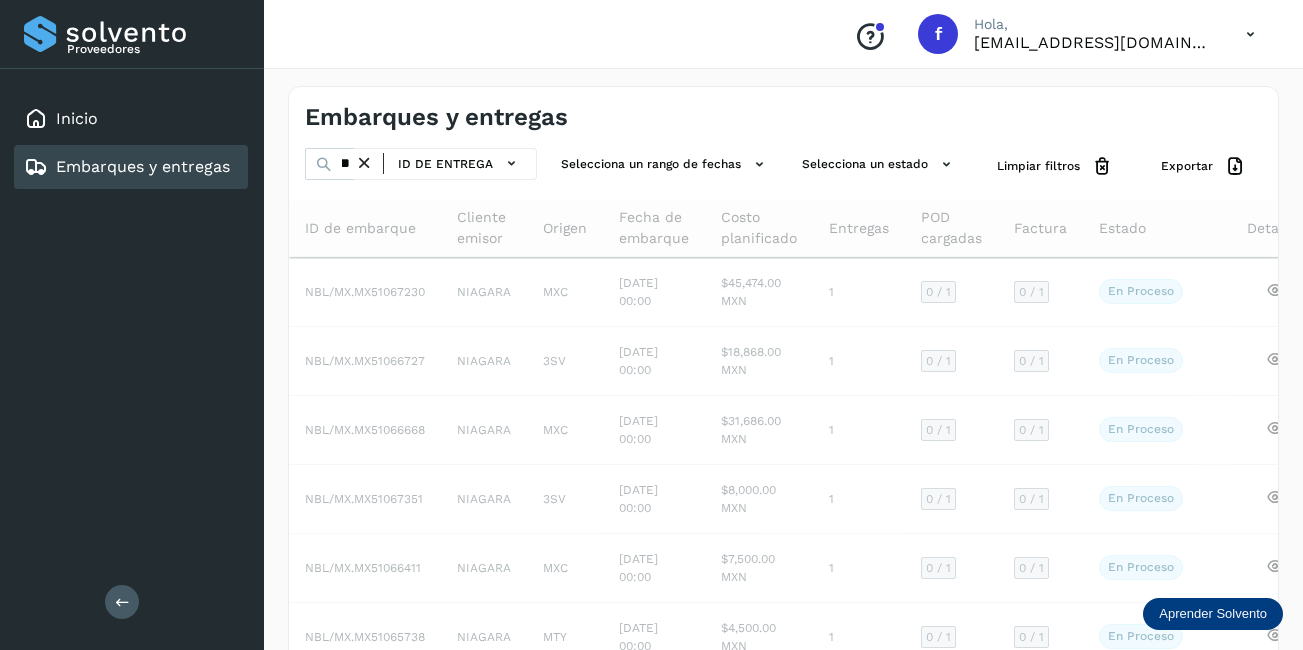 click at bounding box center [364, 163] 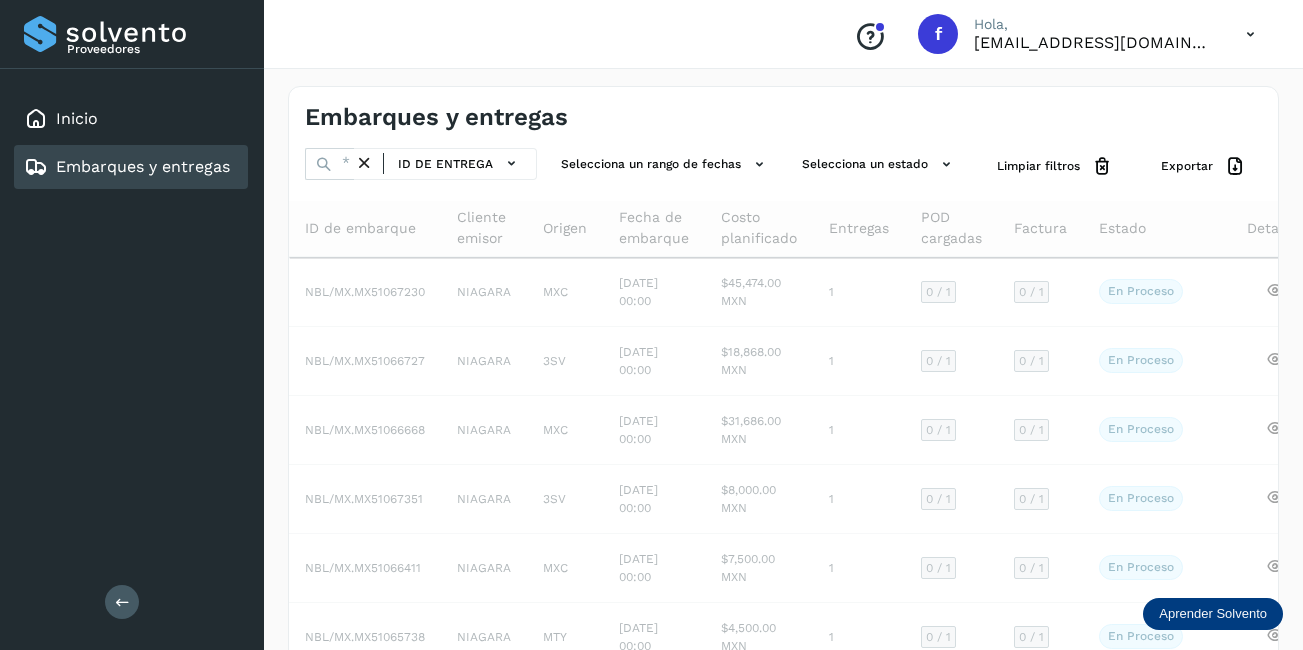 scroll, scrollTop: 0, scrollLeft: 0, axis: both 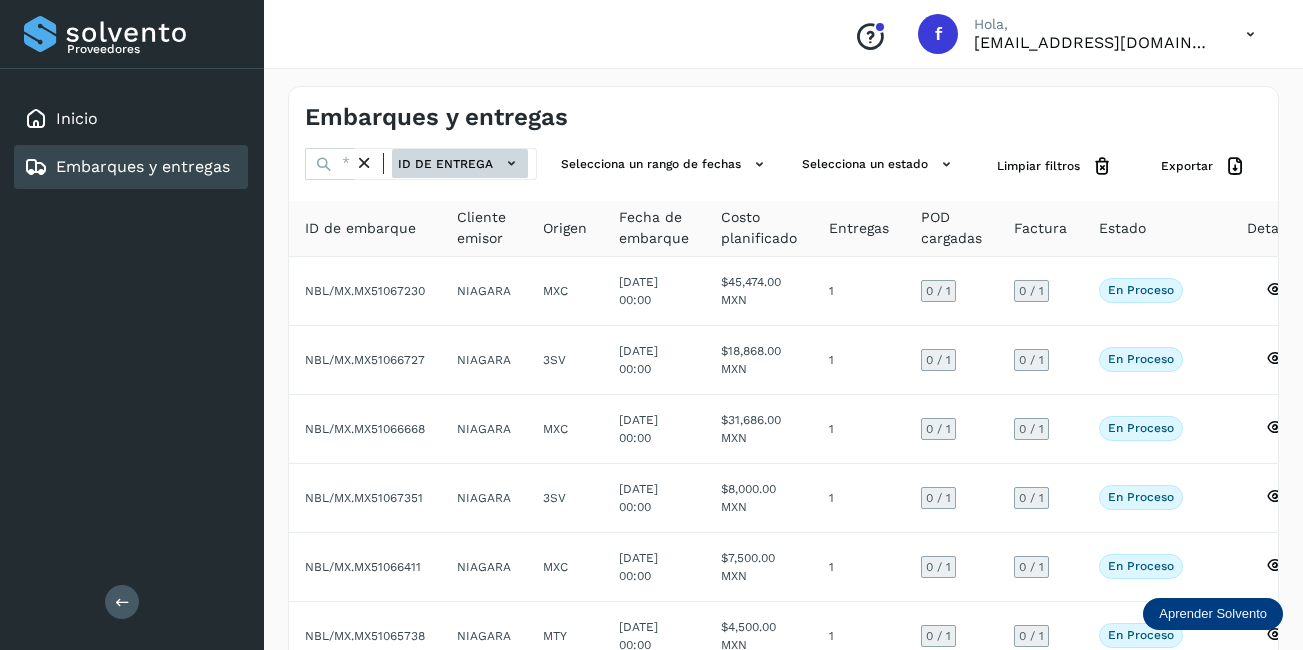 click on "ID de entrega" 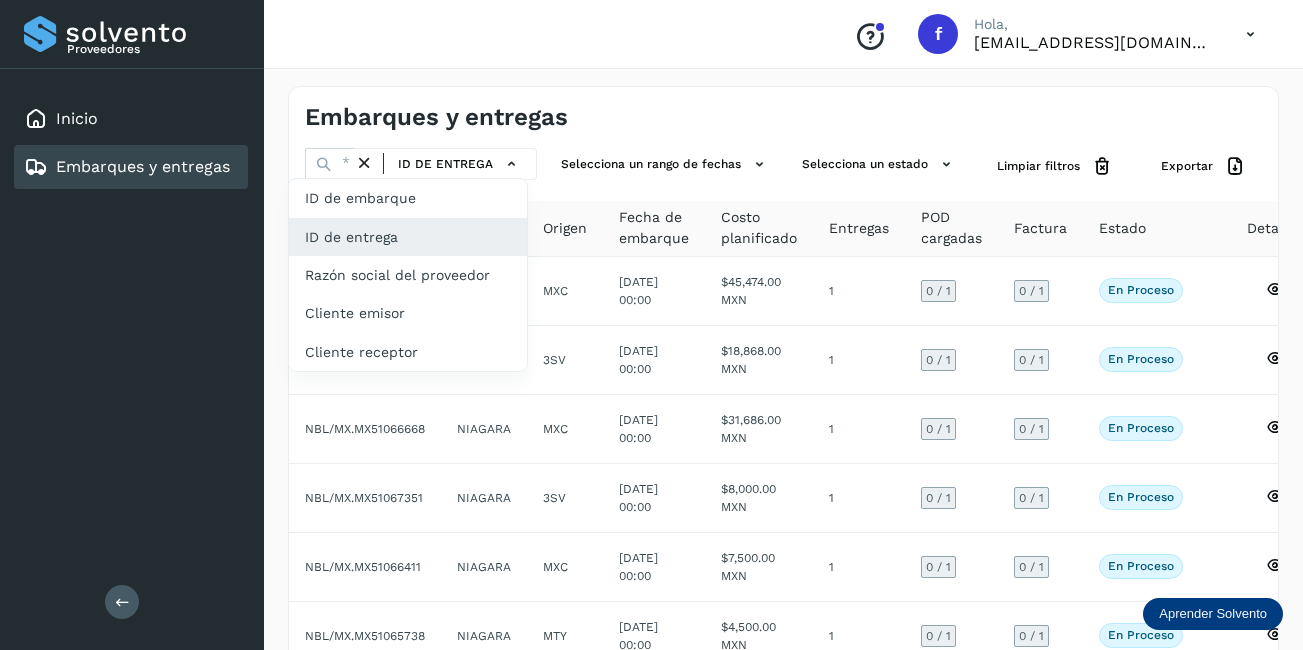 click at bounding box center [651, 325] 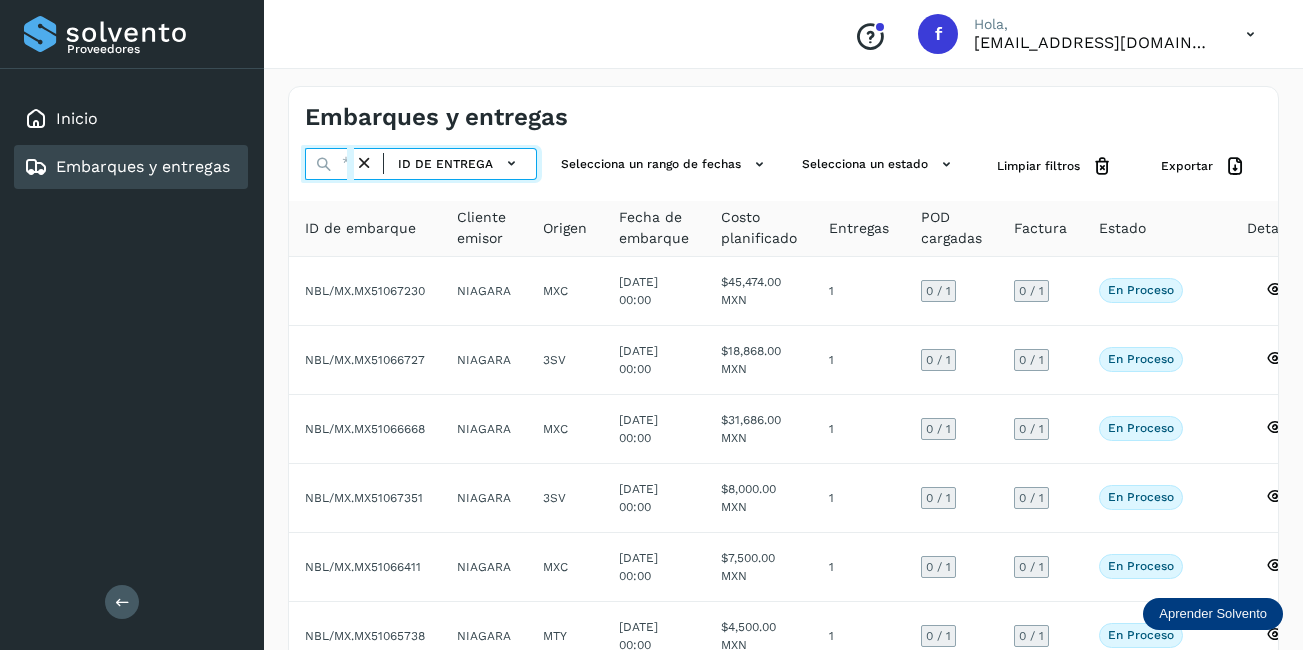 click at bounding box center [329, 164] 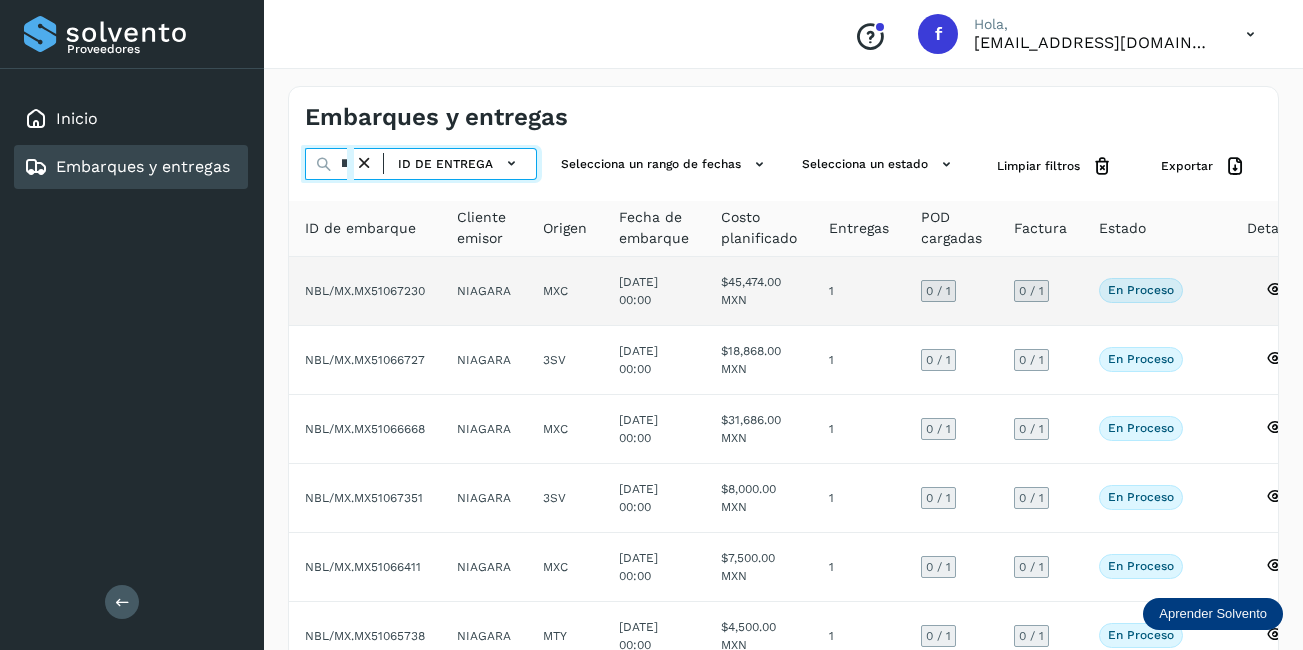 scroll, scrollTop: 0, scrollLeft: 70, axis: horizontal 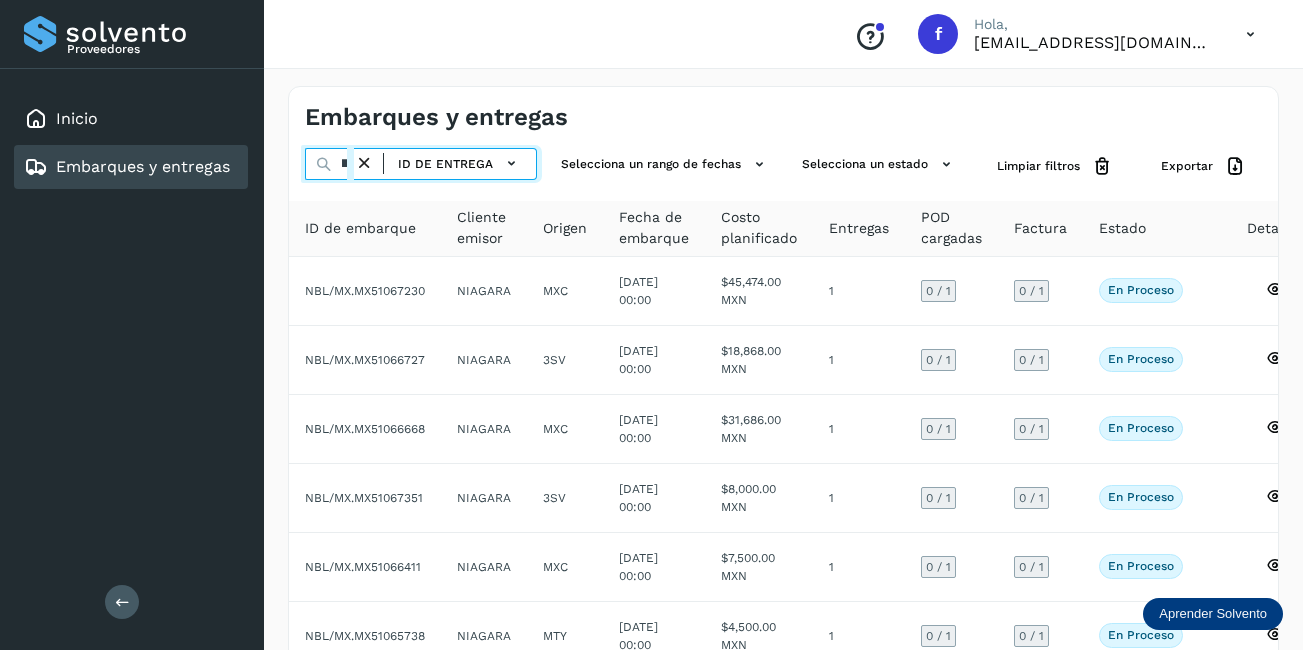 type on "**********" 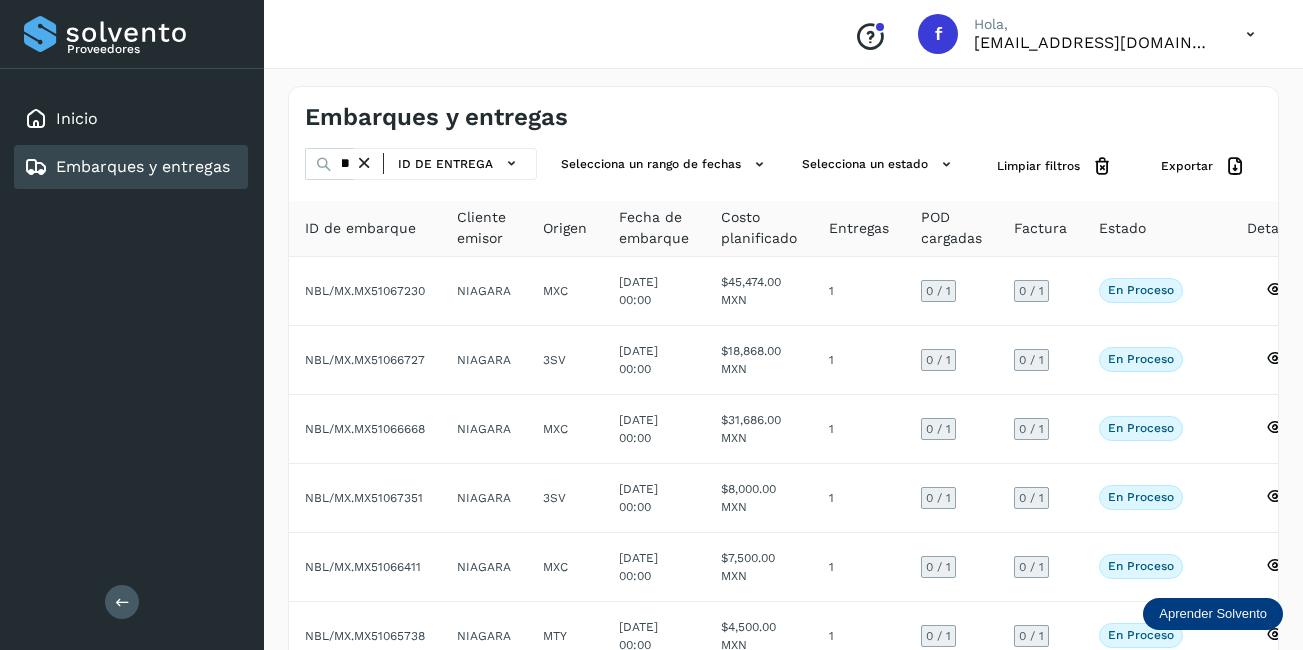 click at bounding box center (364, 163) 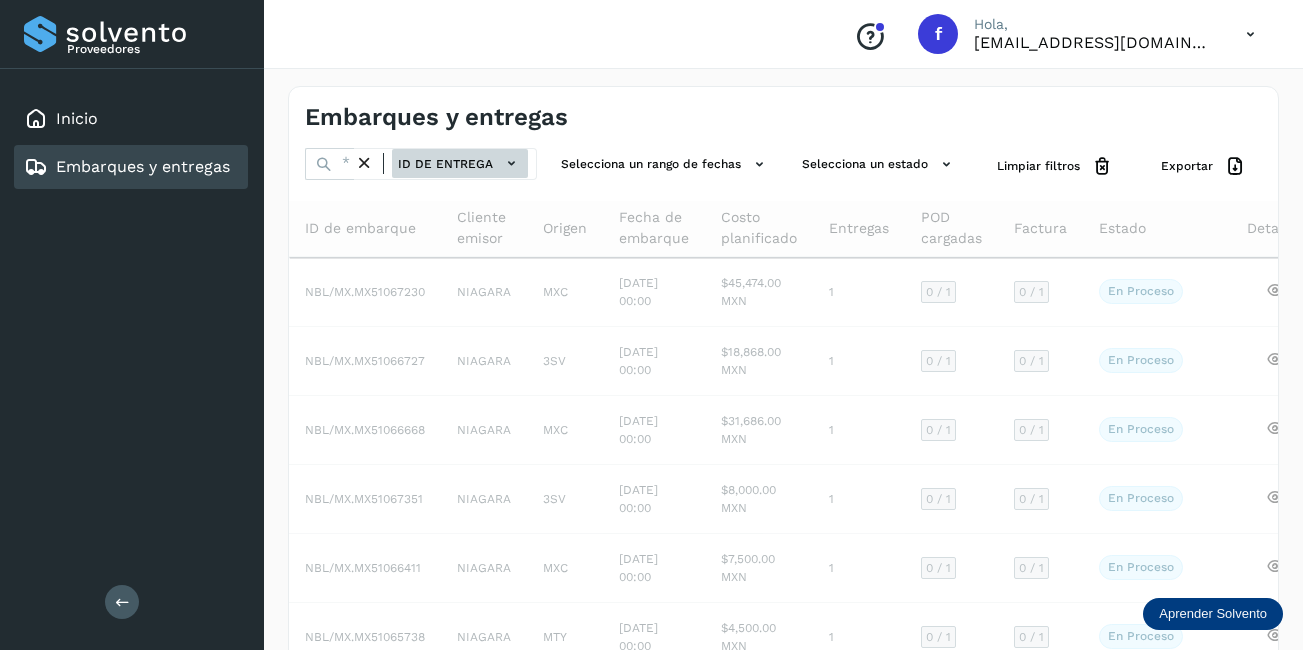 click on "ID de entrega" 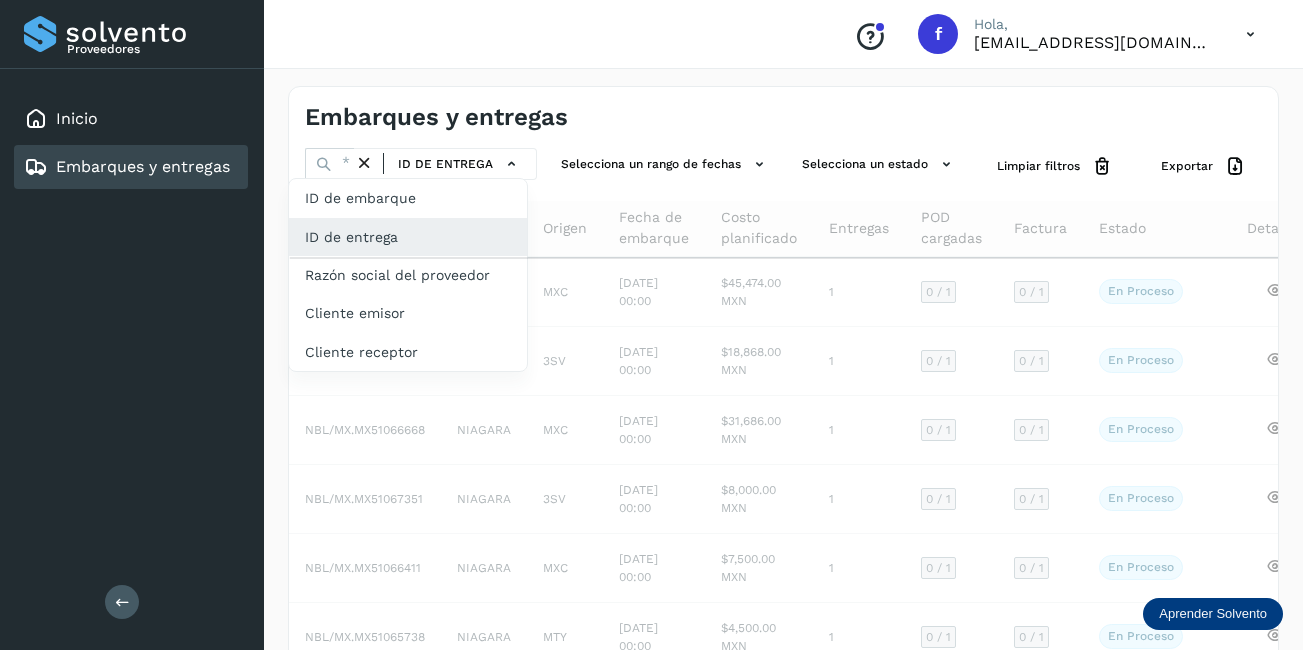 click at bounding box center [651, 325] 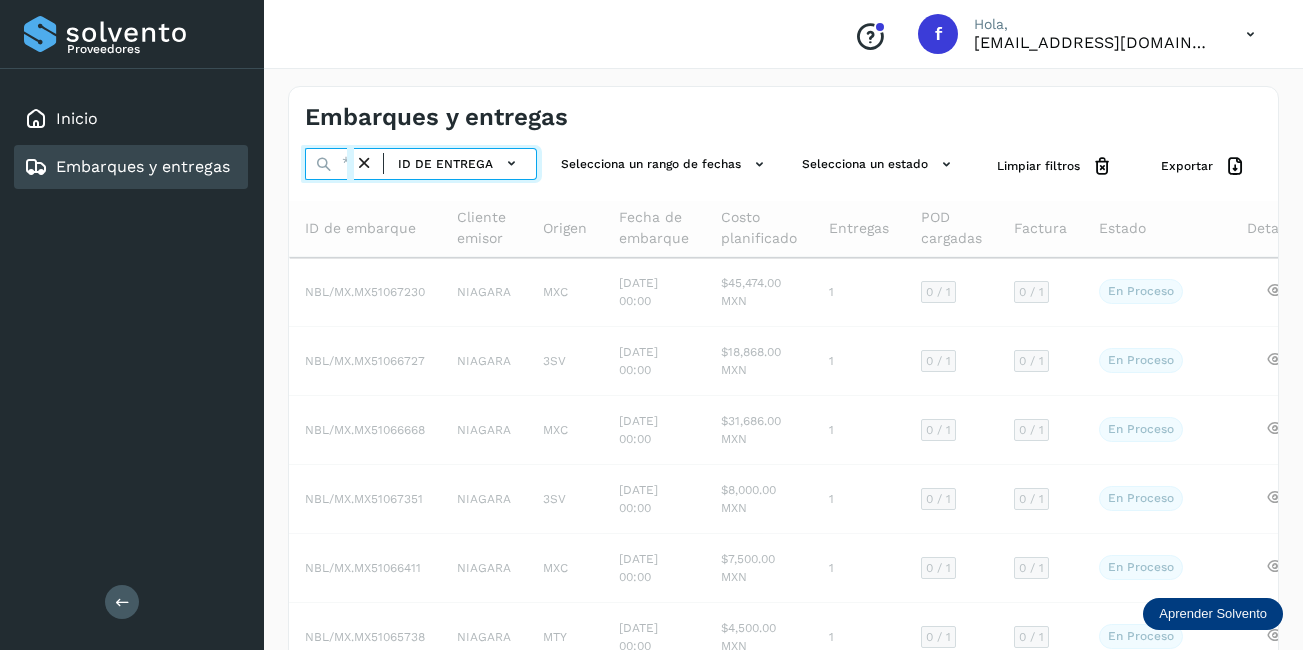click at bounding box center [329, 164] 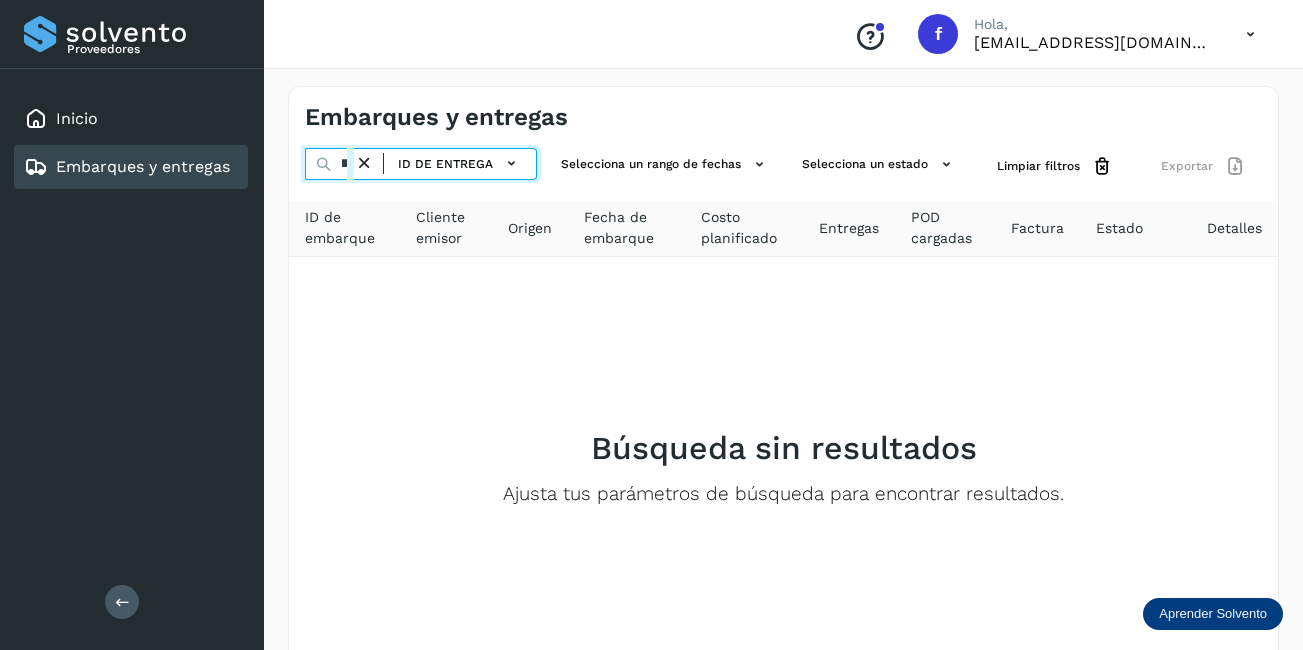 scroll, scrollTop: 0, scrollLeft: 60, axis: horizontal 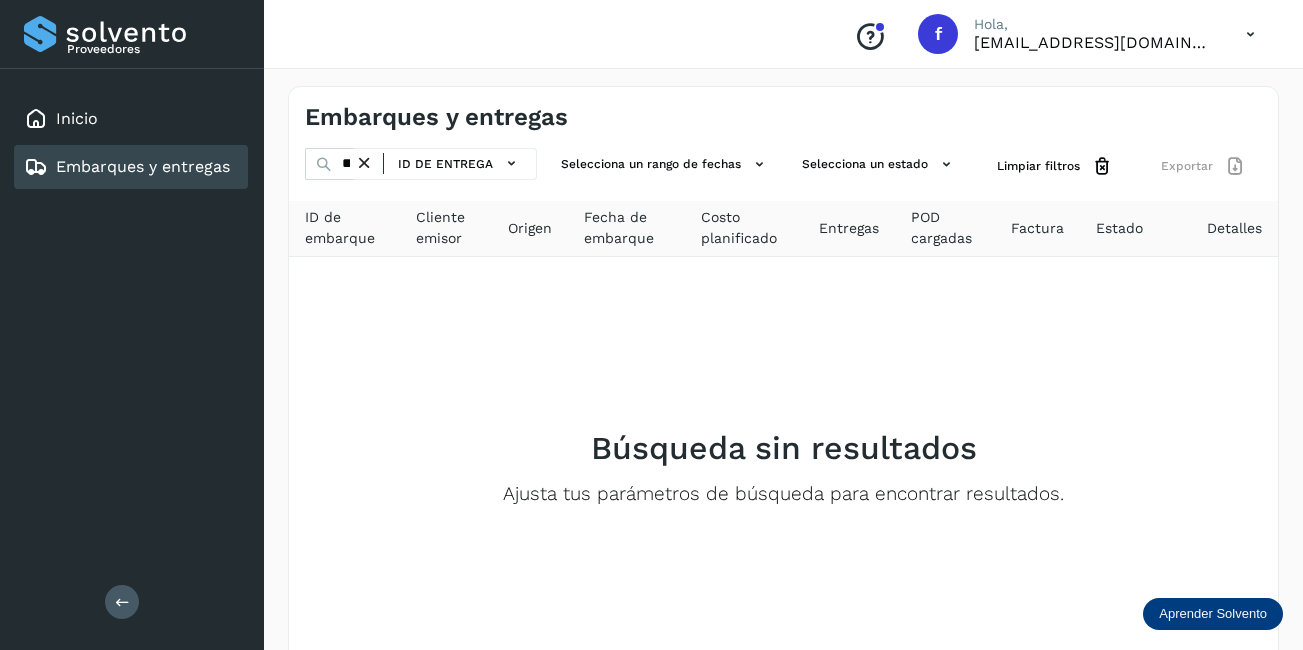 click at bounding box center (364, 163) 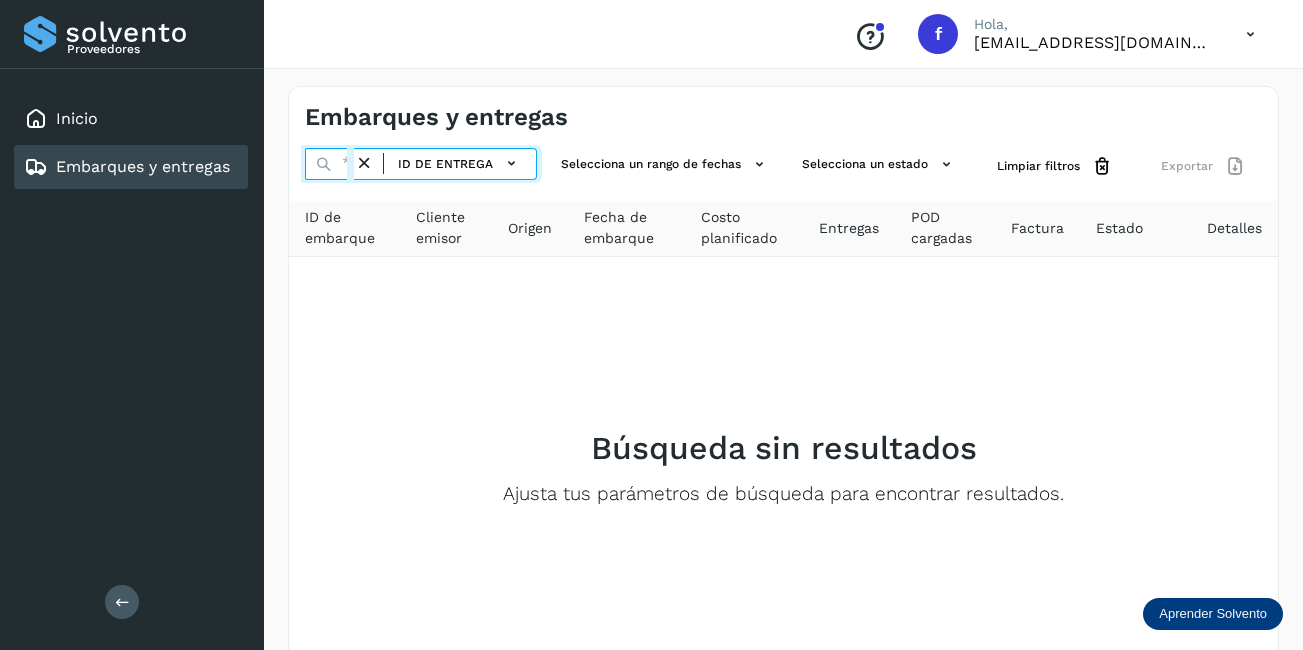 click at bounding box center (329, 164) 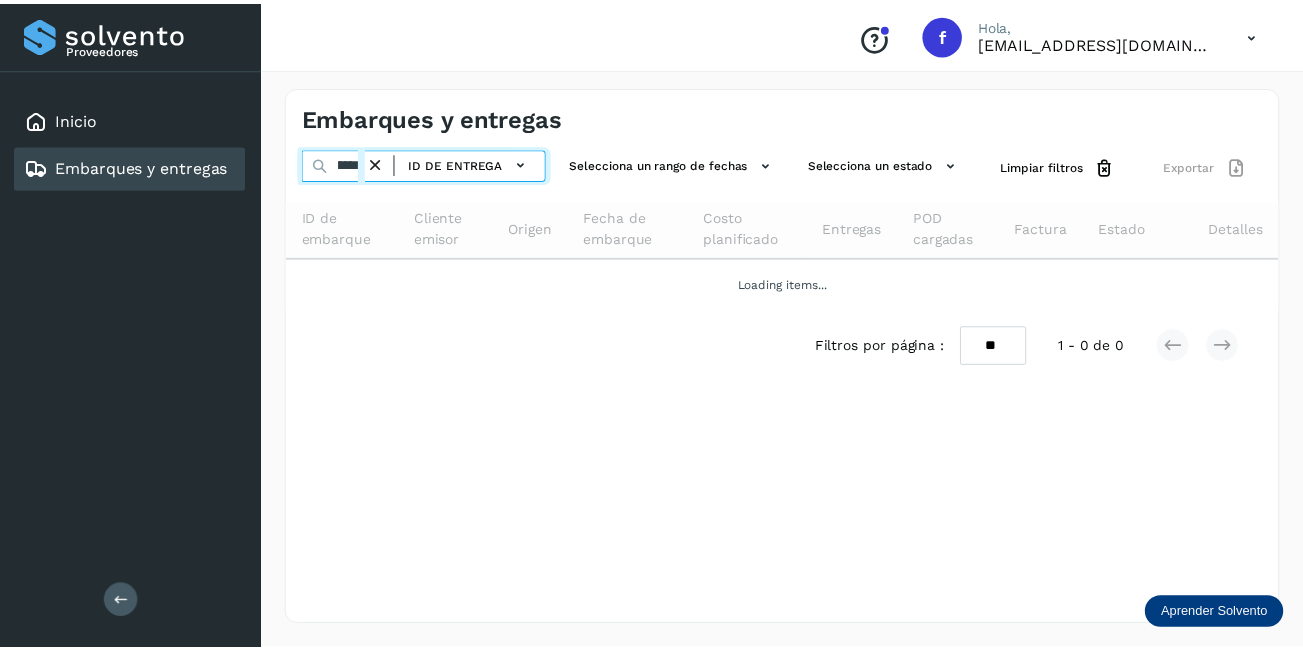 scroll, scrollTop: 0, scrollLeft: 62, axis: horizontal 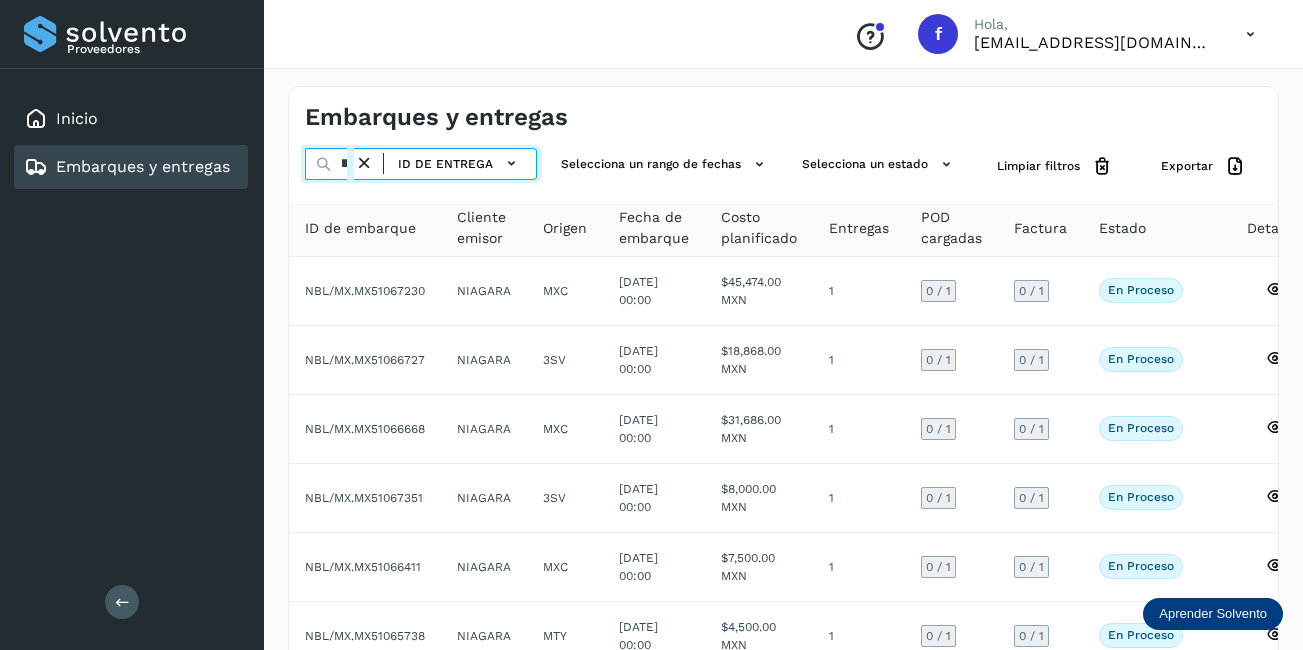 type on "**********" 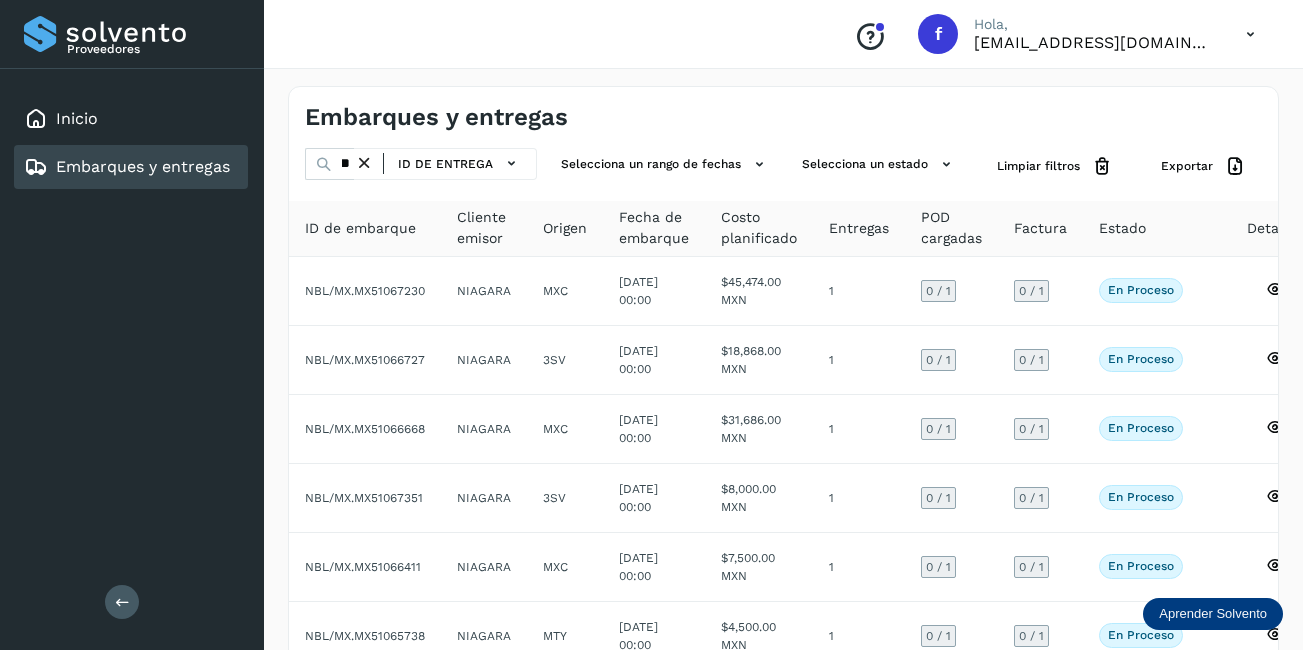 scroll, scrollTop: 0, scrollLeft: 0, axis: both 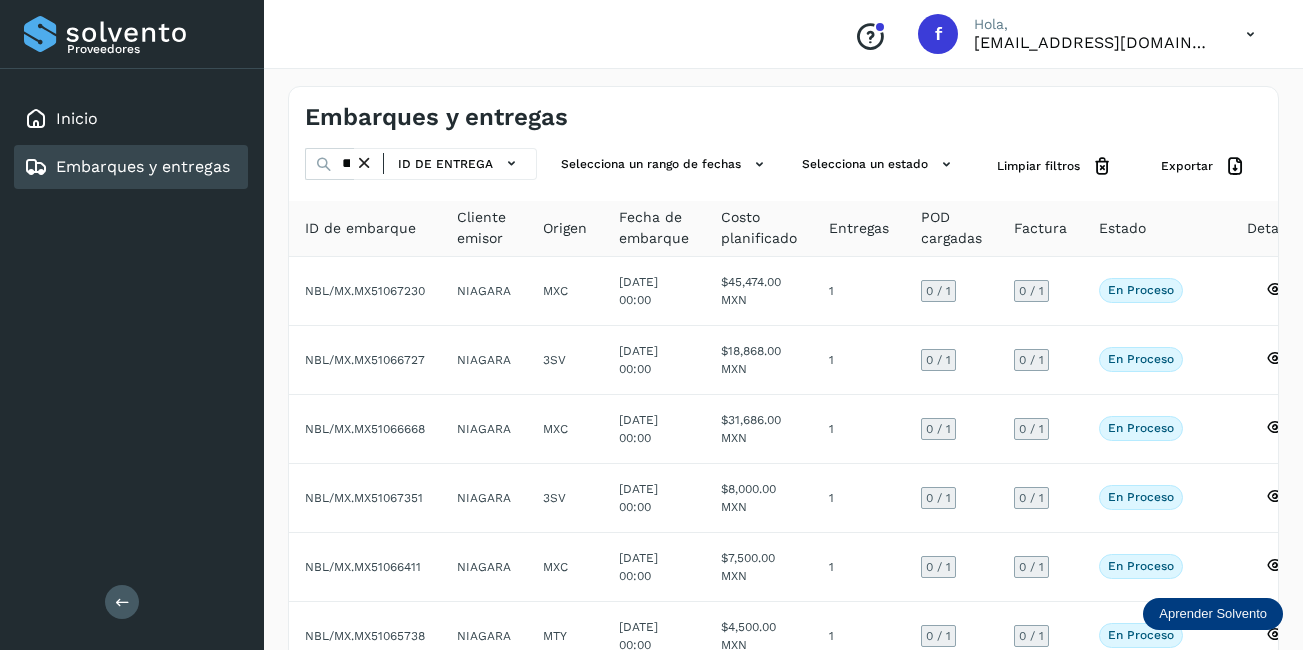click at bounding box center [364, 163] 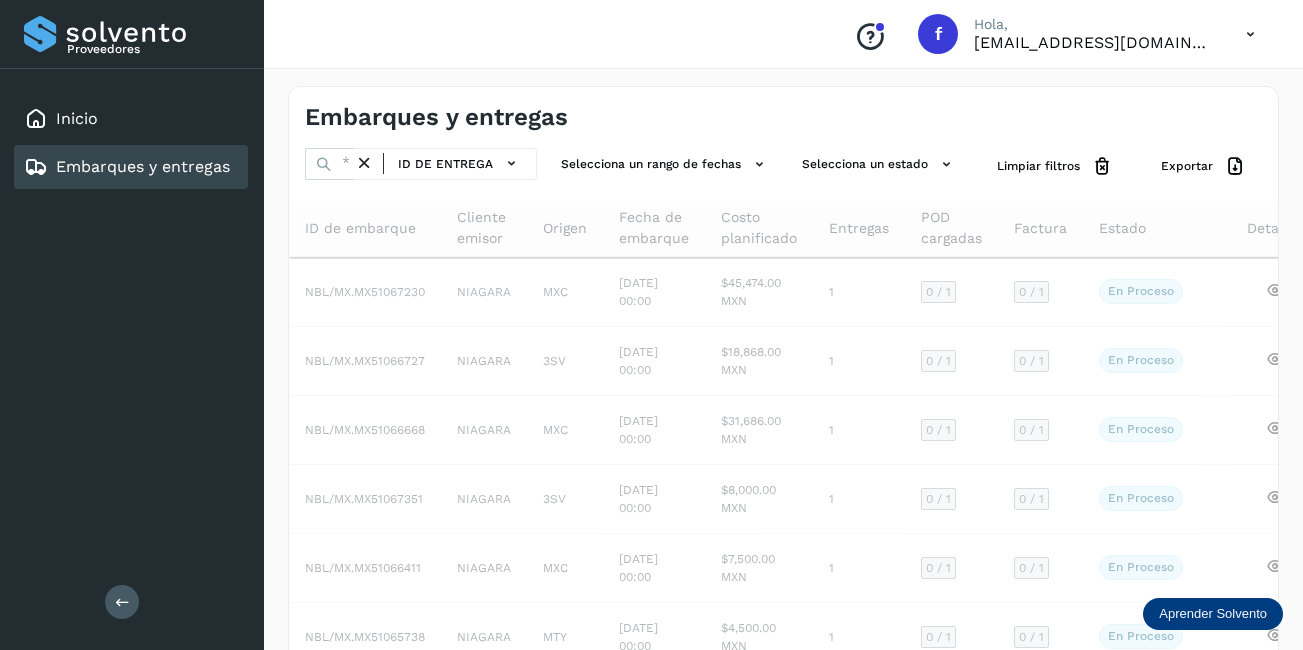 click at bounding box center (364, 163) 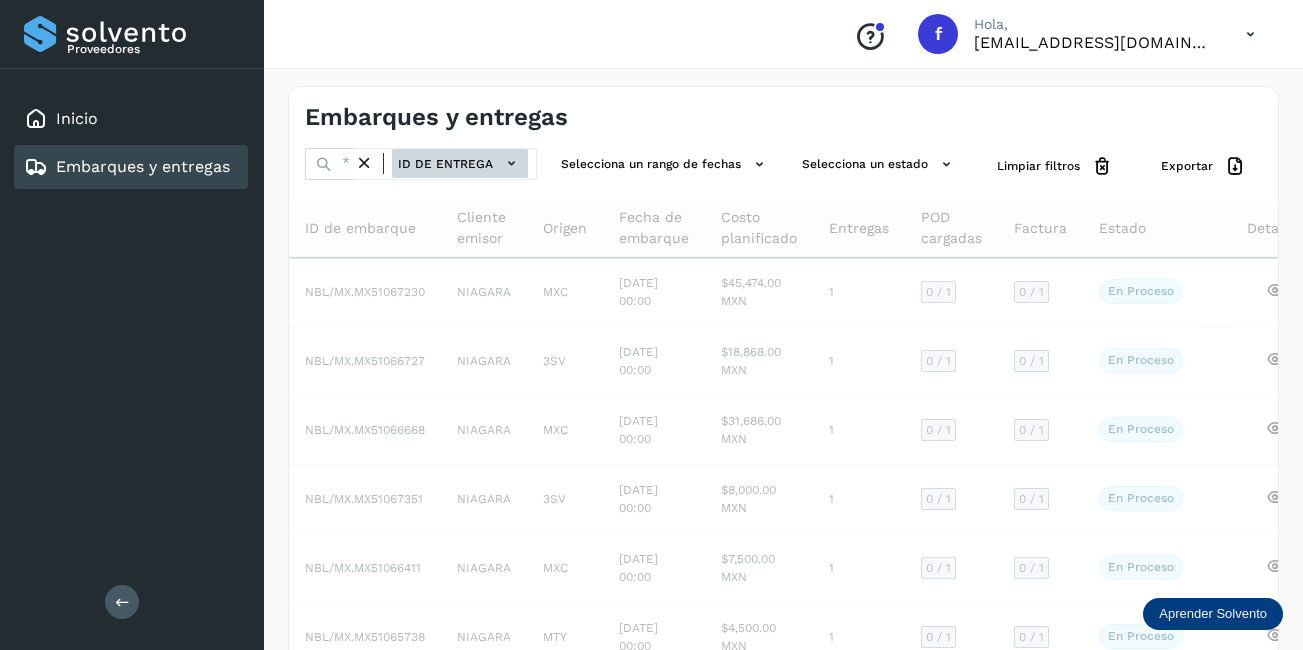 click on "ID de entrega" 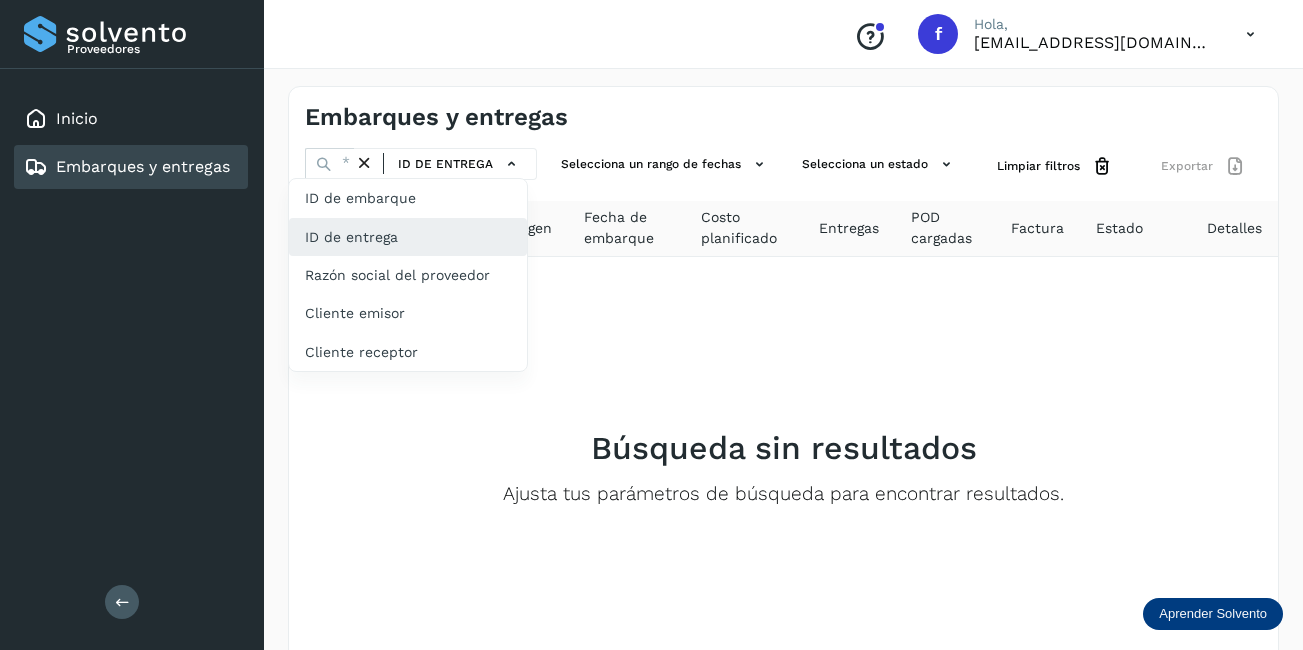 click on "ID de entrega" 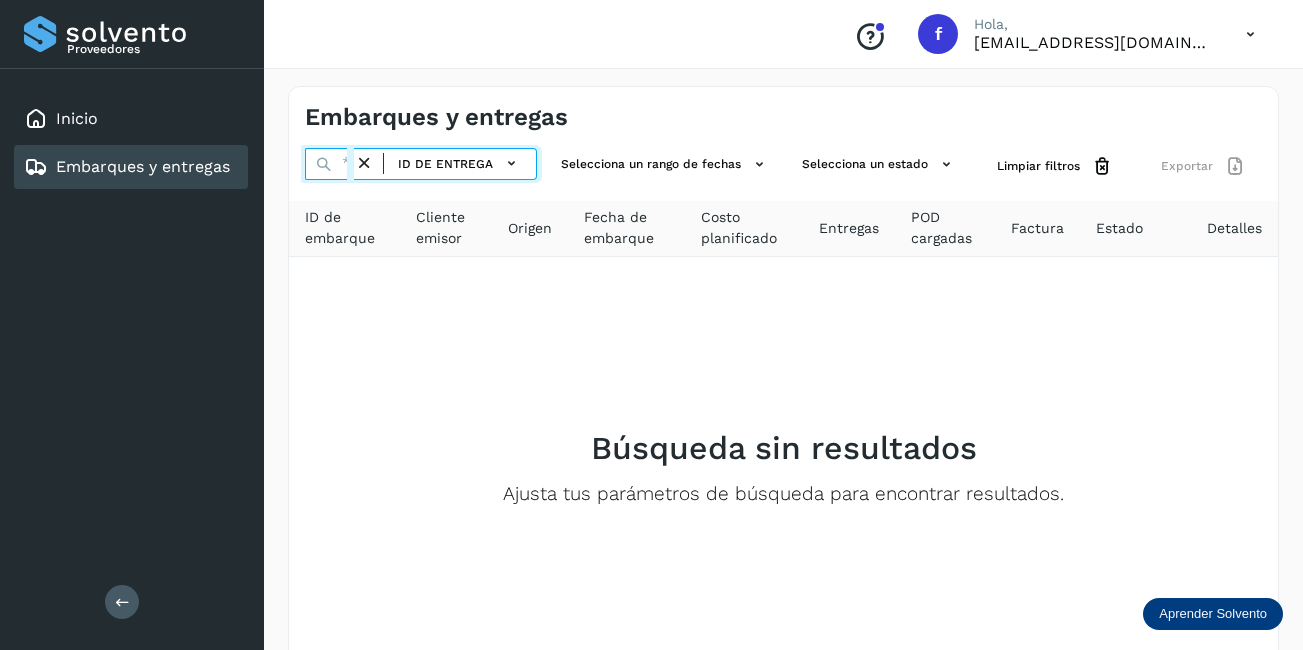 click at bounding box center [329, 164] 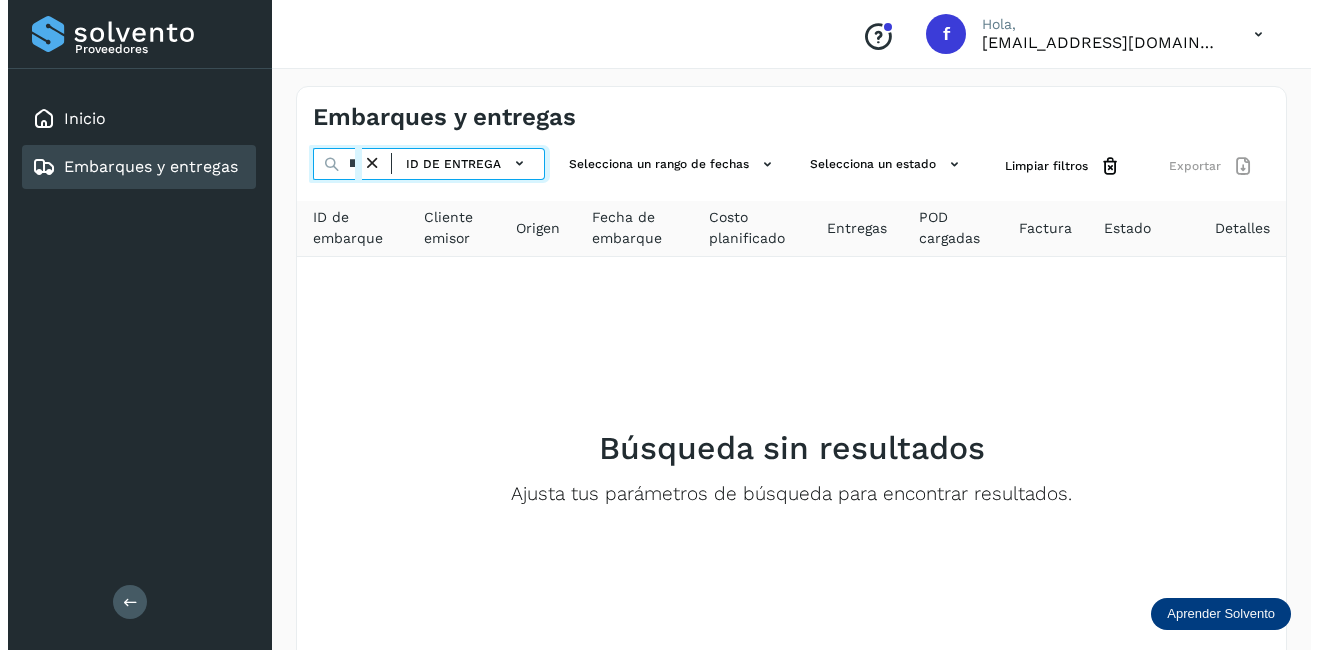 scroll, scrollTop: 0, scrollLeft: 54, axis: horizontal 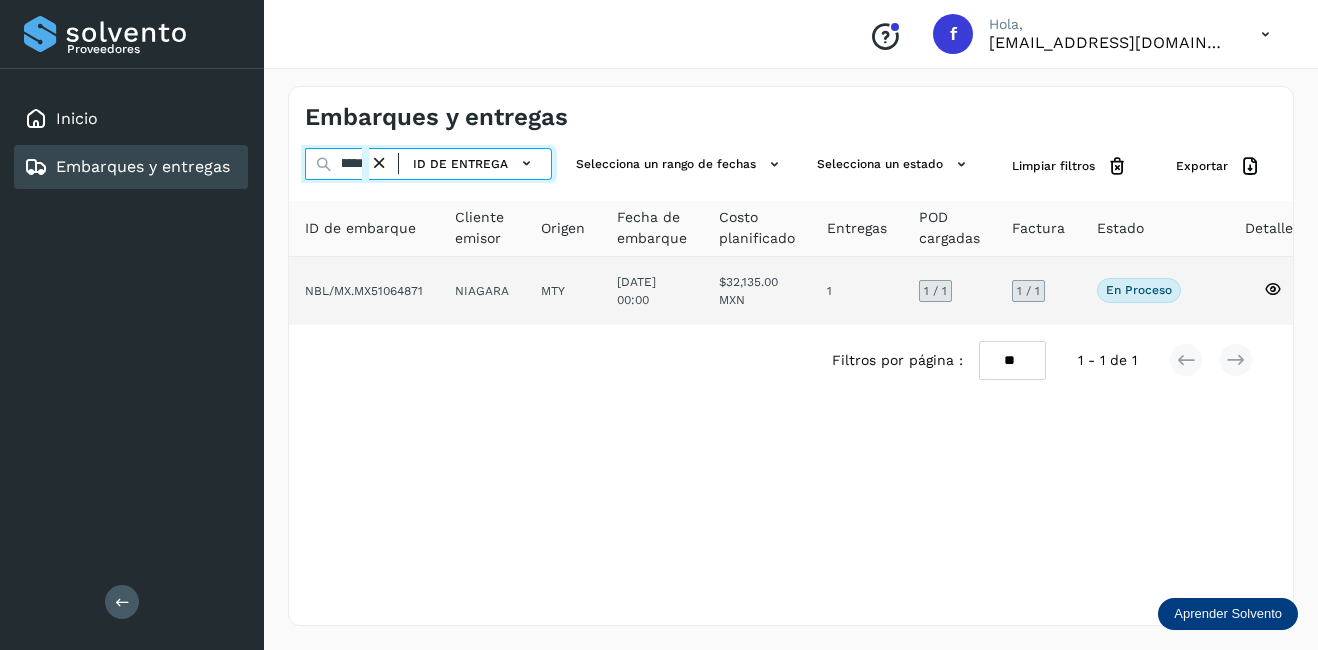 type on "**********" 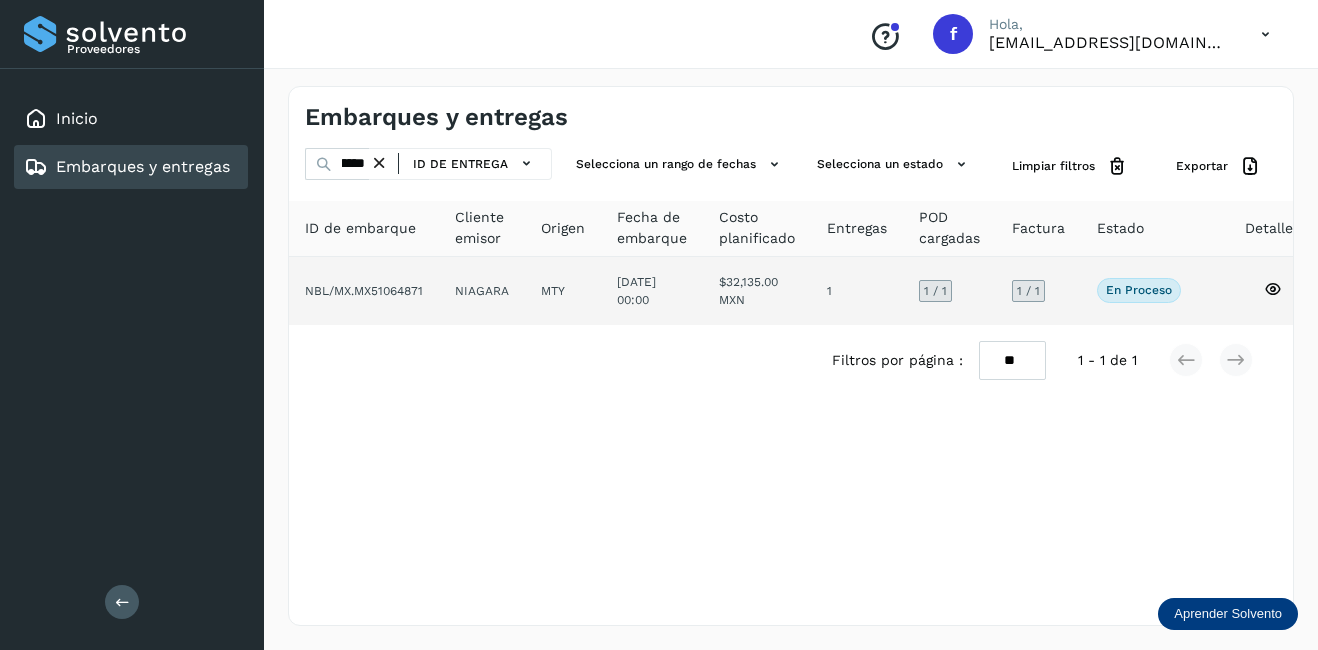 click 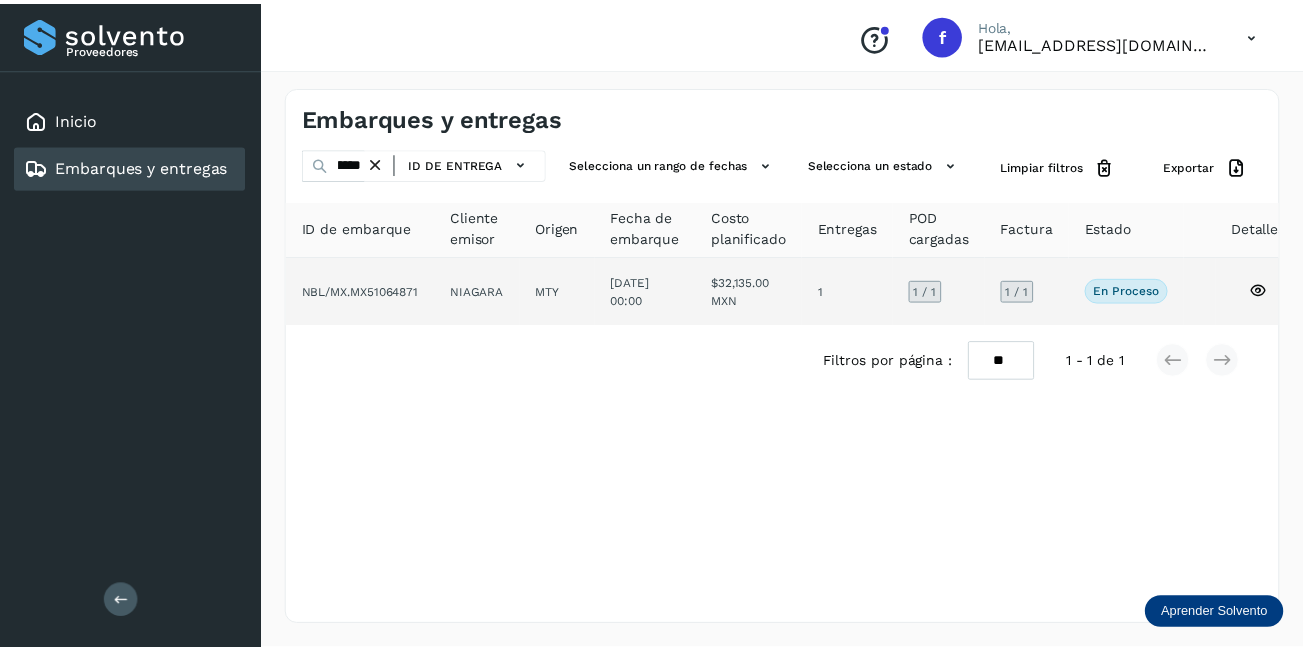 scroll, scrollTop: 0, scrollLeft: 0, axis: both 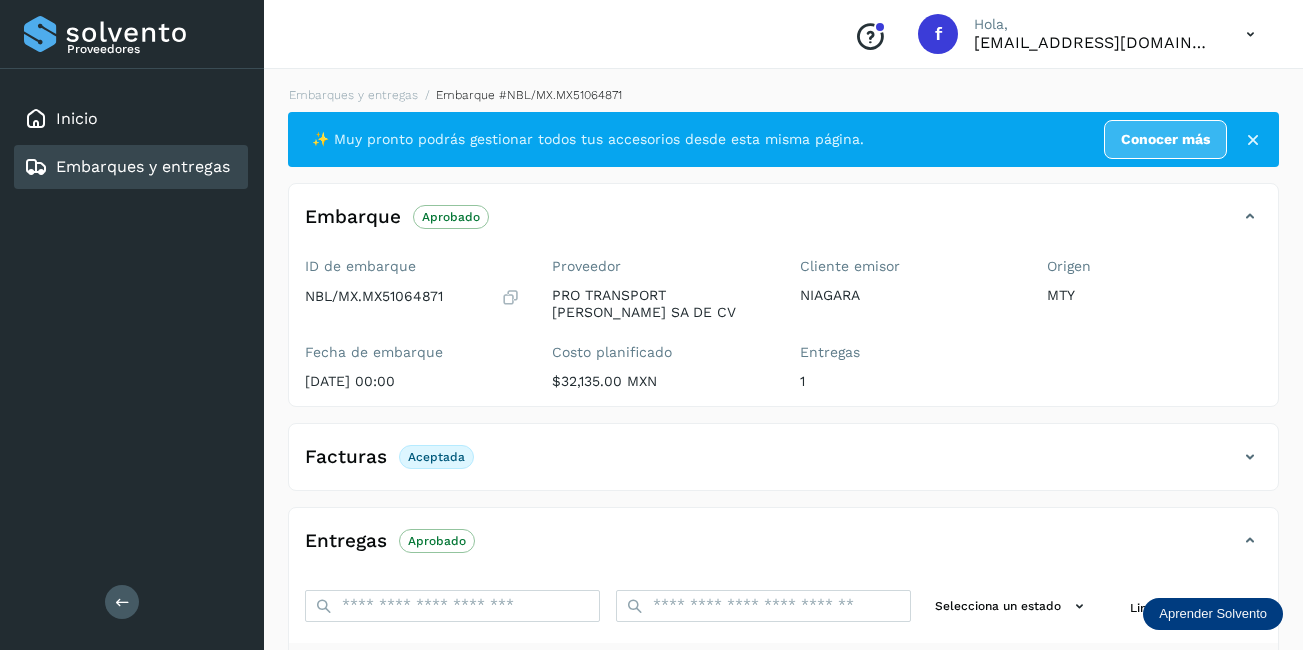 click on "Embarques y entregas" at bounding box center [143, 166] 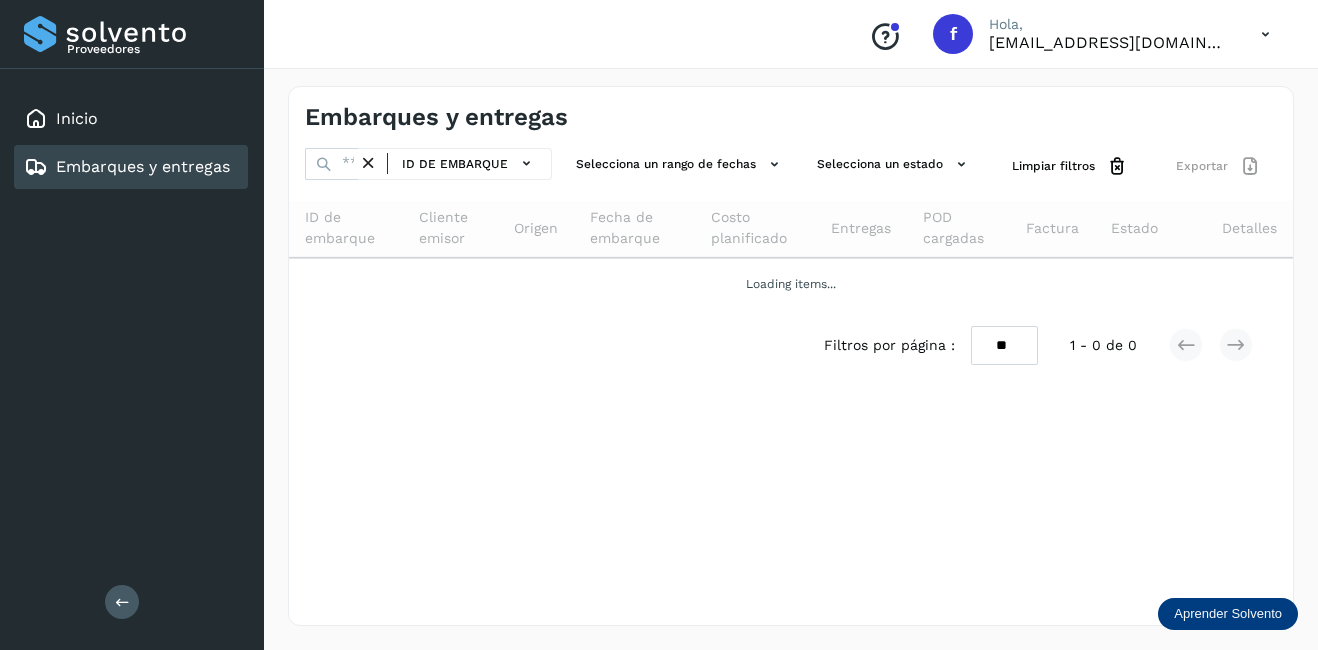 click at bounding box center [368, 163] 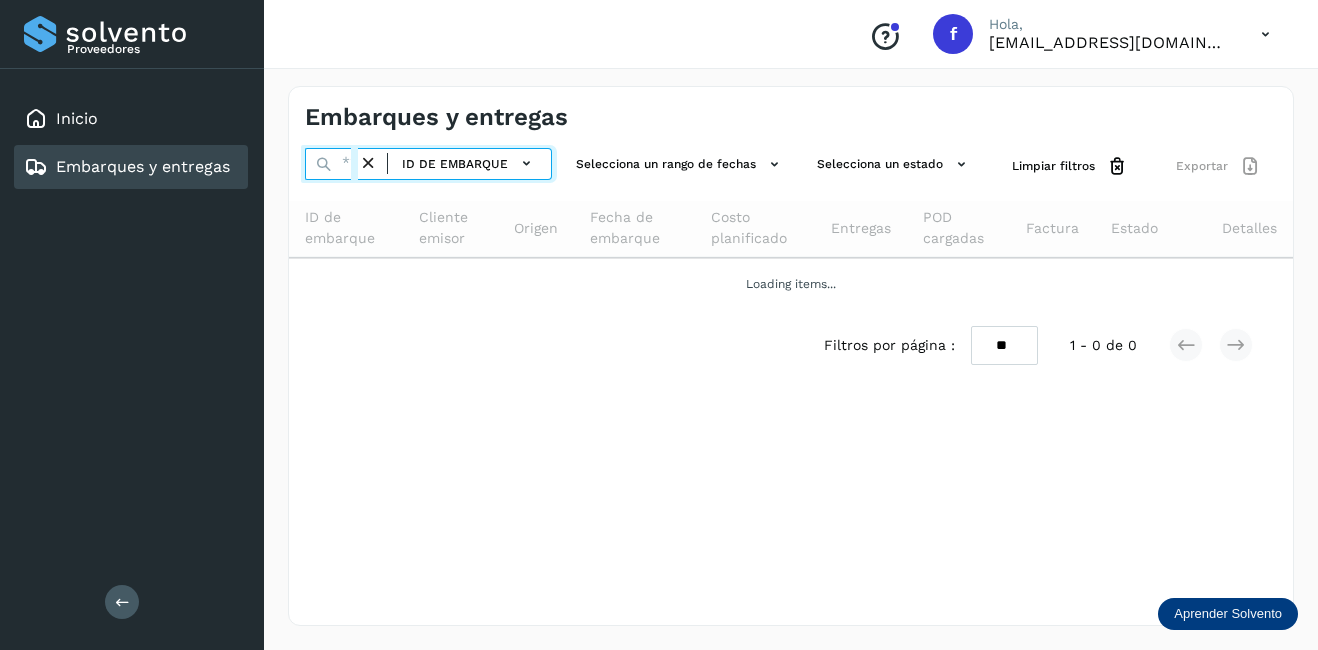 click at bounding box center [331, 164] 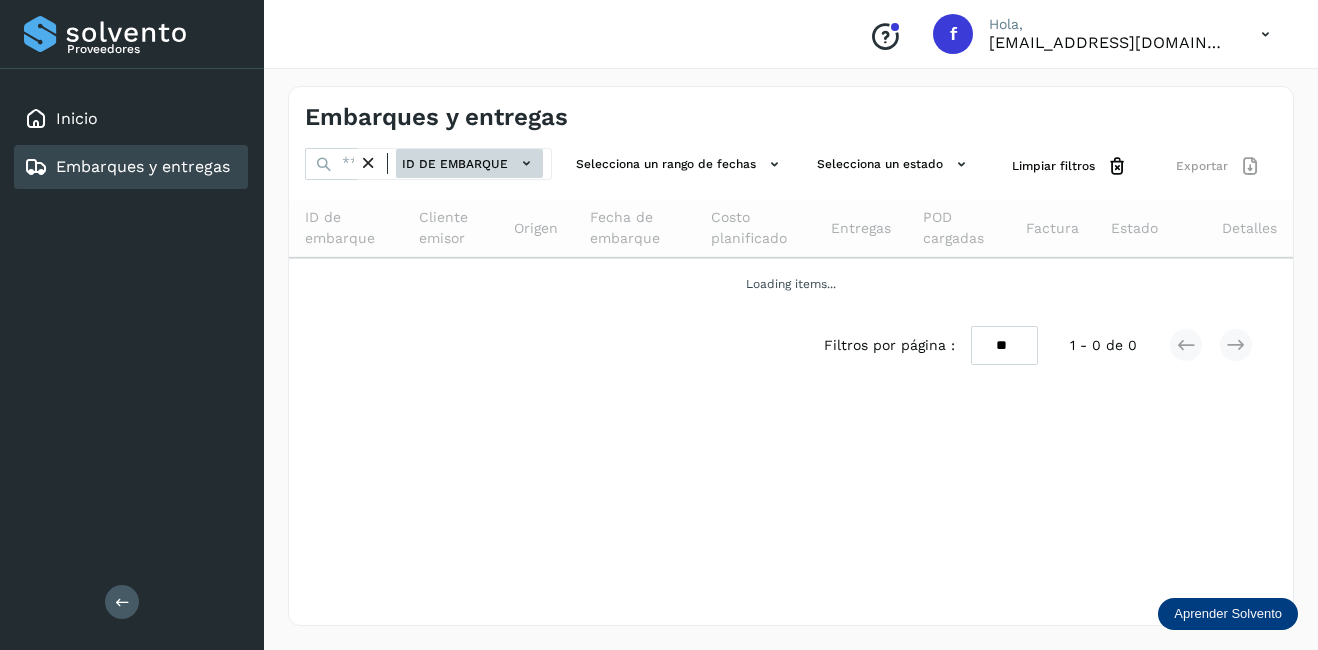 click on "ID de embarque" at bounding box center [469, 163] 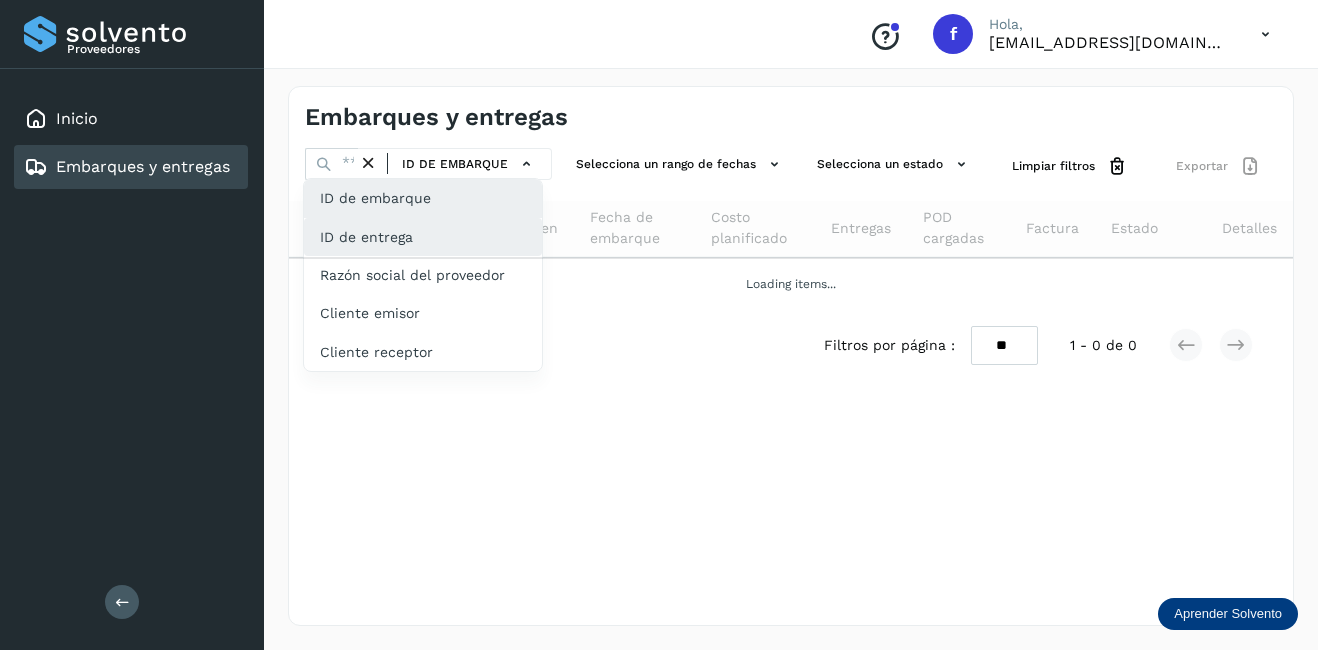 click on "ID de entrega" 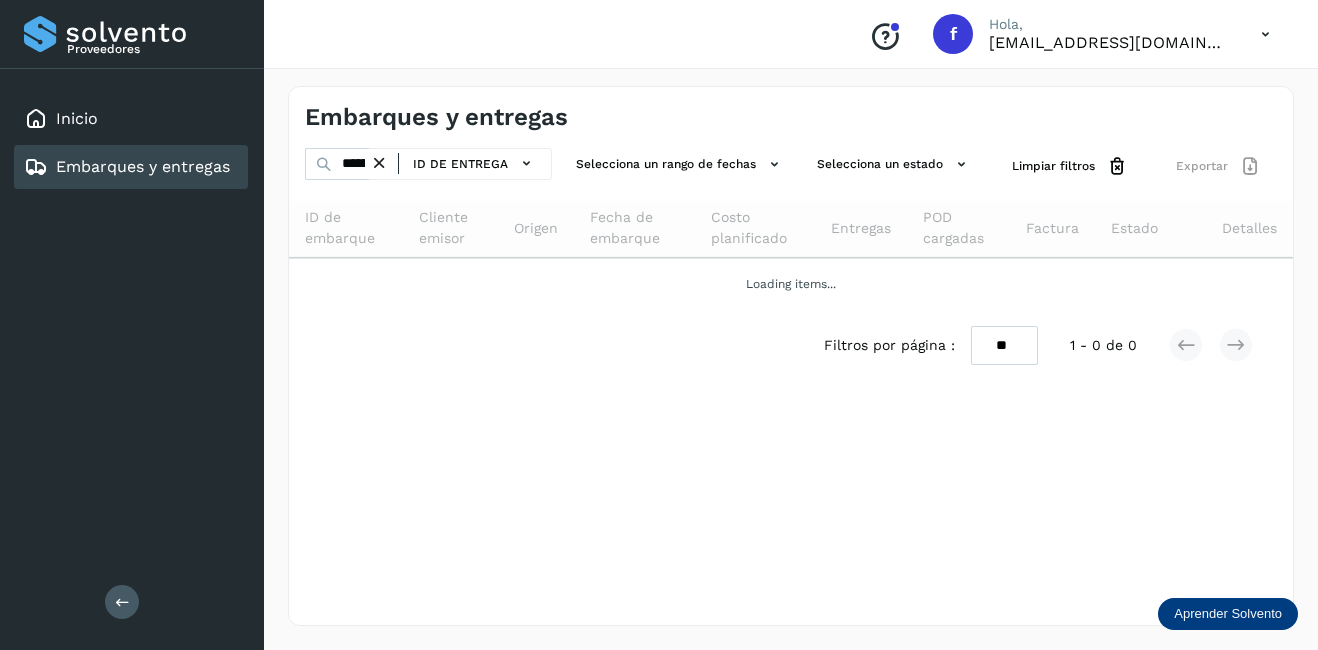 click at bounding box center [379, 163] 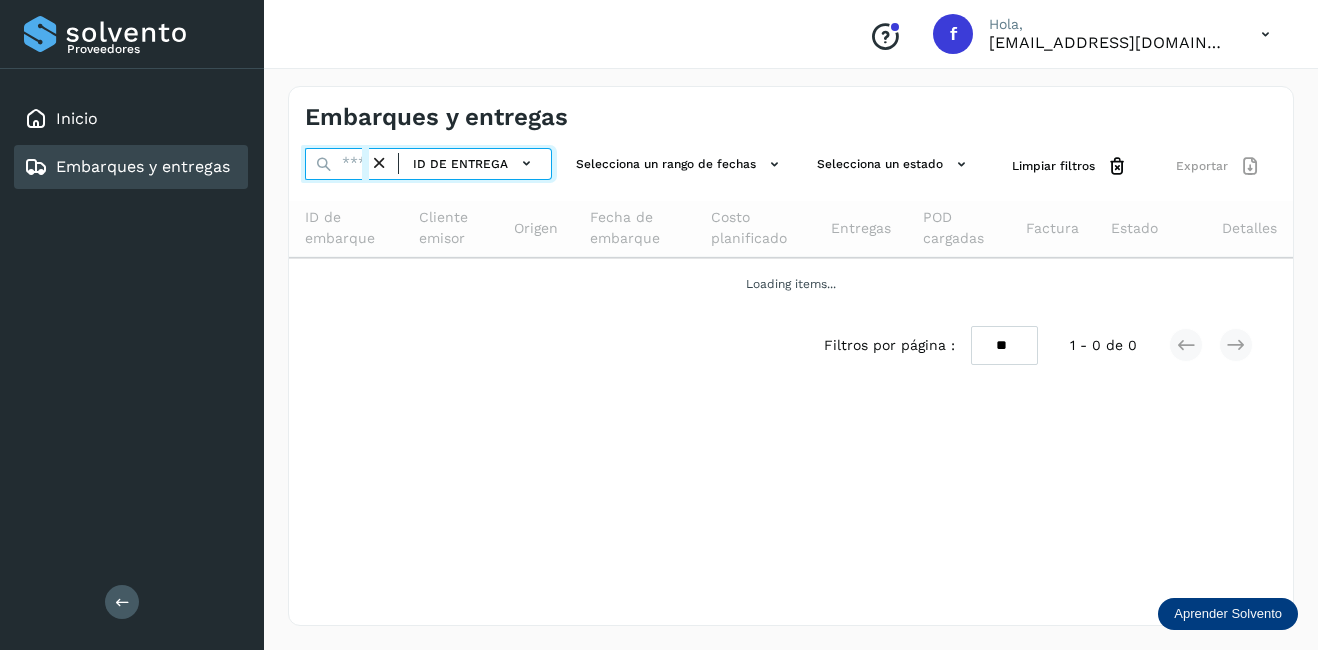 click at bounding box center (337, 164) 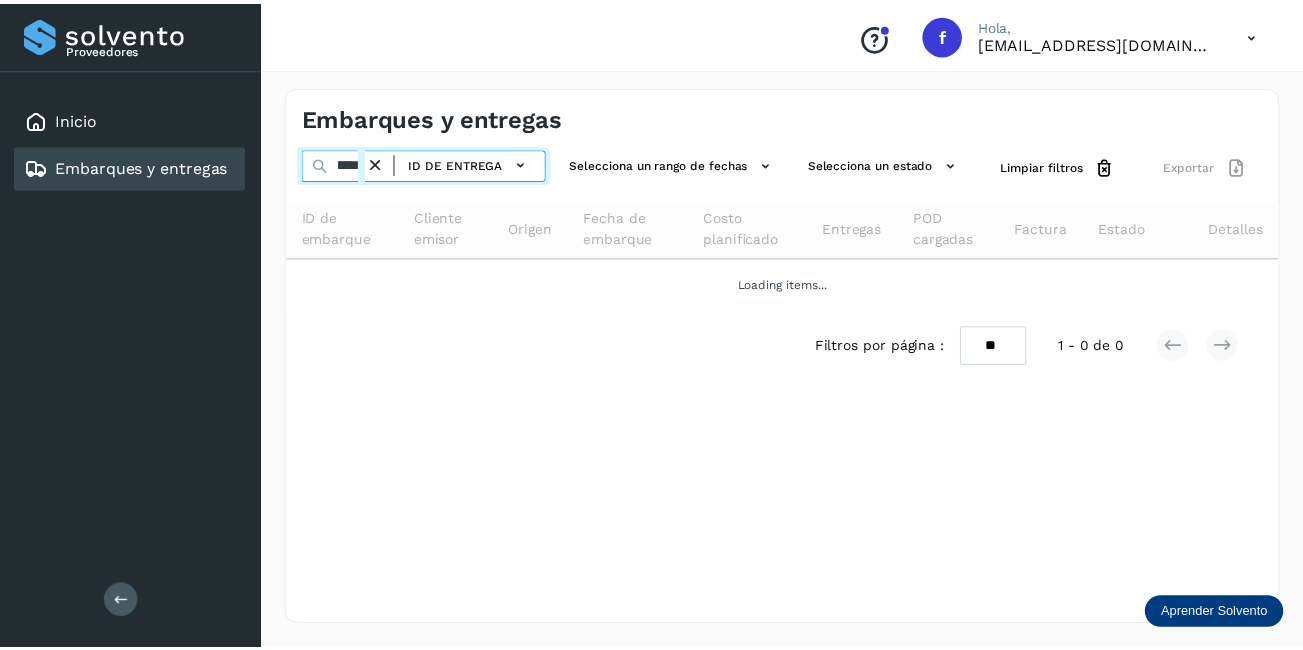scroll, scrollTop: 0, scrollLeft: 57, axis: horizontal 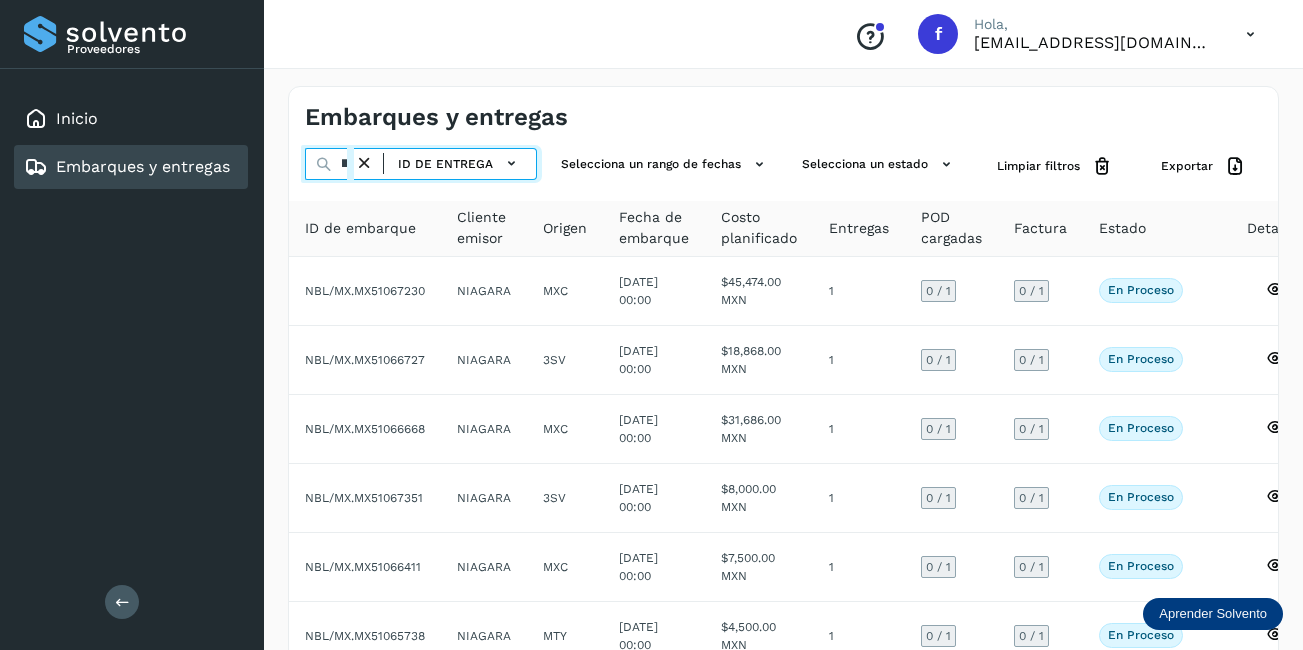 type on "**********" 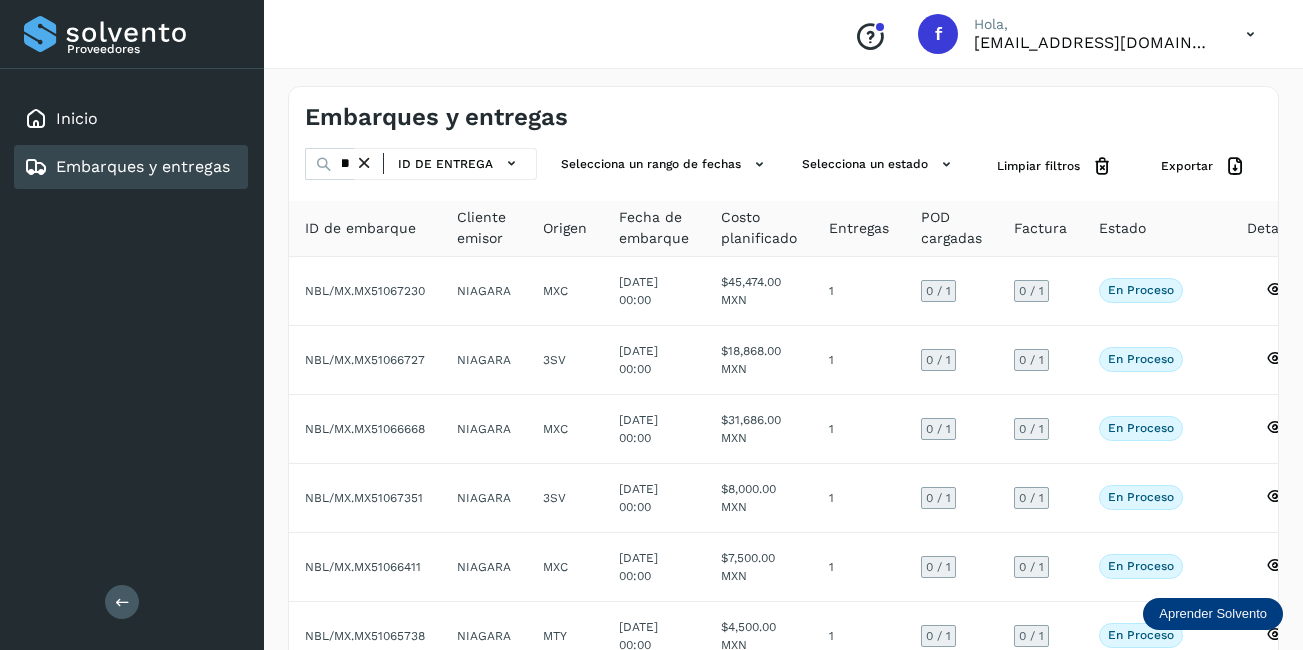 click at bounding box center [364, 163] 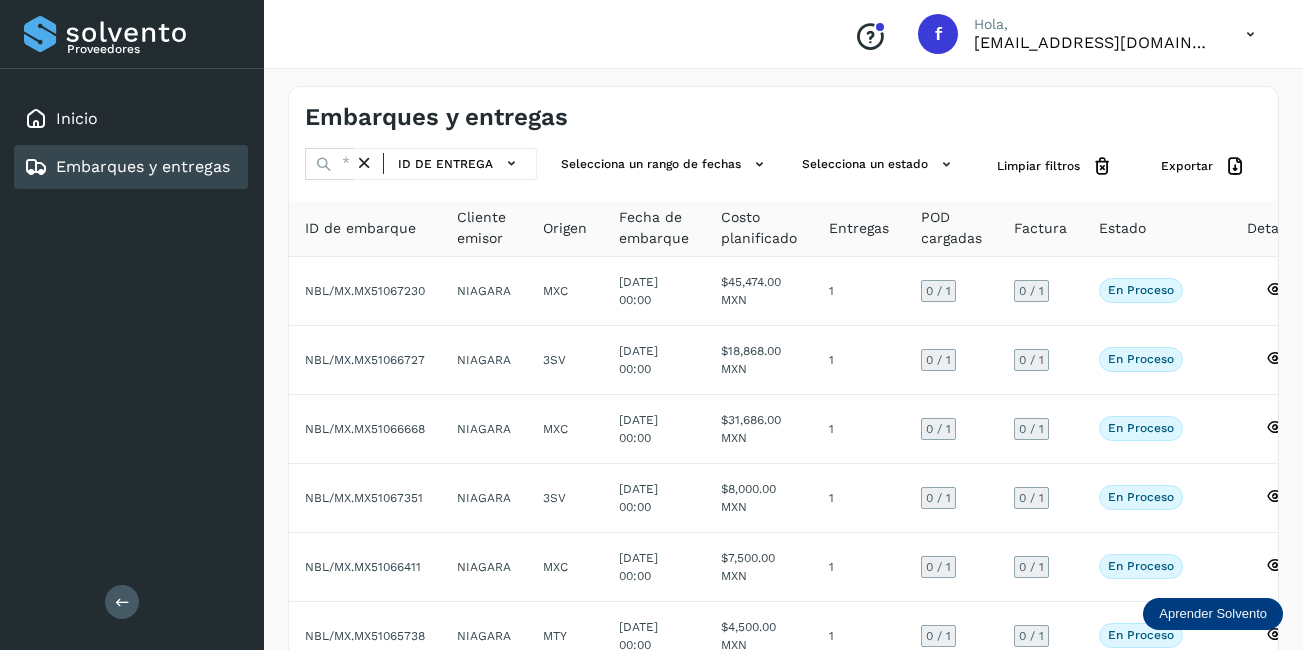 scroll, scrollTop: 0, scrollLeft: 0, axis: both 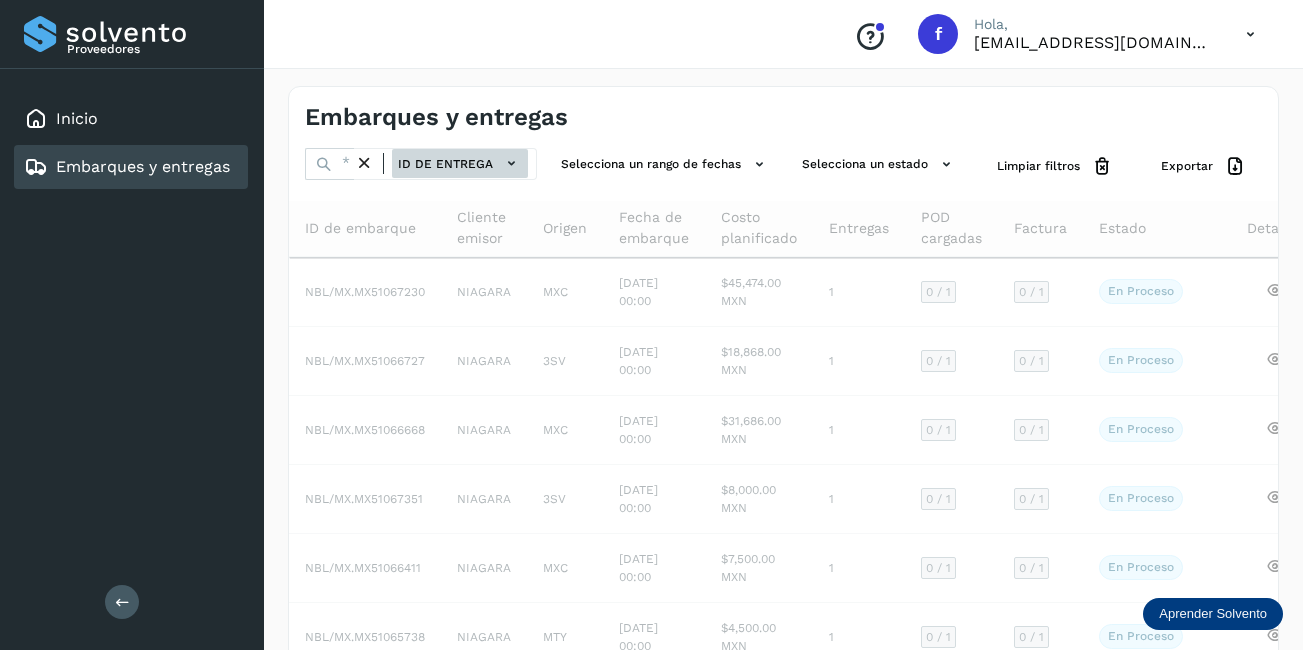 click on "ID de entrega" 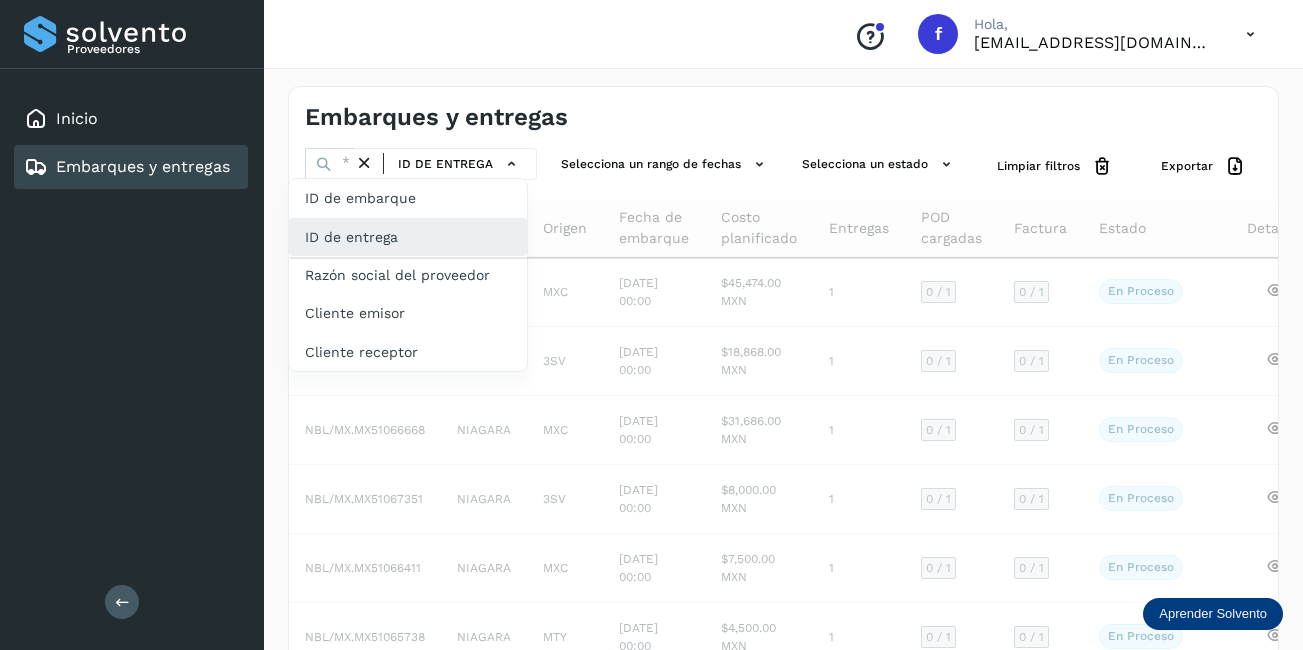 click on "ID de entrega" 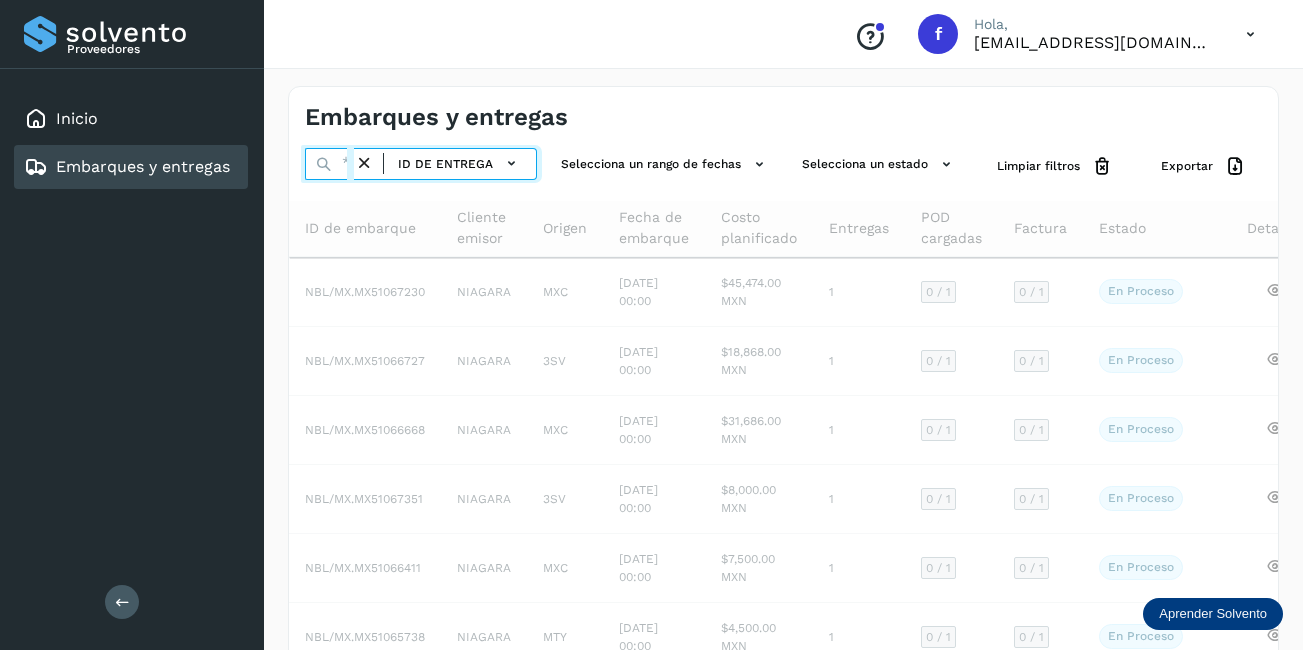 click at bounding box center (329, 164) 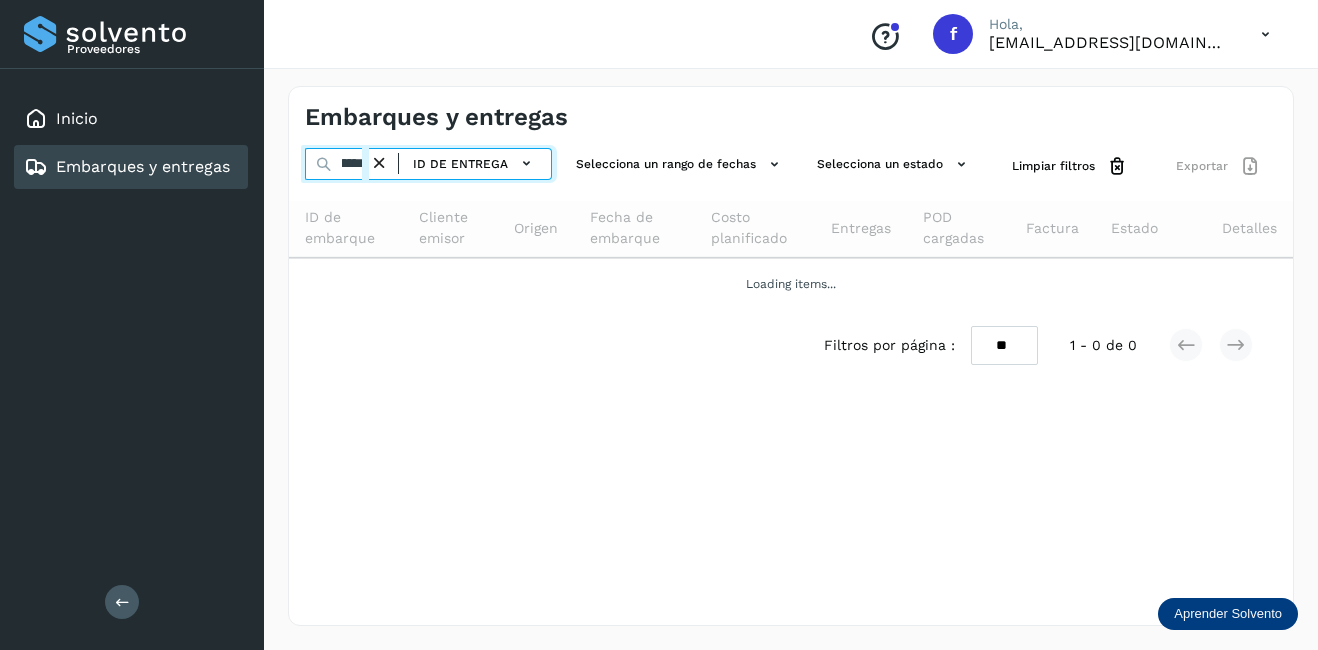 scroll, scrollTop: 0, scrollLeft: 57, axis: horizontal 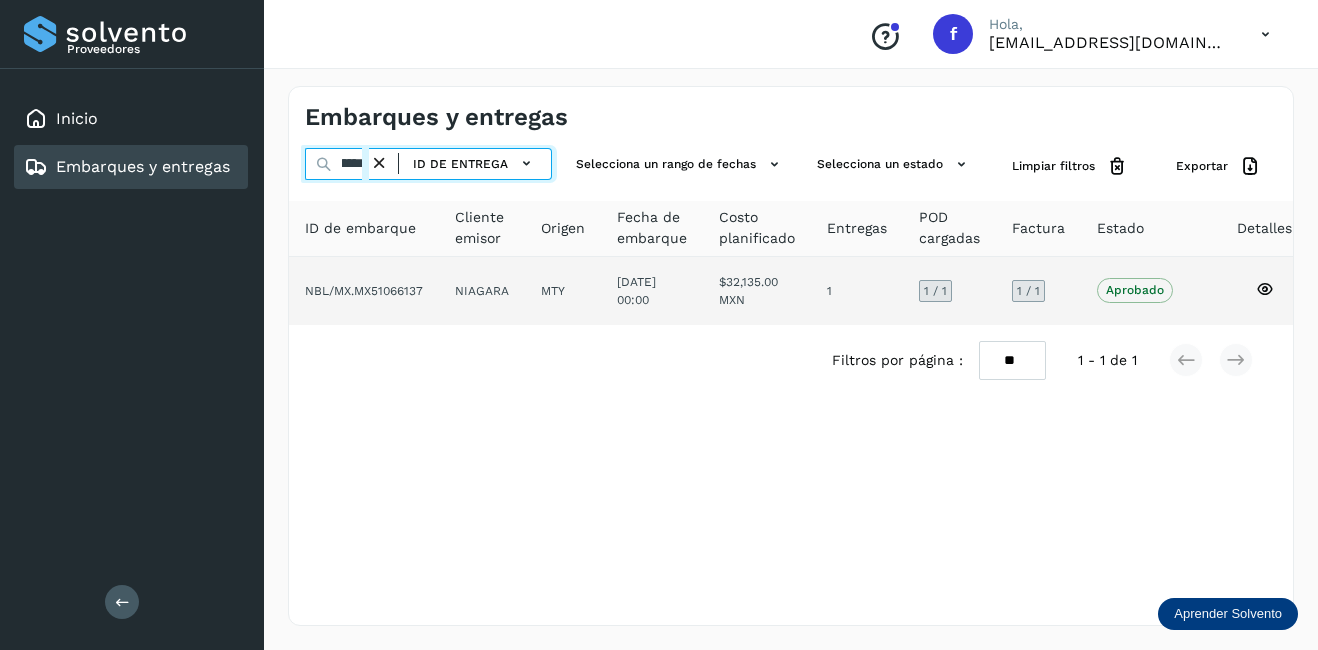 type on "**********" 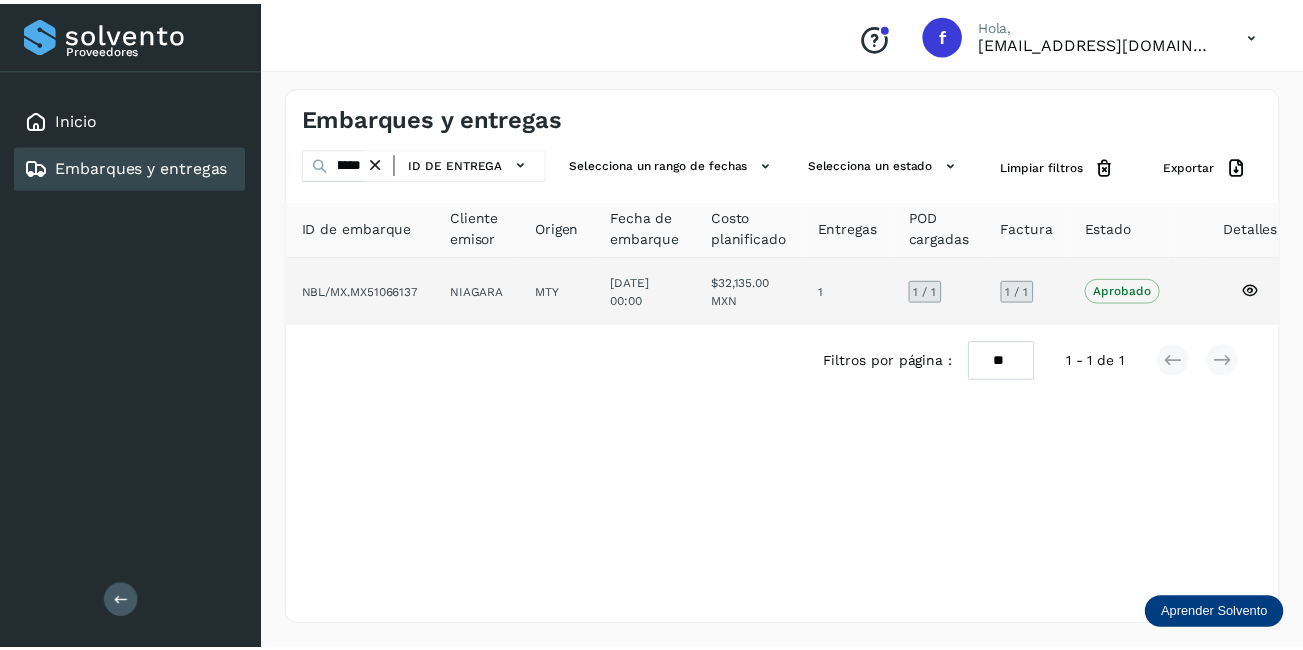 scroll, scrollTop: 0, scrollLeft: 0, axis: both 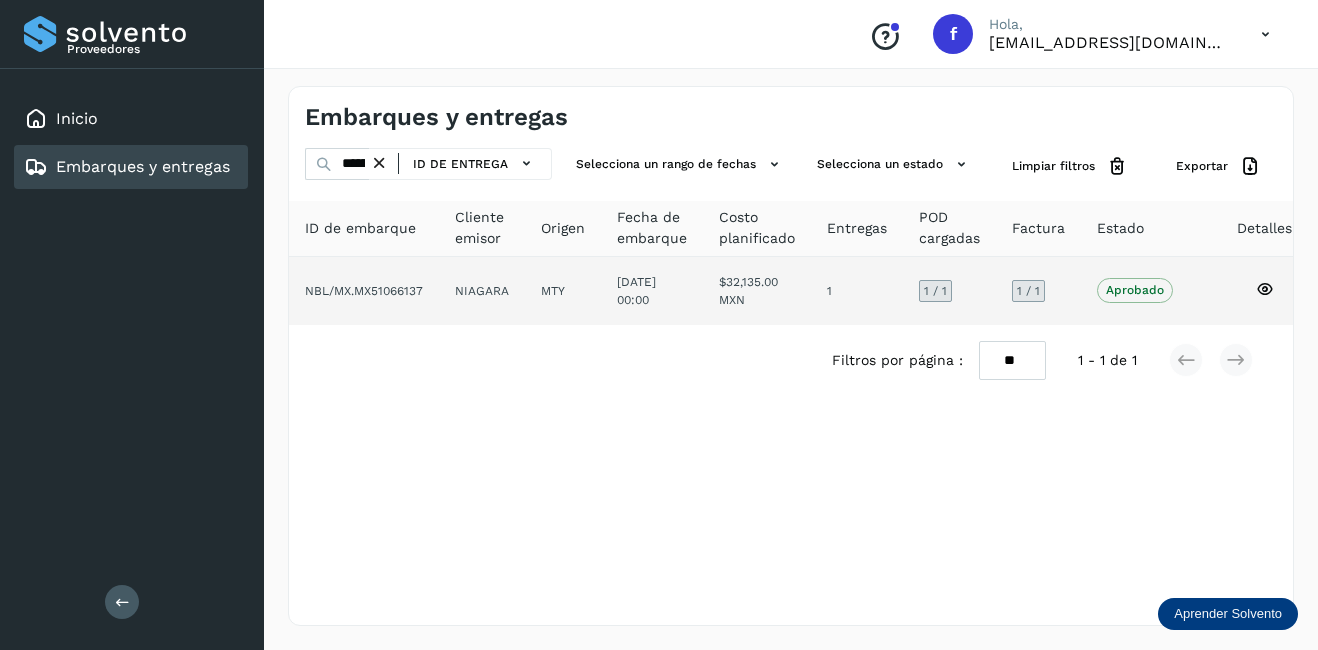 click on "NIAGARA" 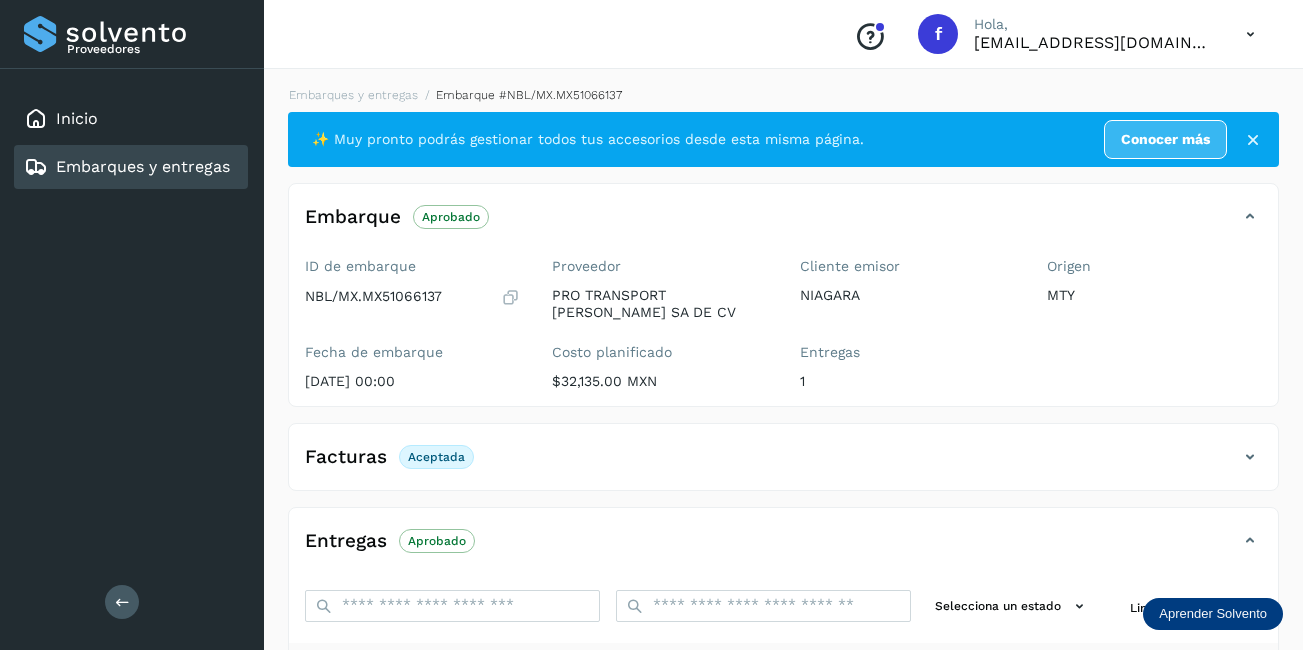scroll, scrollTop: 300, scrollLeft: 0, axis: vertical 